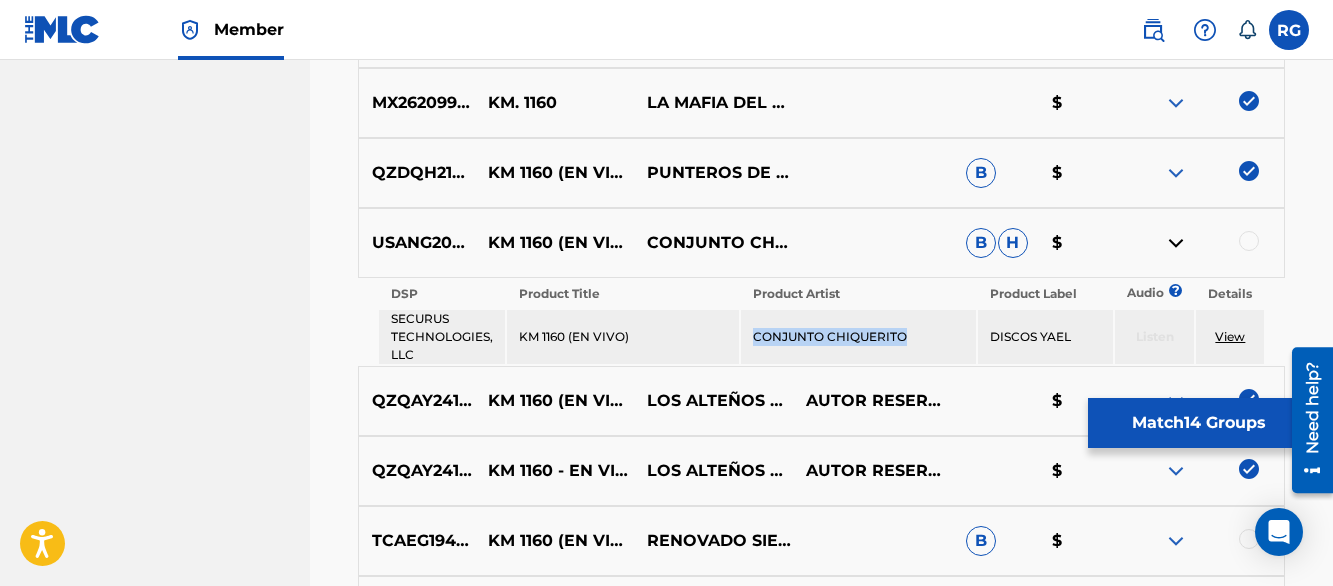 scroll, scrollTop: 0, scrollLeft: 0, axis: both 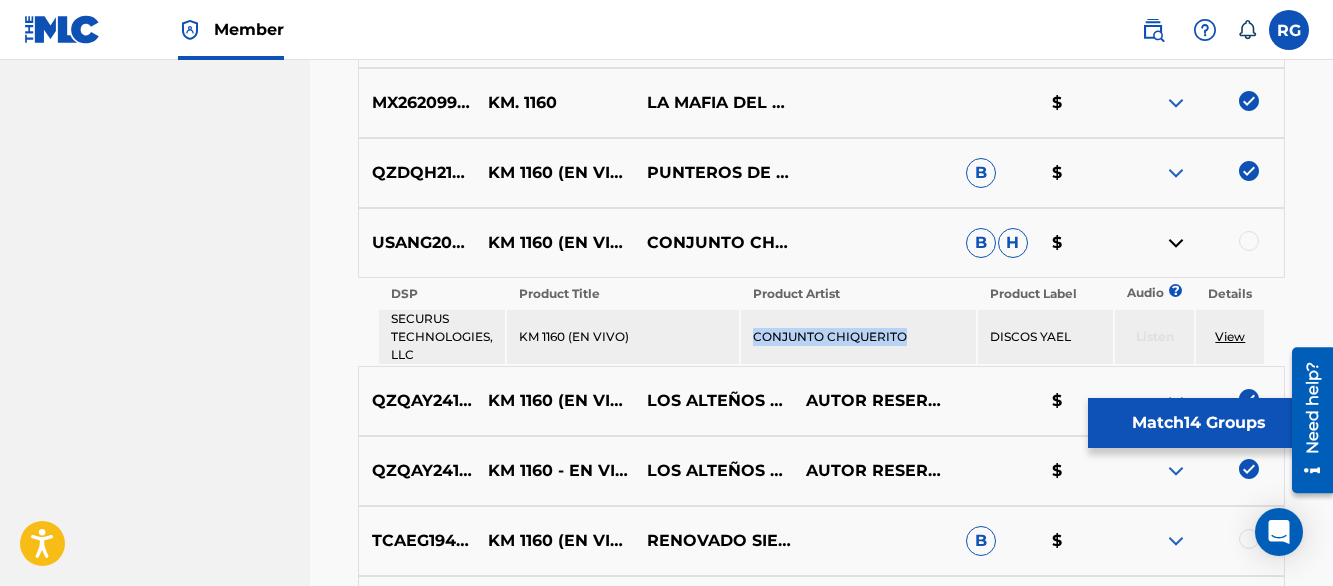 click at bounding box center (1176, 243) 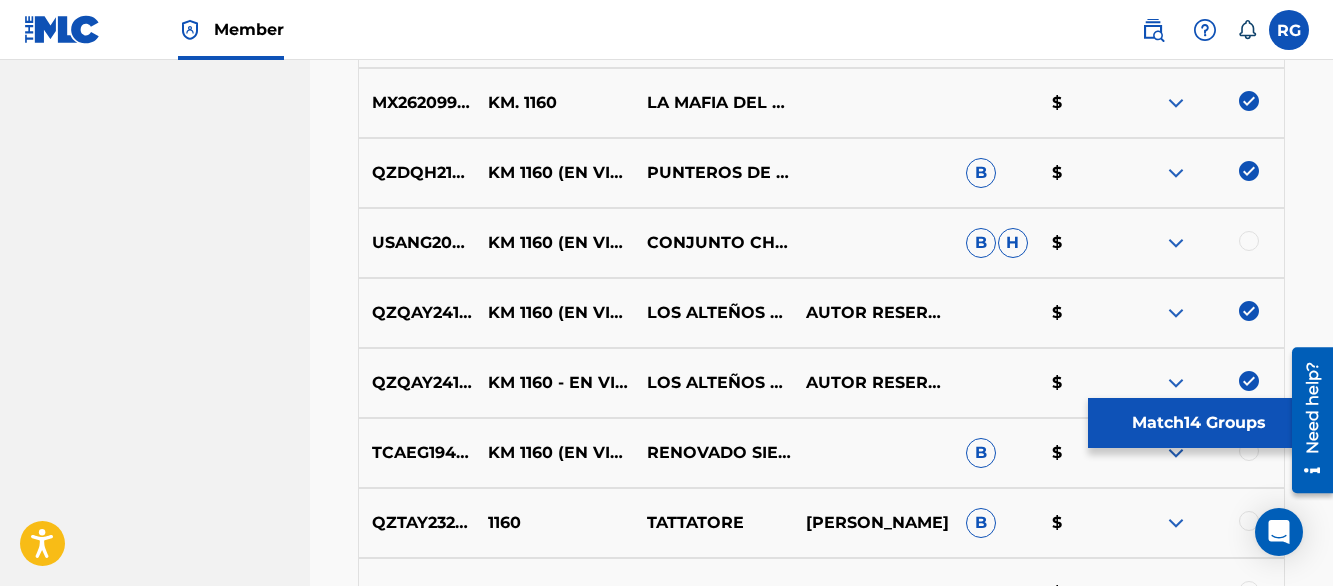 click on "SAN ANTONIO MUSIC PUBLISHER Summary Catalog Works Registration Claiming Tool Individual Registration Tool Bulk Registration Tool Registration Drafts Registration History Overclaims Tool Matching Matching Tool Match History Member Settings Member Benefits" at bounding box center (155, 6154) 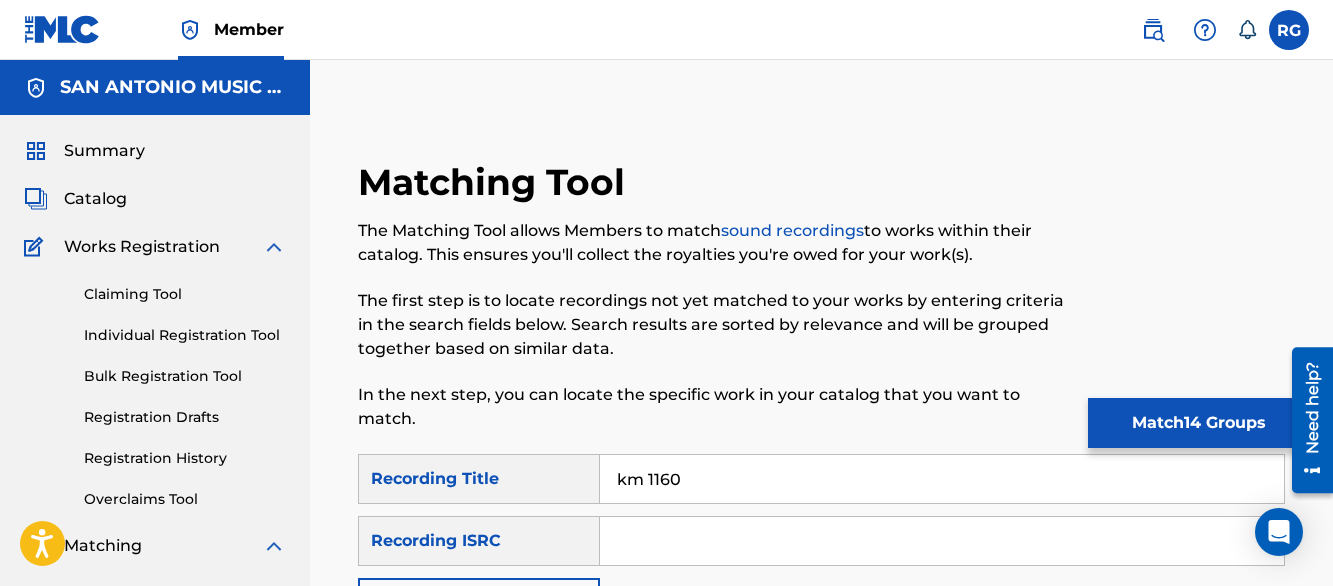 scroll, scrollTop: 1310, scrollLeft: 0, axis: vertical 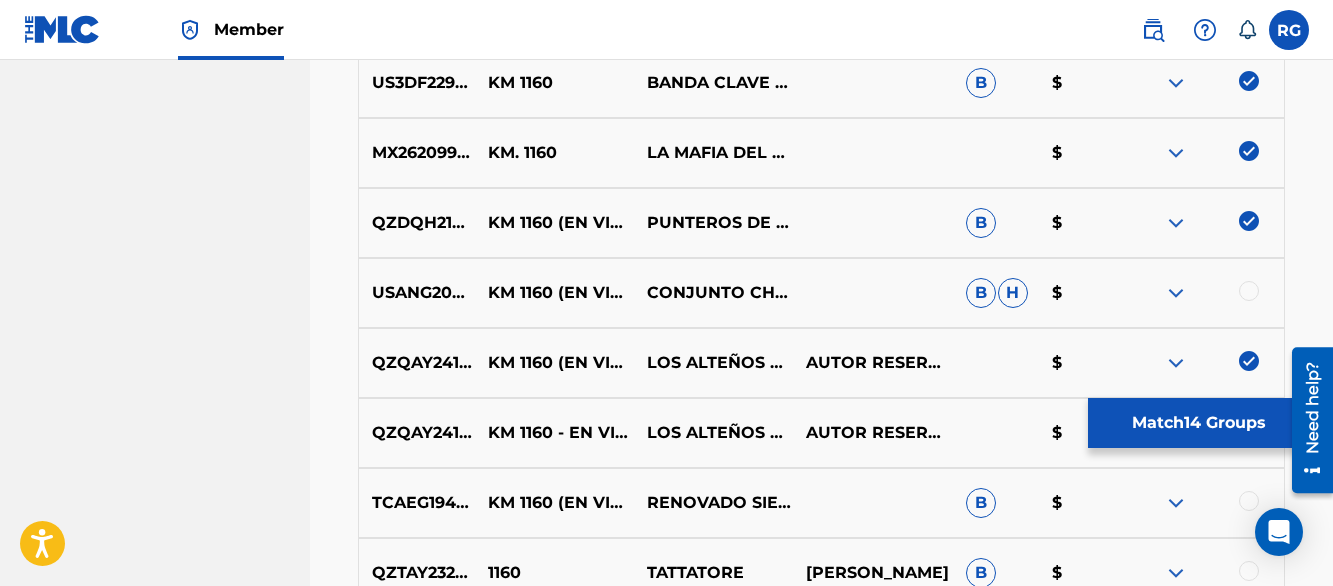 click at bounding box center [1249, 291] 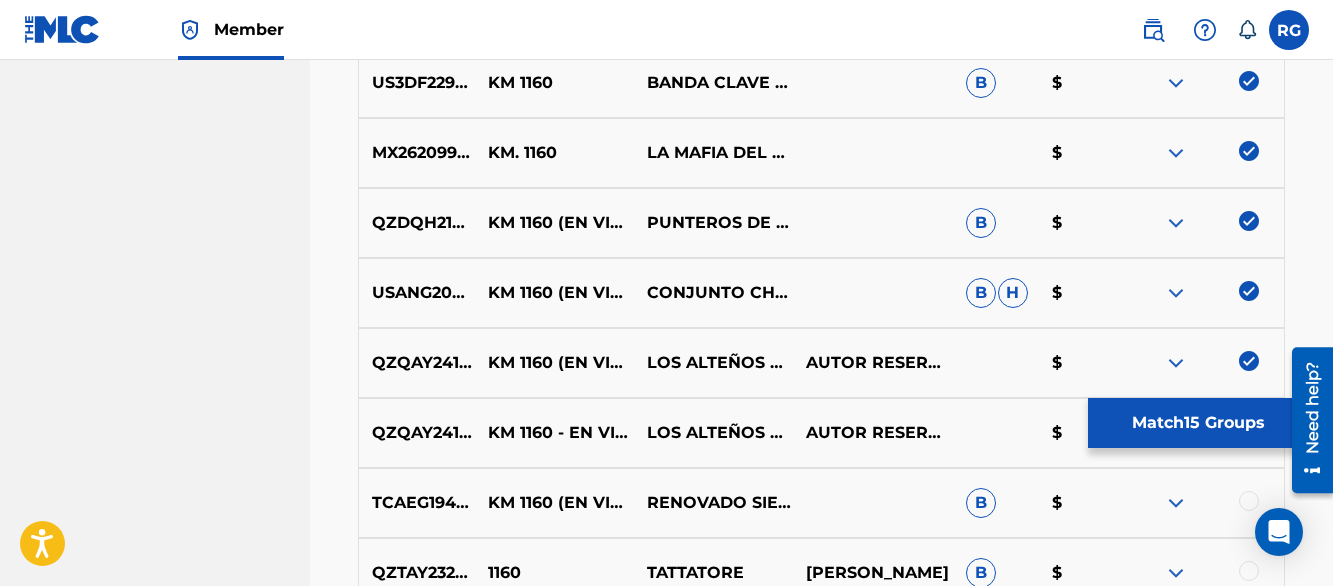 click on "Matching Tool The Matching Tool allows Members to match  sound recordings  to works within their catalog. This ensures you'll collect the royalties you're owed for your work(s). The first step is to locate recordings not yet matched to your works by entering criteria in the search fields below. Search results are sorted by relevance and will be grouped together based on similar data. In the next step, you can locate the specific work in your catalog that you want to match. SearchWithCriteria49c71dd9-d202-4aa9-9619-c59c7b9cfe1d Recording Title km 1160 SearchWithCriteriae5283984-87d5-4d62-b4c4-5370b5cf1049 Recording ISRC Add Criteria Filter Estimated Value All $$$$$ $$$$ $$$ $$ $ Source All Blanket License Historical Unmatched Remove Filters Apply Filters Filters ( 0 ) Search Showing 1 - 200 of 200+ results ISRC Recording Title Recording Artist Writer(s) Source ? Estimated Value ? 15  Selected GBSMU6099818 KM 1160 [PERSON_NAME] Y SU LEGADO $ US3DF2448319 KM 1160 RELAMPAGOS DE [GEOGRAPHIC_DATA] B $ US3DF2296753 KM 1160" at bounding box center (821, 6254) 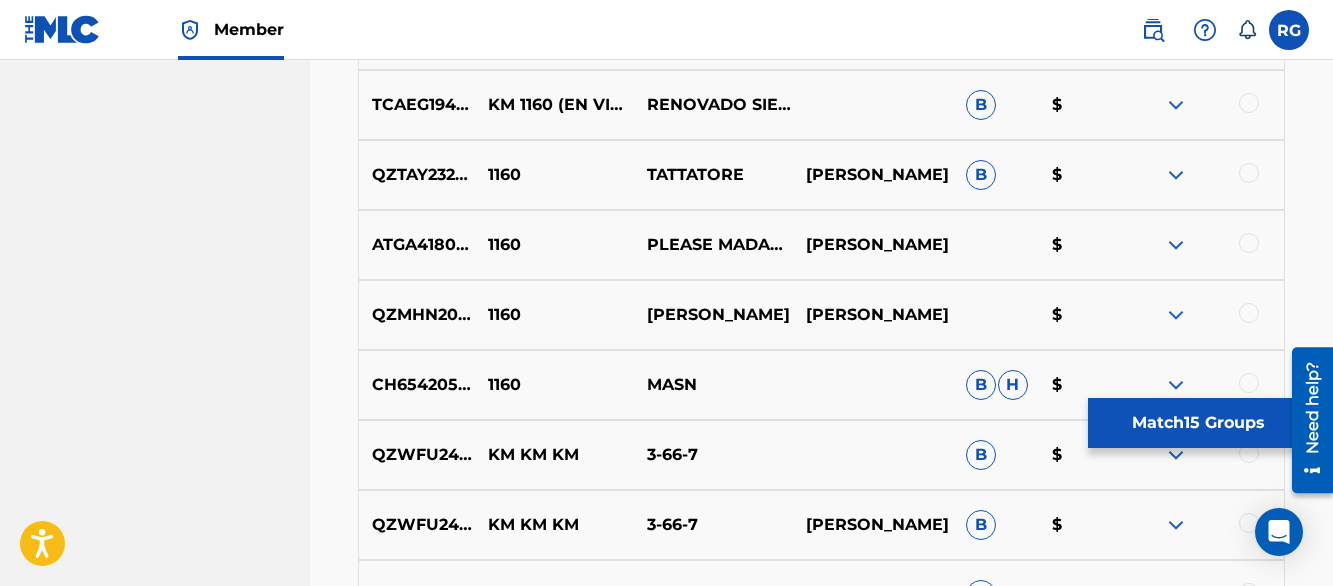 scroll, scrollTop: 1710, scrollLeft: 0, axis: vertical 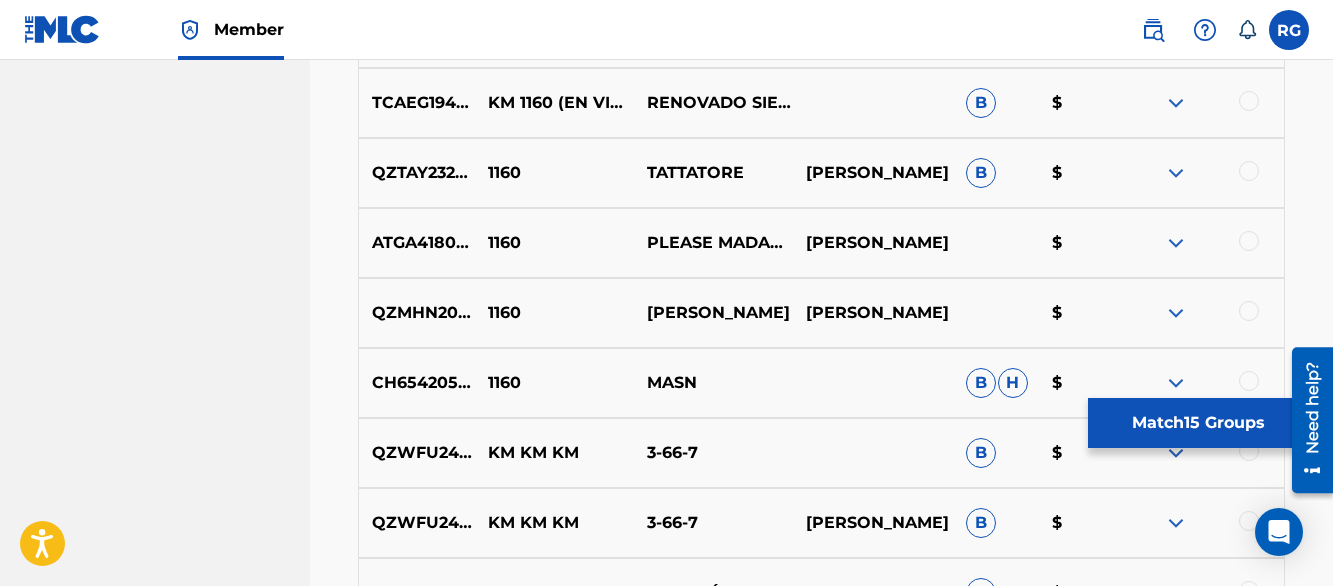 click on "SAN ANTONIO MUSIC PUBLISHER Summary Catalog Works Registration Claiming Tool Individual Registration Tool Bulk Registration Tool Registration Drafts Registration History Overclaims Tool Matching Matching Tool Match History Member Settings Member Benefits" at bounding box center (155, 5804) 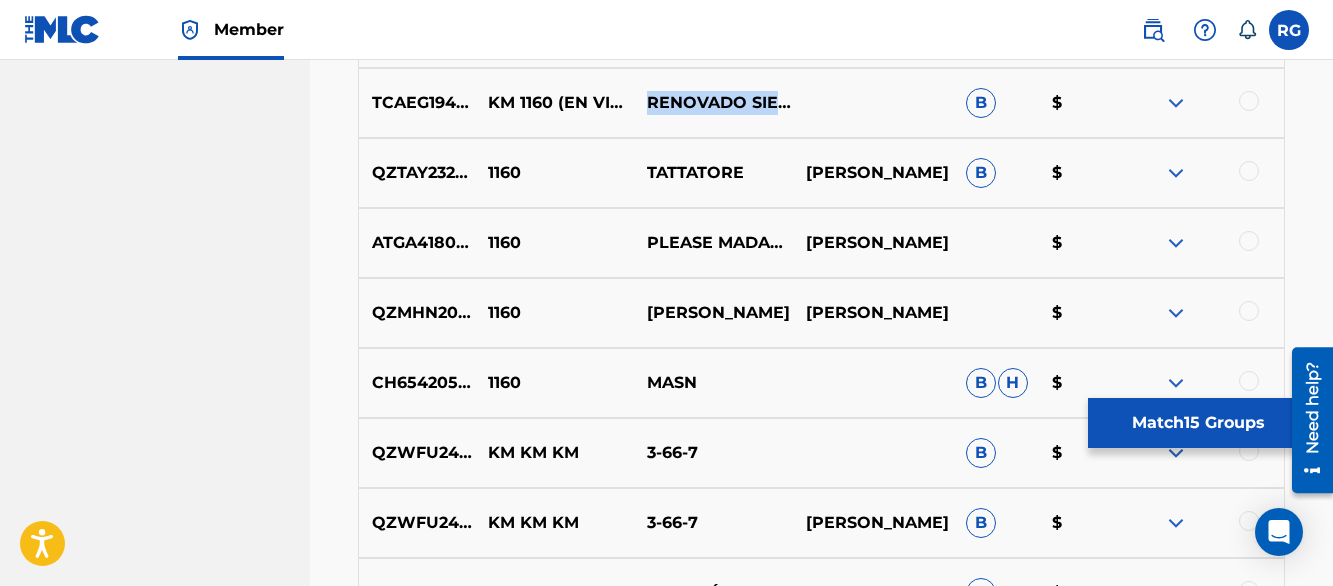 drag, startPoint x: 649, startPoint y: 91, endPoint x: 728, endPoint y: 111, distance: 81.49233 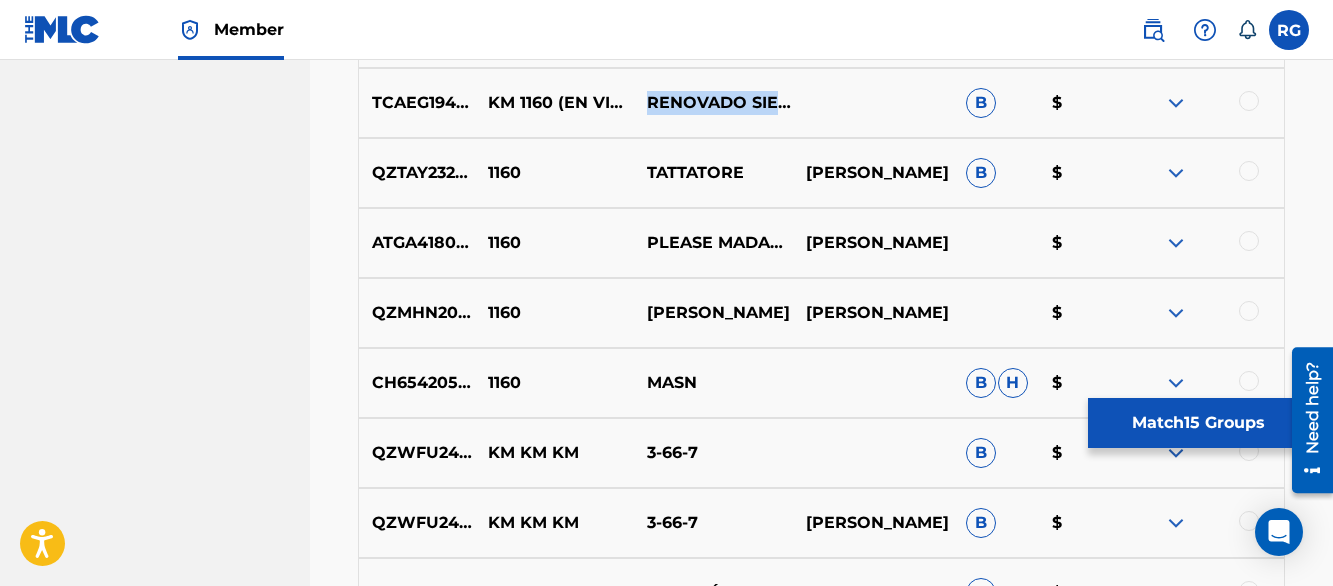 copy on "RENOVADO SIERREÑO" 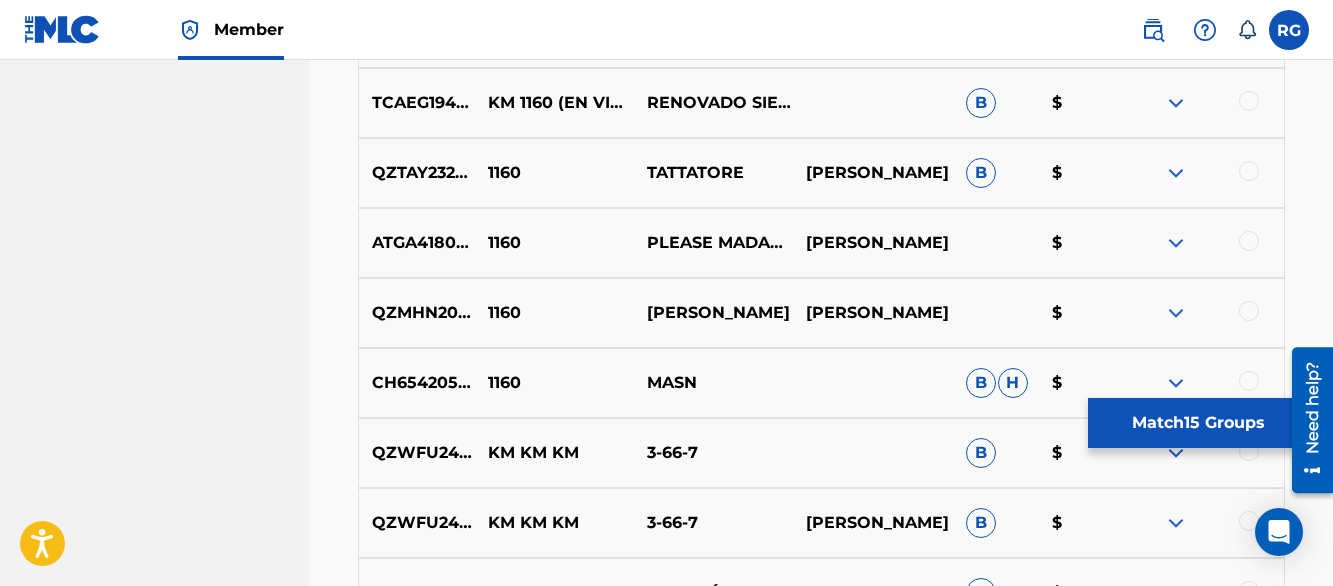click at bounding box center (1249, 101) 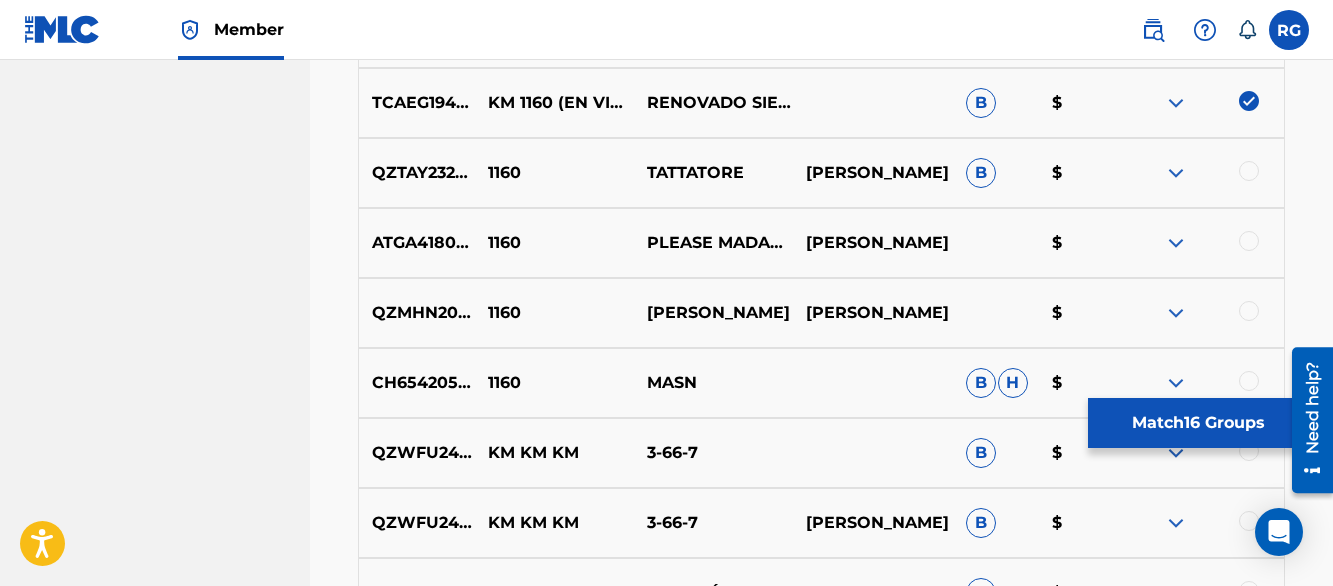 click at bounding box center (1249, 101) 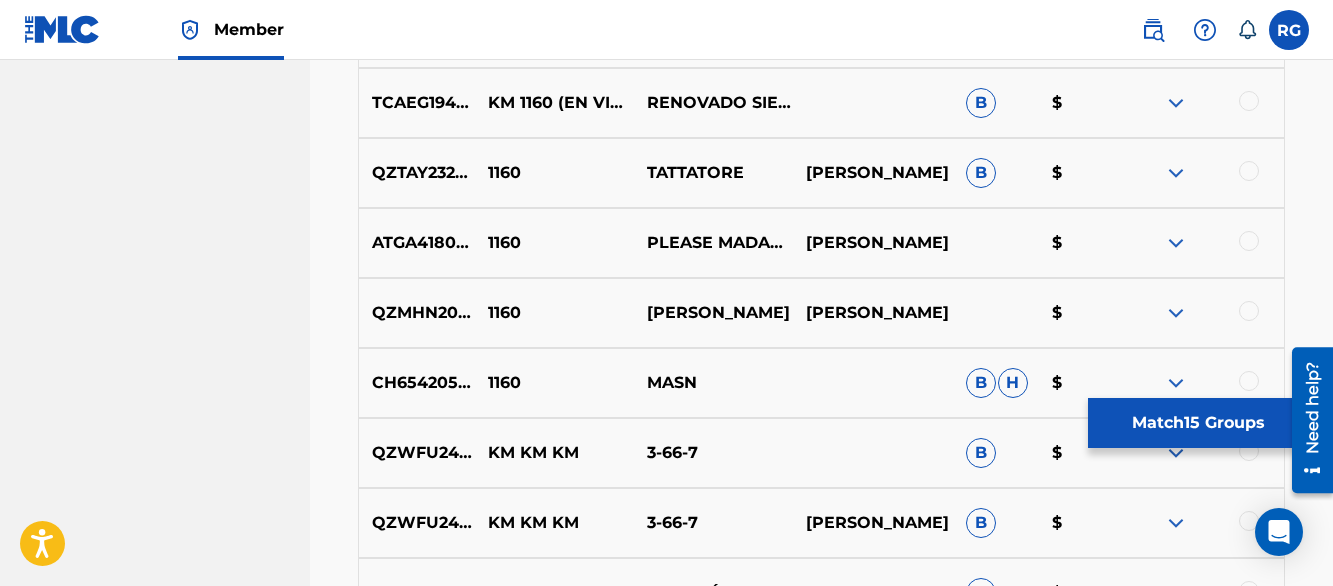 click at bounding box center (1249, 101) 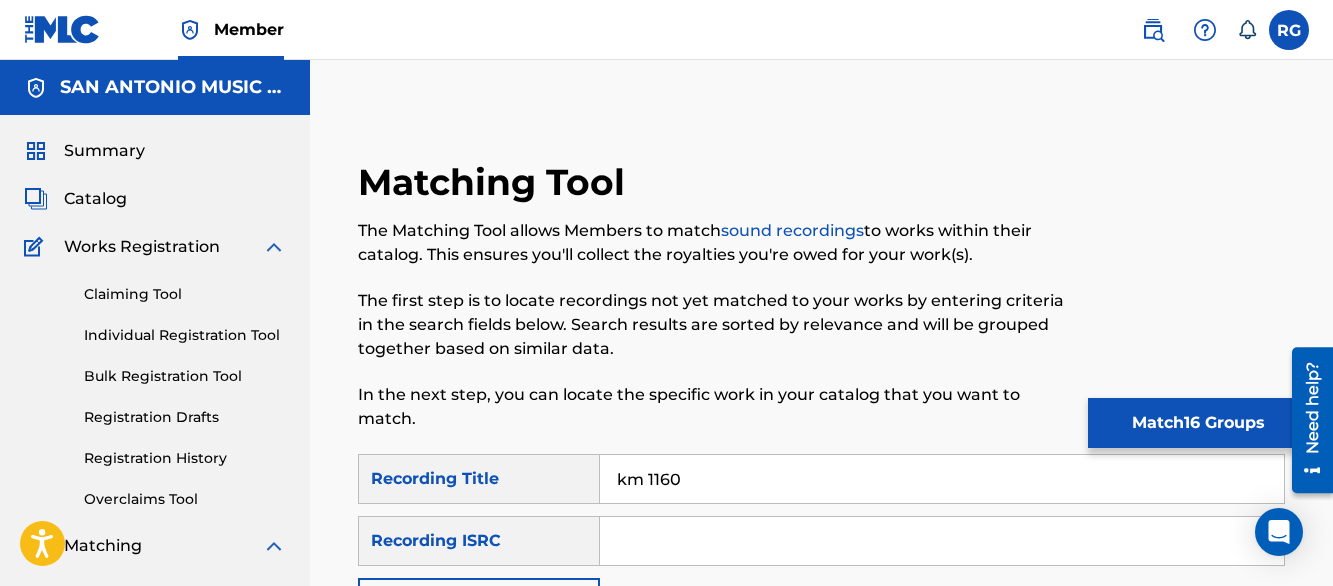 scroll, scrollTop: 1520, scrollLeft: 0, axis: vertical 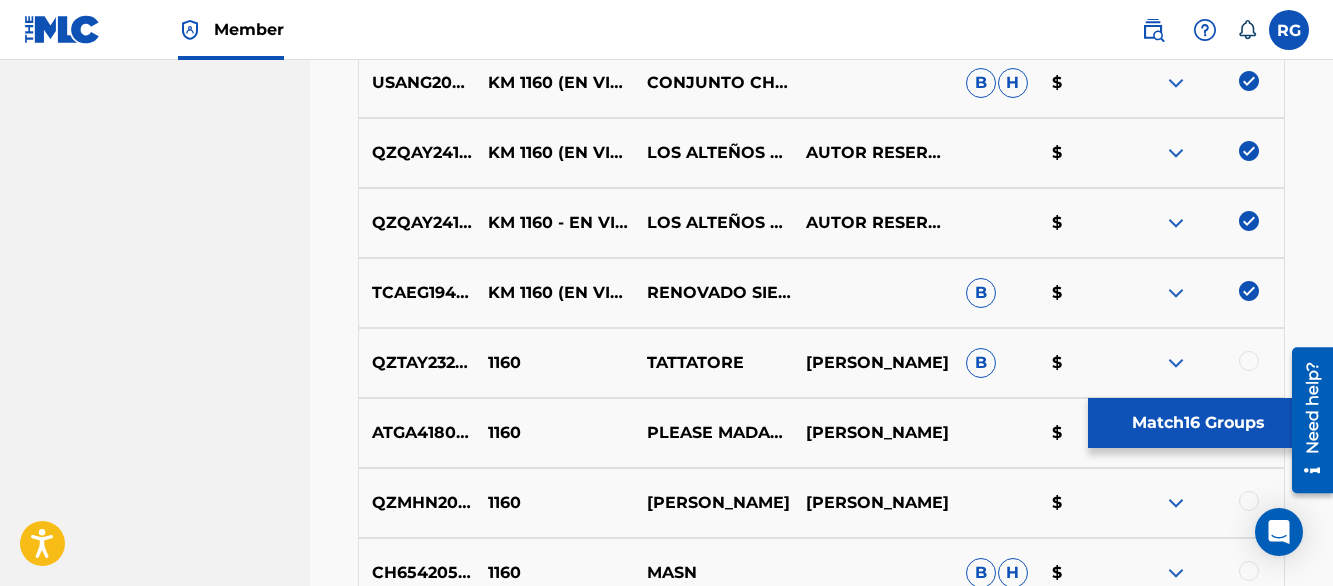 click at bounding box center [1176, 293] 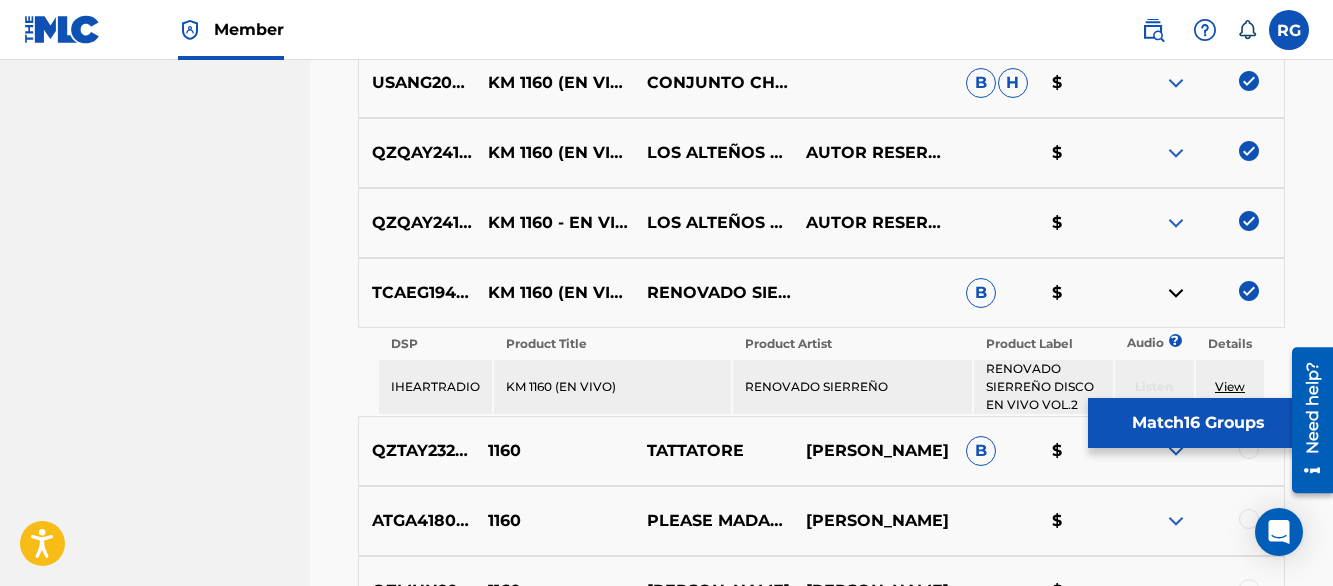 click at bounding box center (1176, 293) 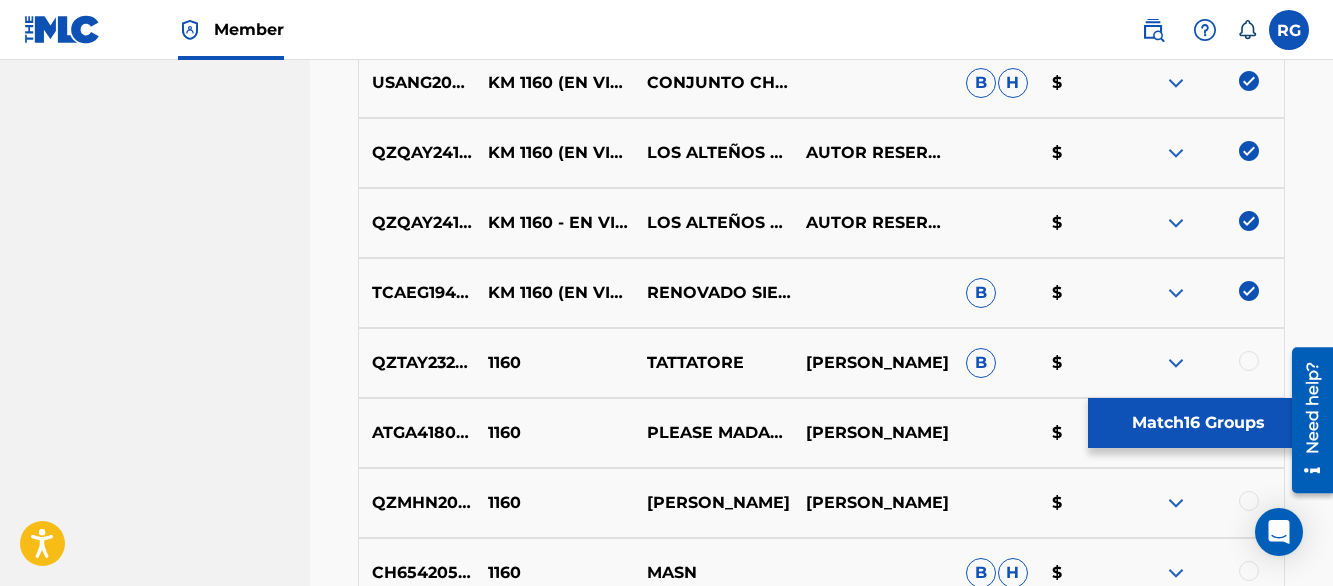 click on "Matching Tool The Matching Tool allows Members to match  sound recordings  to works within their catalog. This ensures you'll collect the royalties you're owed for your work(s). The first step is to locate recordings not yet matched to your works by entering criteria in the search fields below. Search results are sorted by relevance and will be grouped together based on similar data. In the next step, you can locate the specific work in your catalog that you want to match. SearchWithCriteria49c71dd9-d202-4aa9-9619-c59c7b9cfe1d Recording Title km 1160 SearchWithCriteriae5283984-87d5-4d62-b4c4-5370b5cf1049 Recording ISRC Add Criteria Filter Estimated Value All $$$$$ $$$$ $$$ $$ $ Source All Blanket License Historical Unmatched Remove Filters Apply Filters Filters ( 0 ) Search Showing 1 - 200 of 200+ results ISRC Recording Title Recording Artist Writer(s) Source ? Estimated Value ? 16  Selected GBSMU6099818 KM 1160 [PERSON_NAME] Y SU LEGADO $ US3DF2448319 KM 1160 RELAMPAGOS DE [GEOGRAPHIC_DATA] B $ US3DF2296753 KM 1160" at bounding box center [821, 6019] 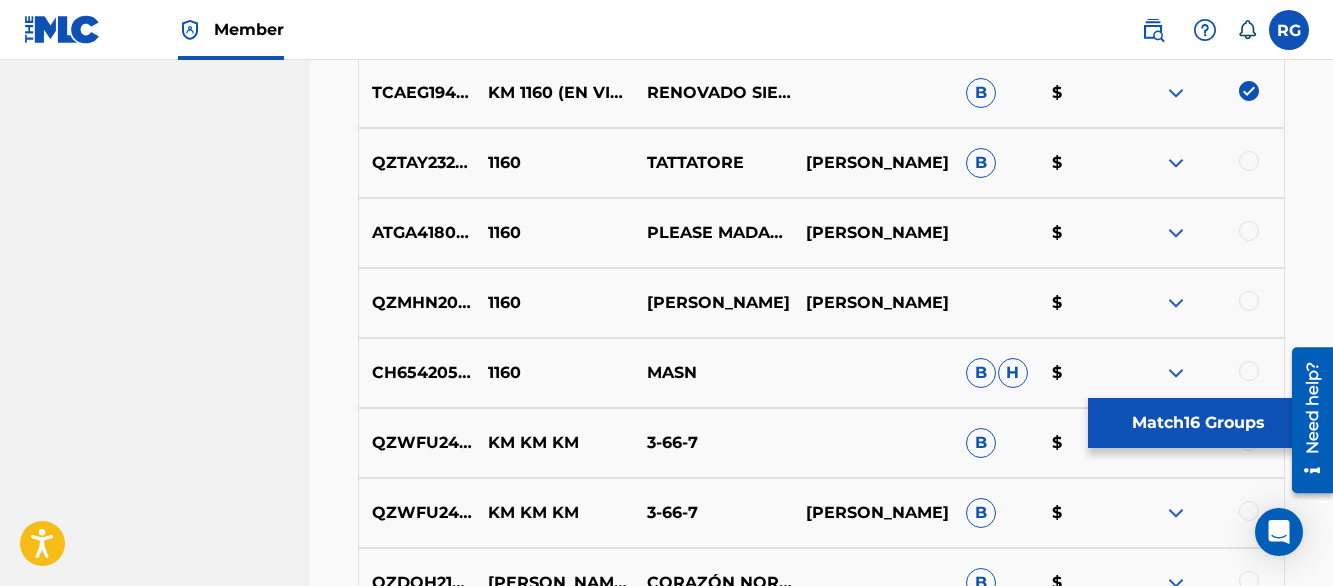 scroll, scrollTop: 1680, scrollLeft: 0, axis: vertical 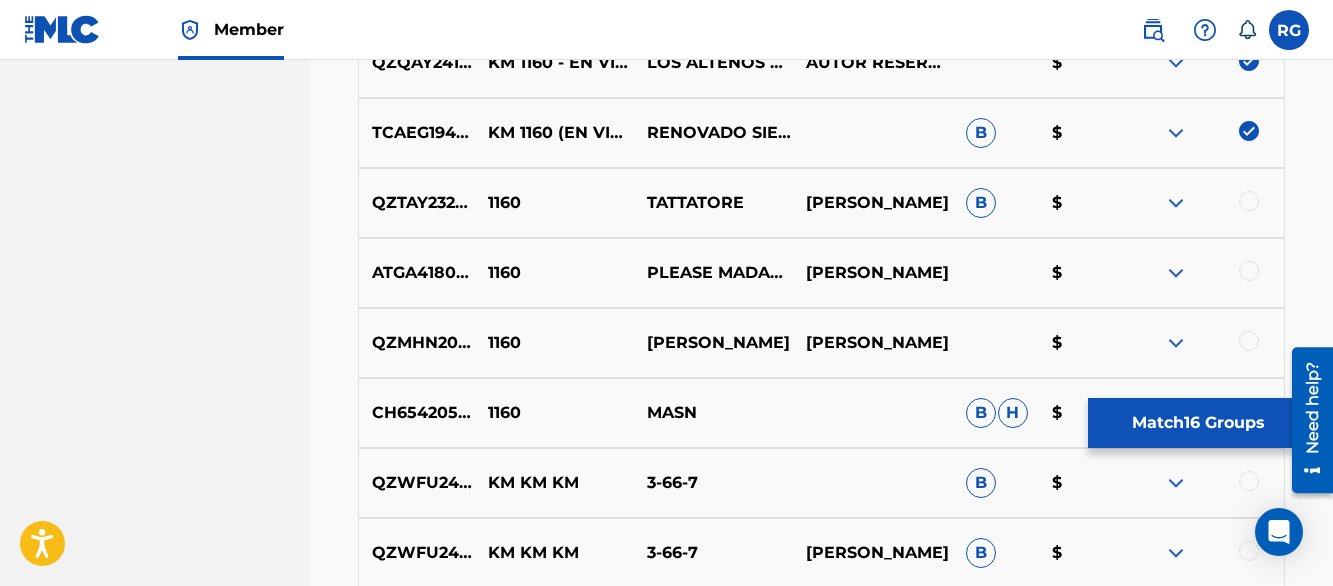 click at bounding box center [1176, 203] 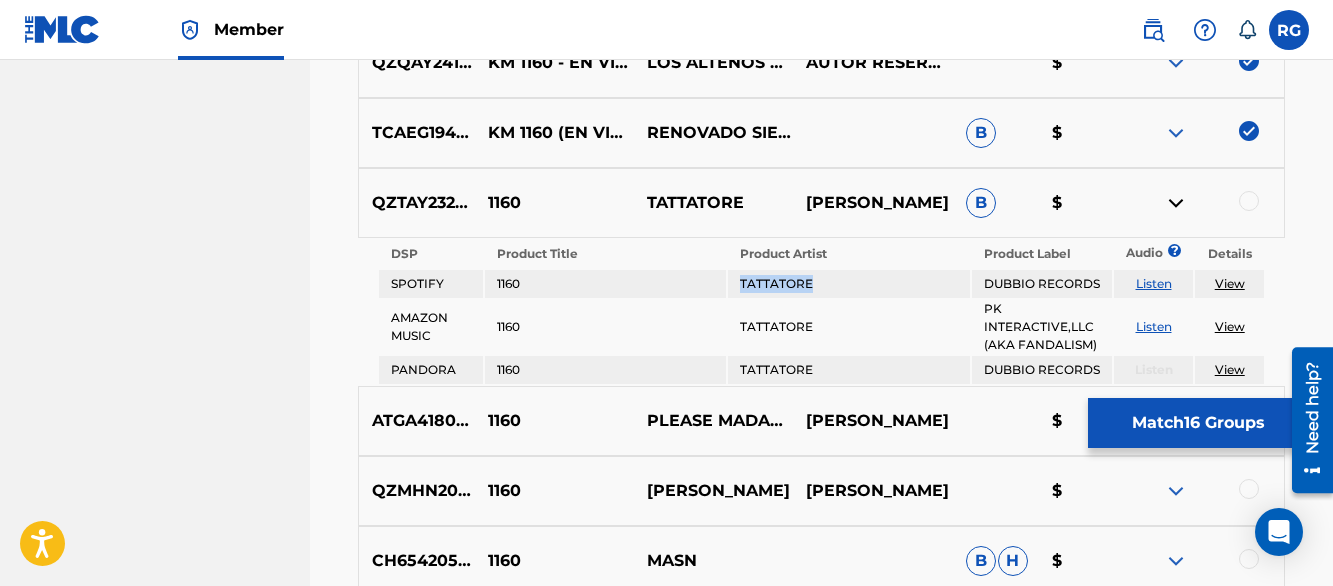 drag, startPoint x: 810, startPoint y: 283, endPoint x: 742, endPoint y: 283, distance: 68 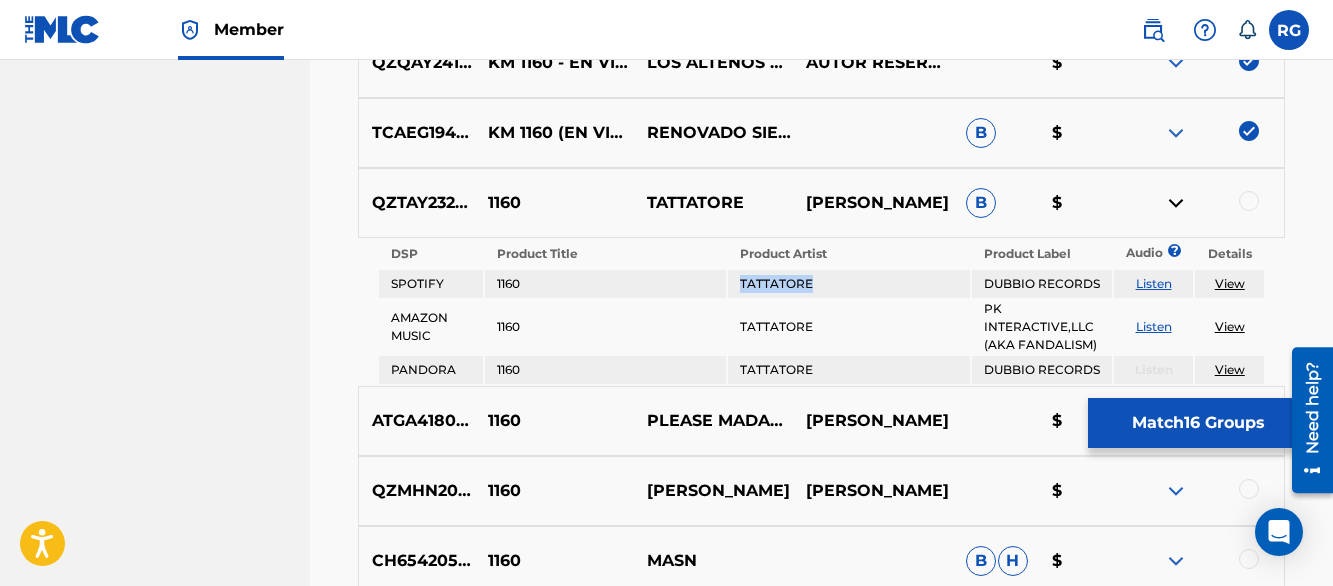 copy on "TATTATORE" 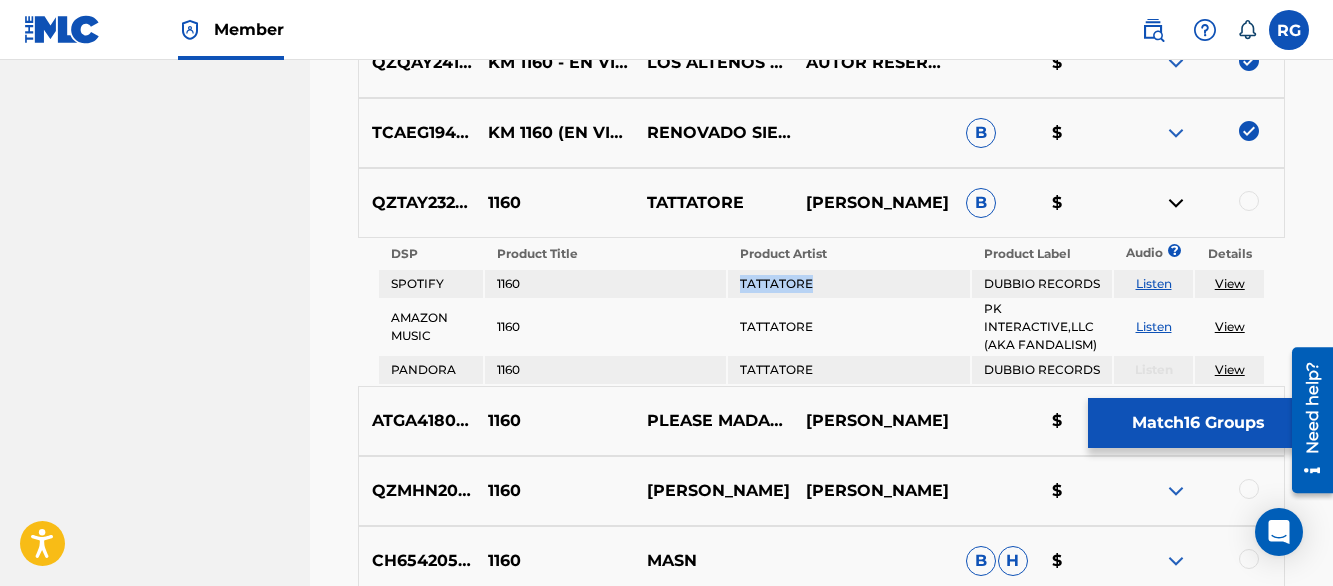 click on "Listen" at bounding box center (1154, 326) 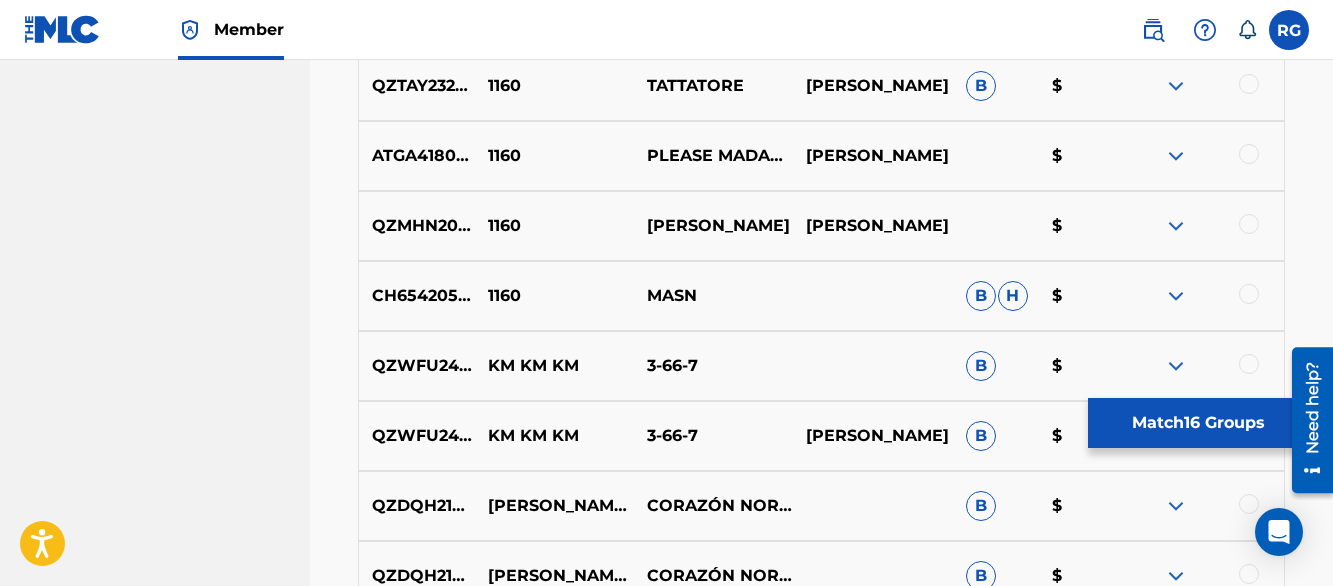 scroll, scrollTop: 1800, scrollLeft: 0, axis: vertical 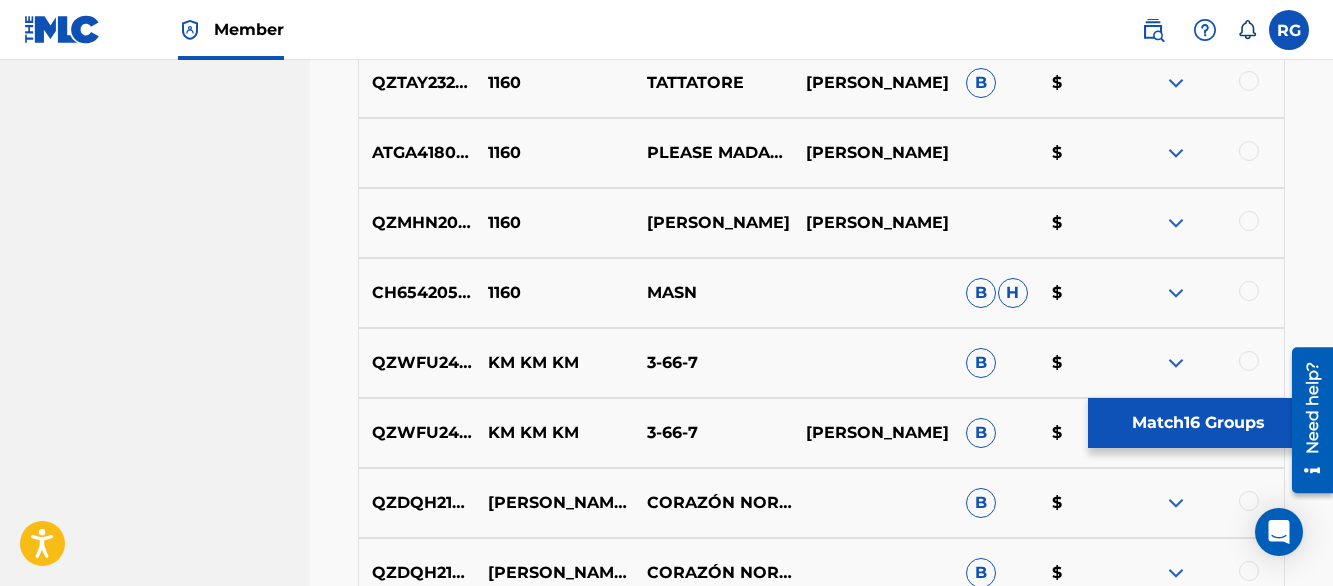 click at bounding box center [1176, 153] 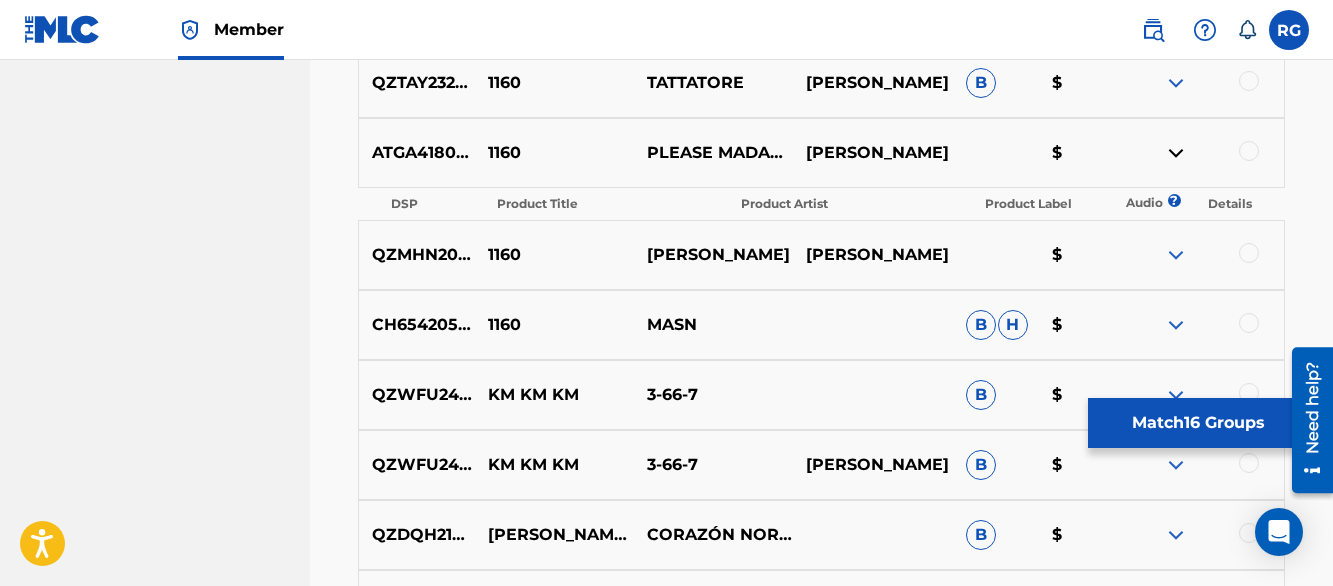 click at bounding box center [1176, 153] 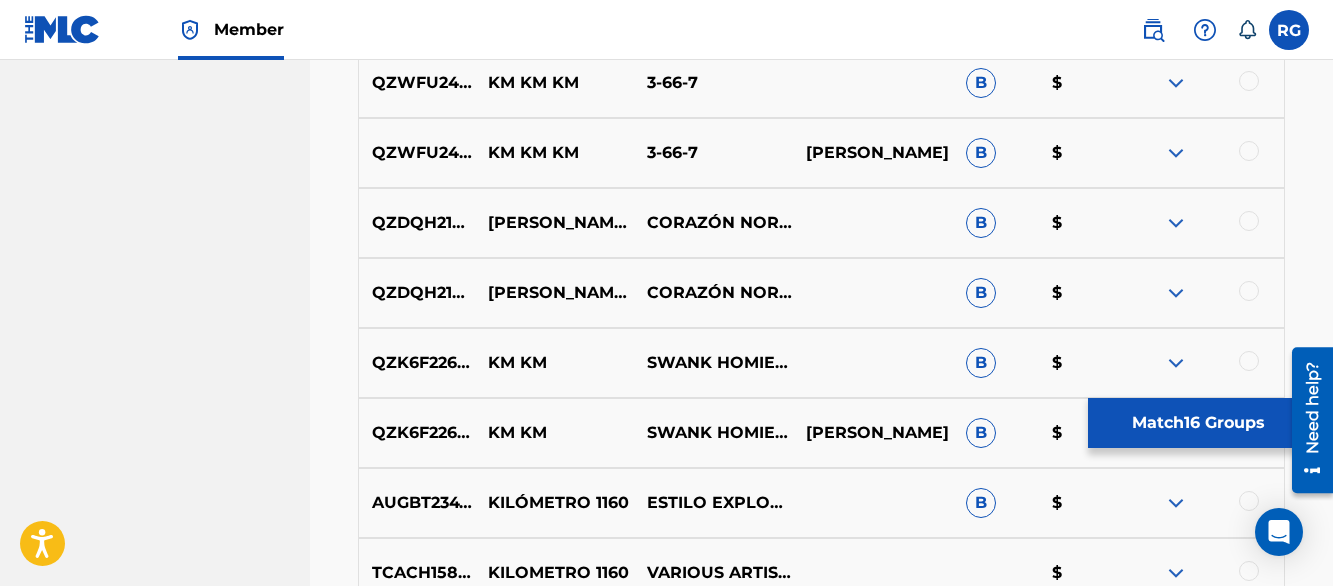 scroll, scrollTop: 2160, scrollLeft: 0, axis: vertical 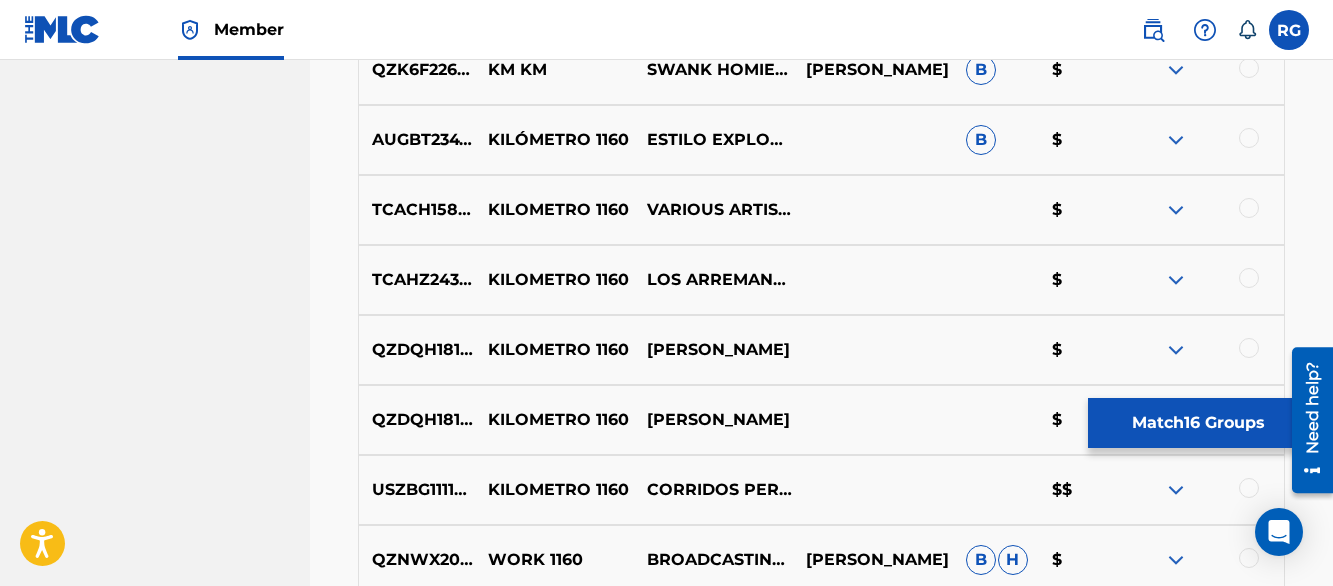 click at bounding box center [1176, 140] 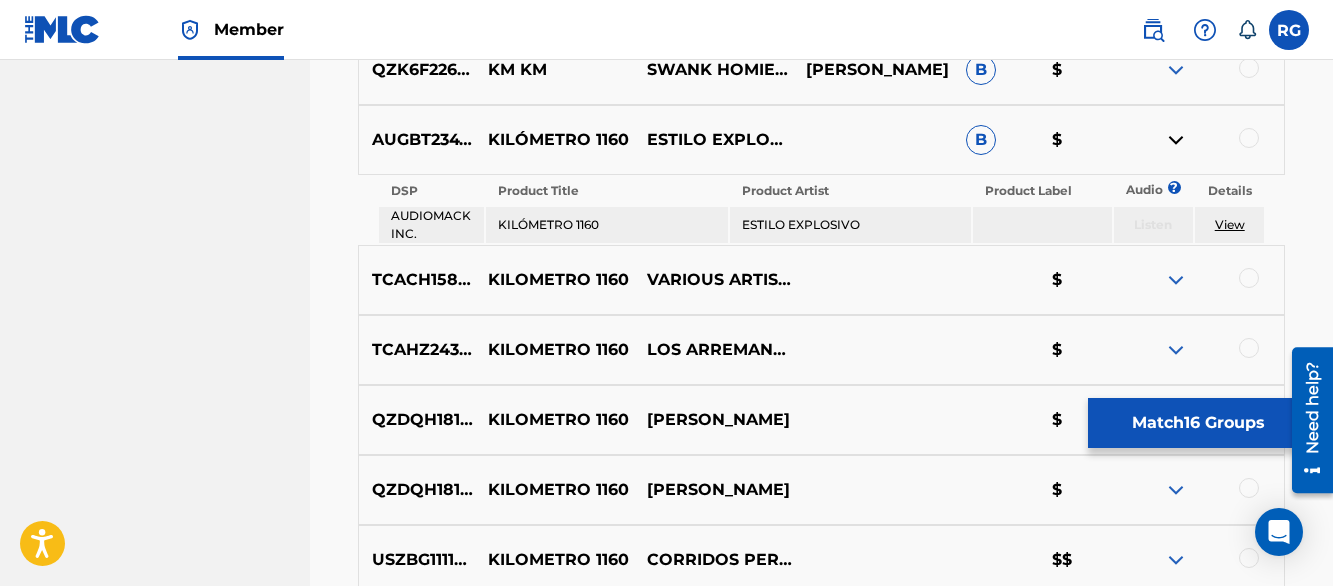 click at bounding box center (1176, 140) 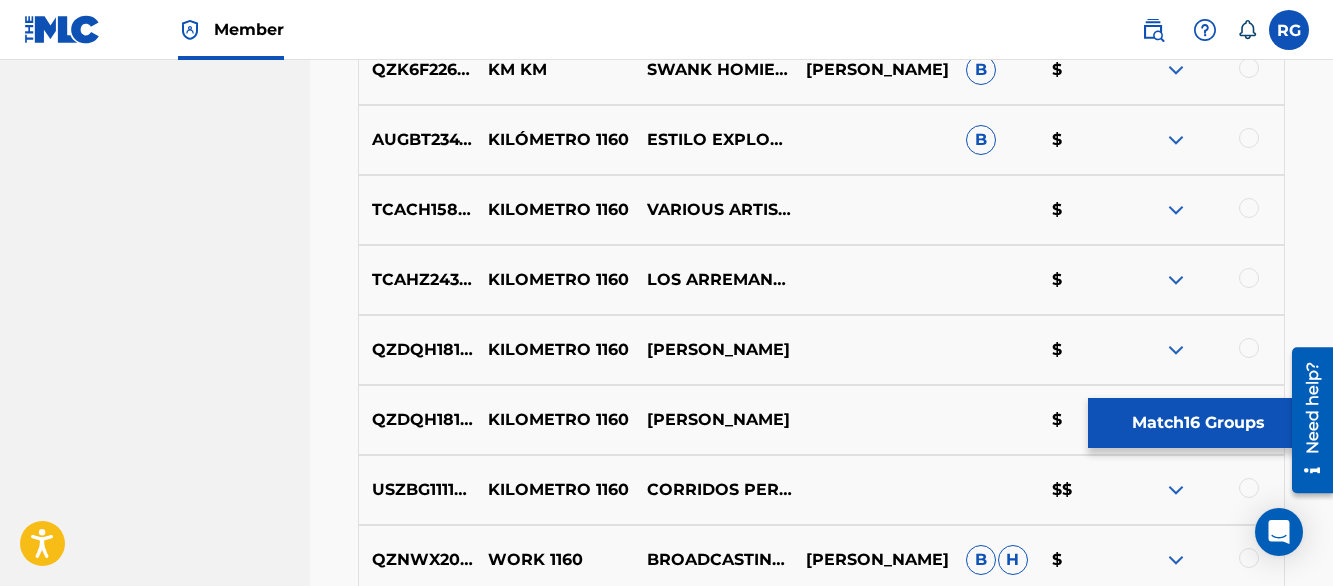 click at bounding box center [1176, 140] 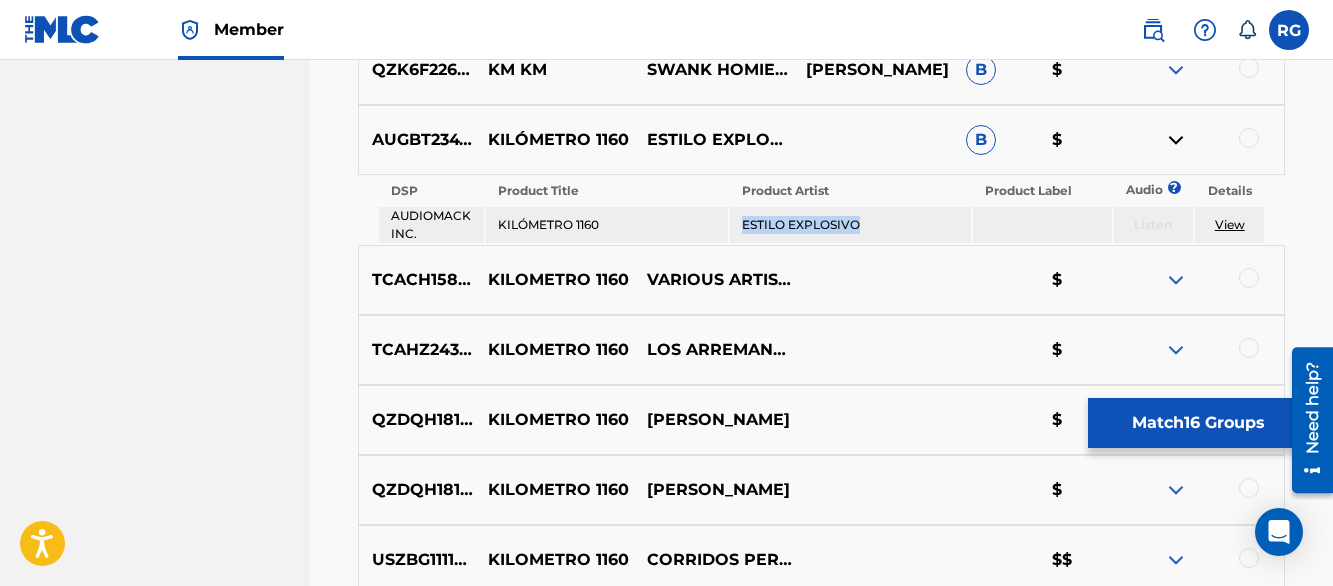 drag, startPoint x: 745, startPoint y: 227, endPoint x: 860, endPoint y: 222, distance: 115.10864 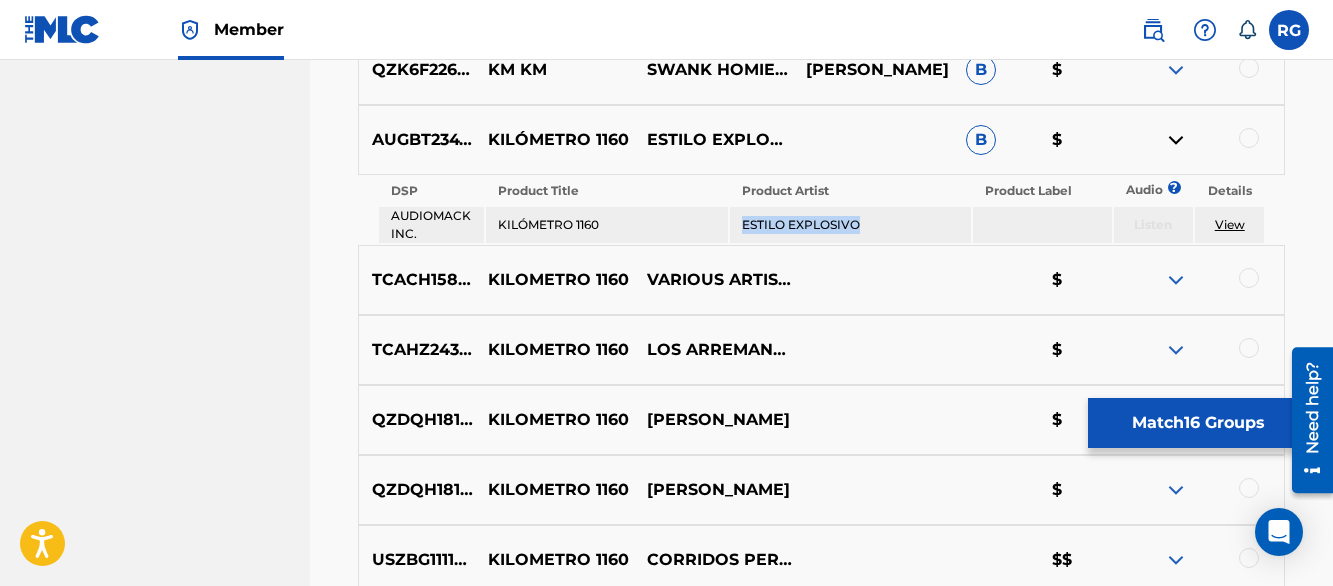 copy on "ESTILO EXPLOSIVO" 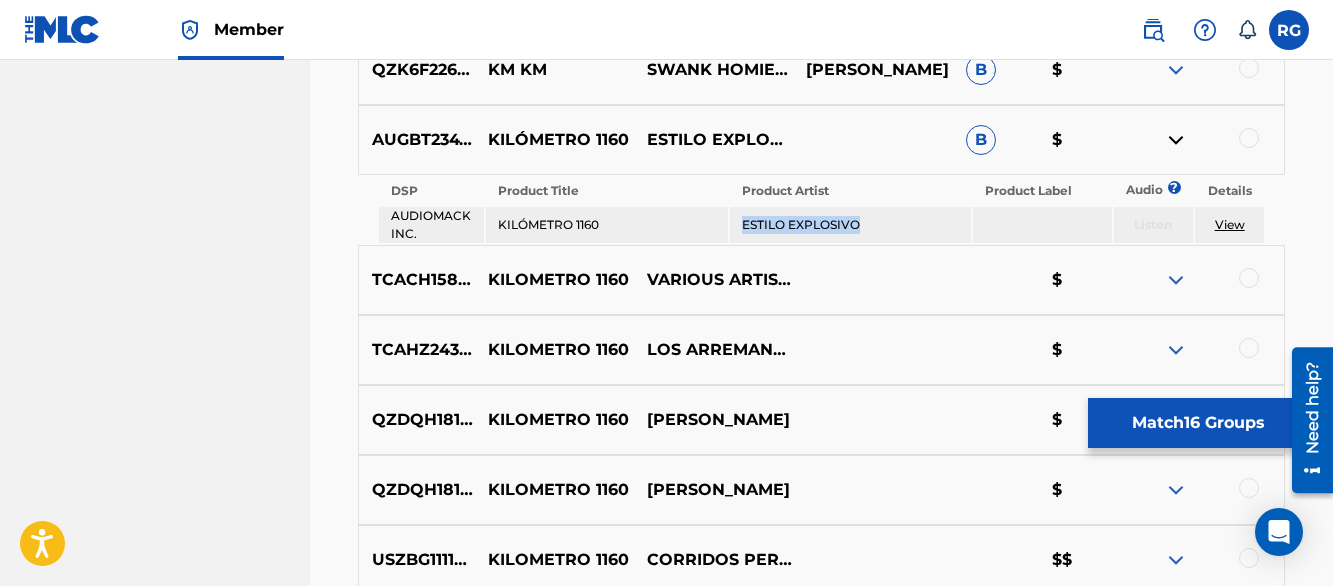 copy on "ESTILO EXPLOSIVO" 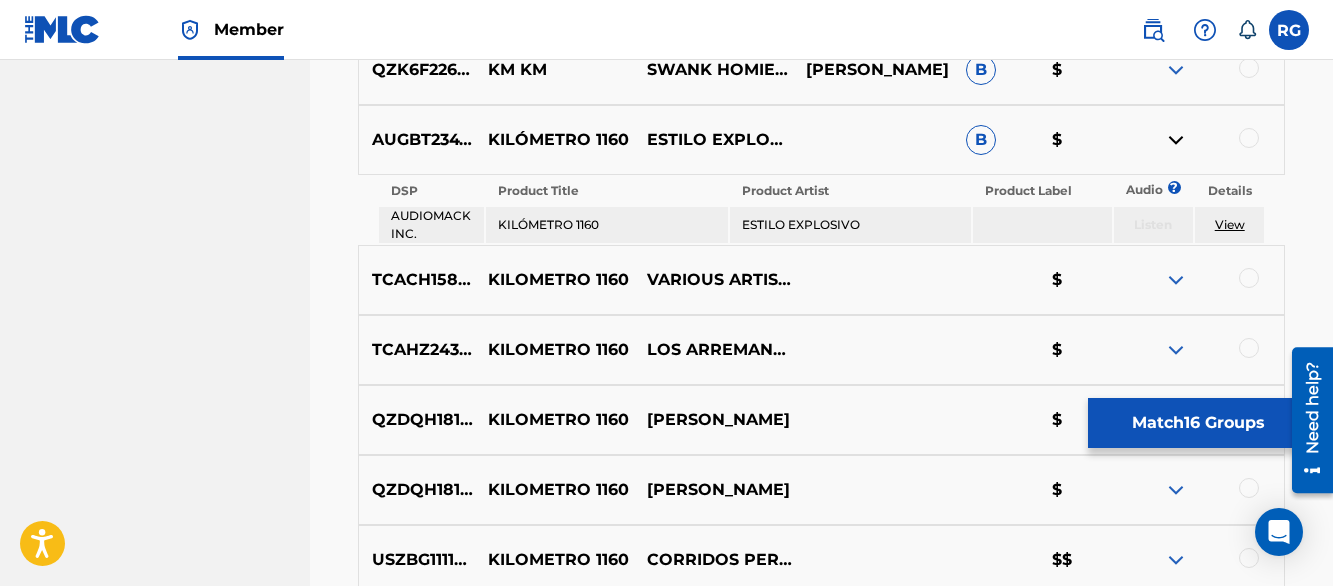 click at bounding box center [1249, 138] 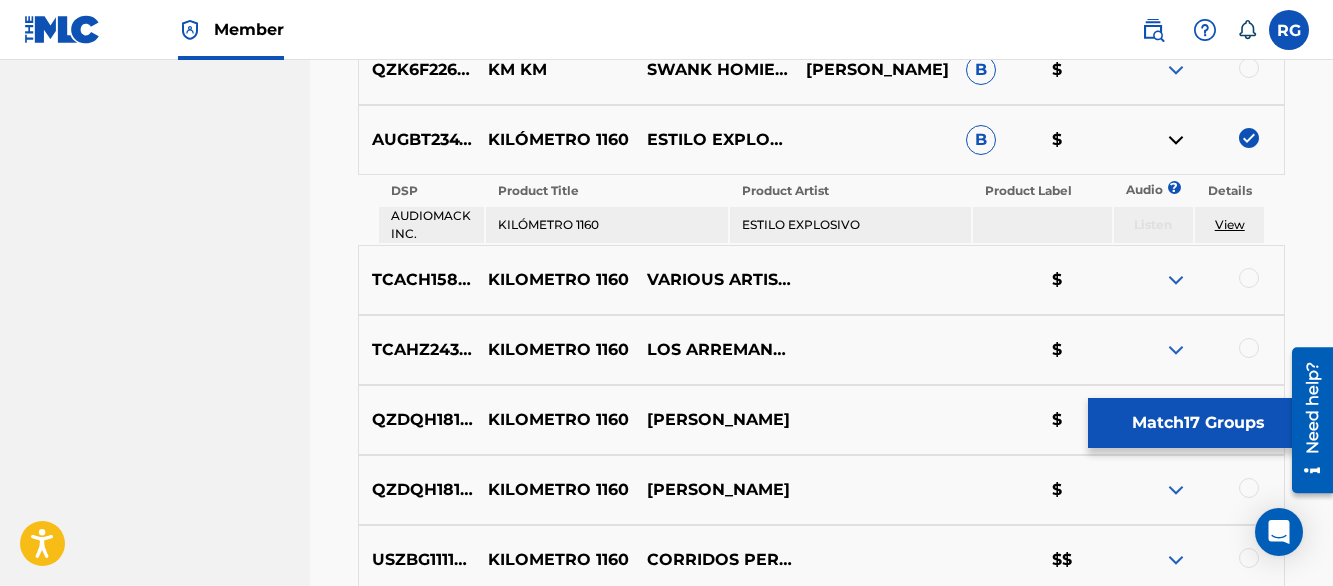 click at bounding box center (1176, 140) 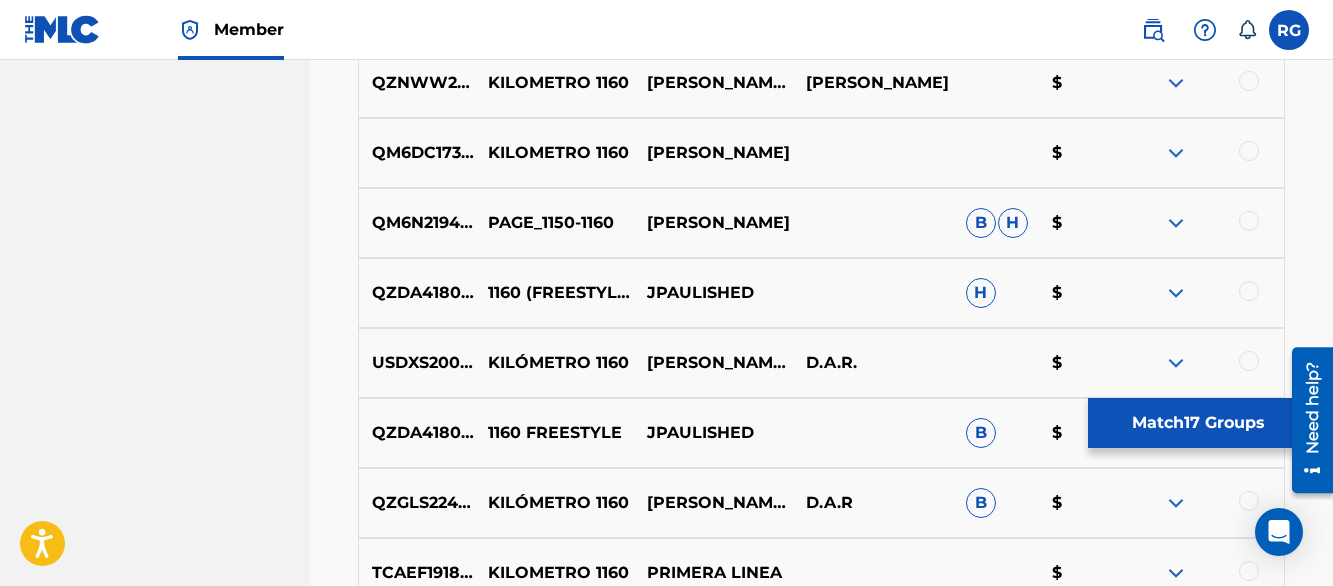 scroll, scrollTop: 2290, scrollLeft: 0, axis: vertical 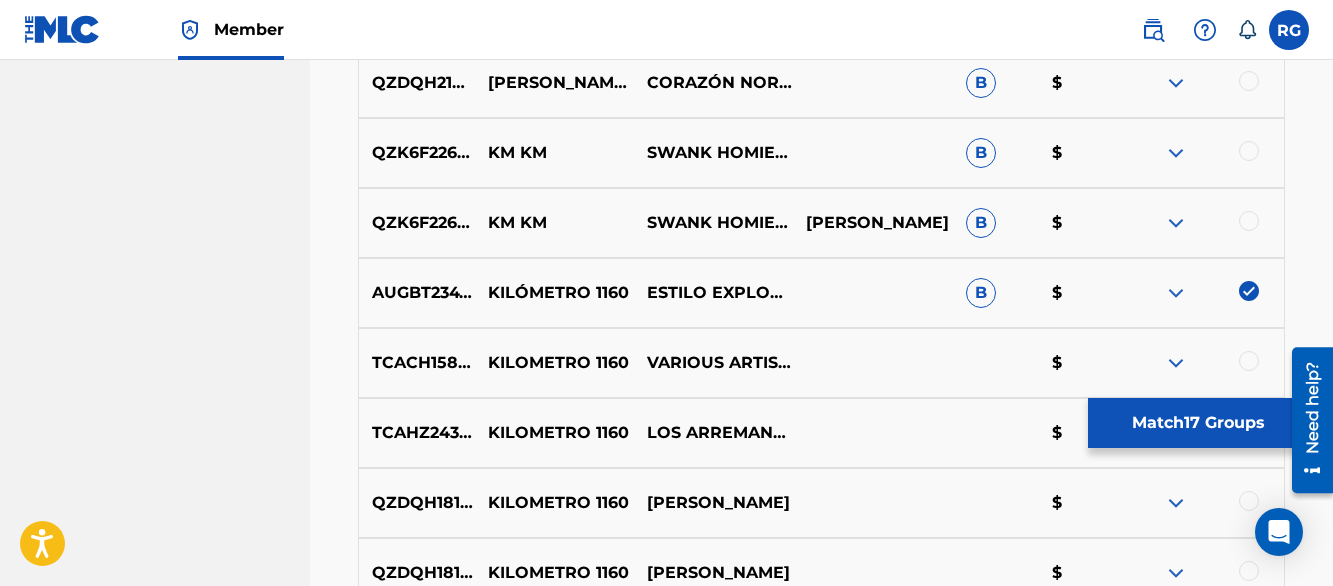 click on "SAN ANTONIO MUSIC PUBLISHER Summary Catalog Works Registration Claiming Tool Individual Registration Tool Bulk Registration Tool Registration Drafts Registration History Overclaims Tool Matching Matching Tool Match History Member Settings Member Benefits" at bounding box center [155, 5224] 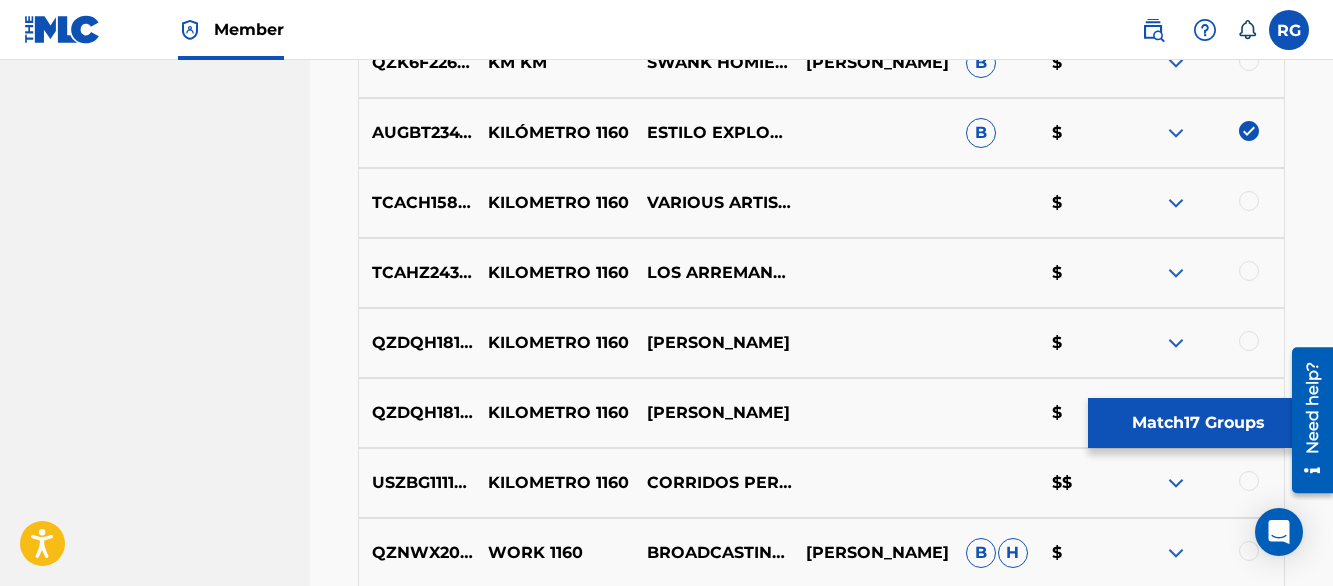 scroll, scrollTop: 2490, scrollLeft: 0, axis: vertical 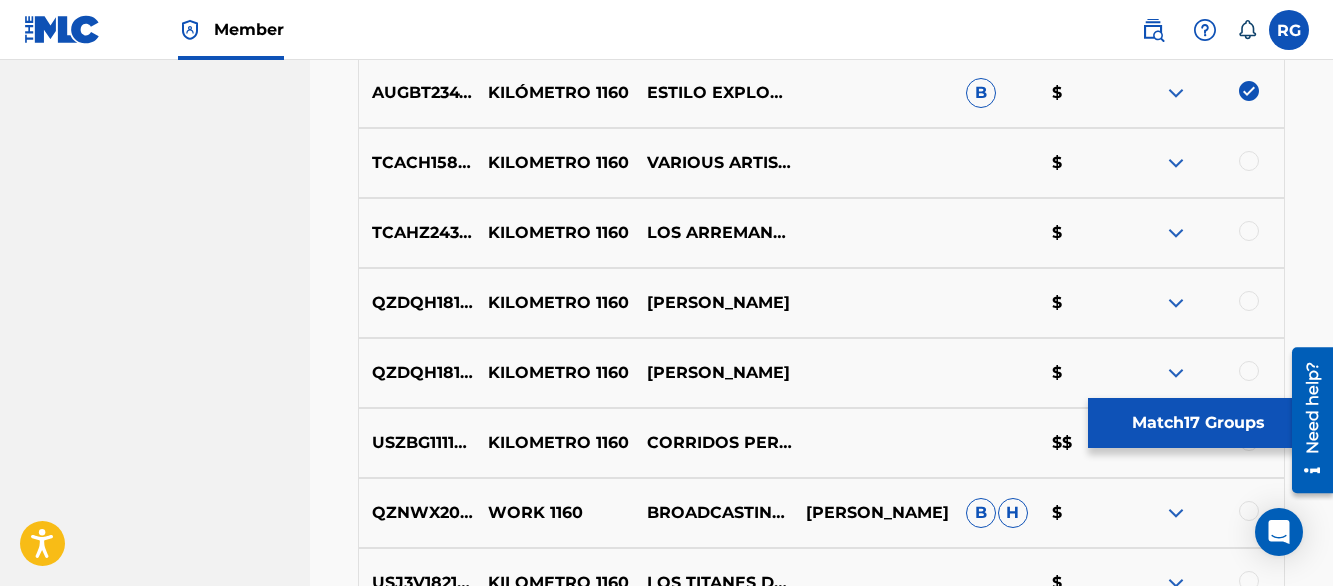 click at bounding box center [1176, 163] 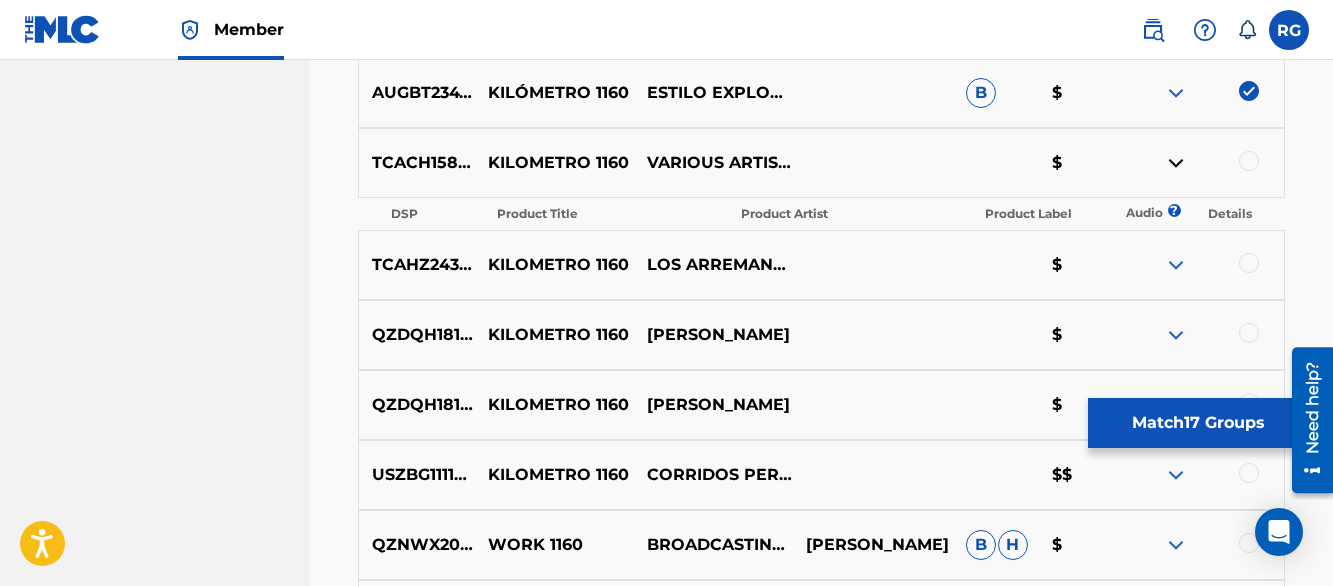 click at bounding box center [1176, 163] 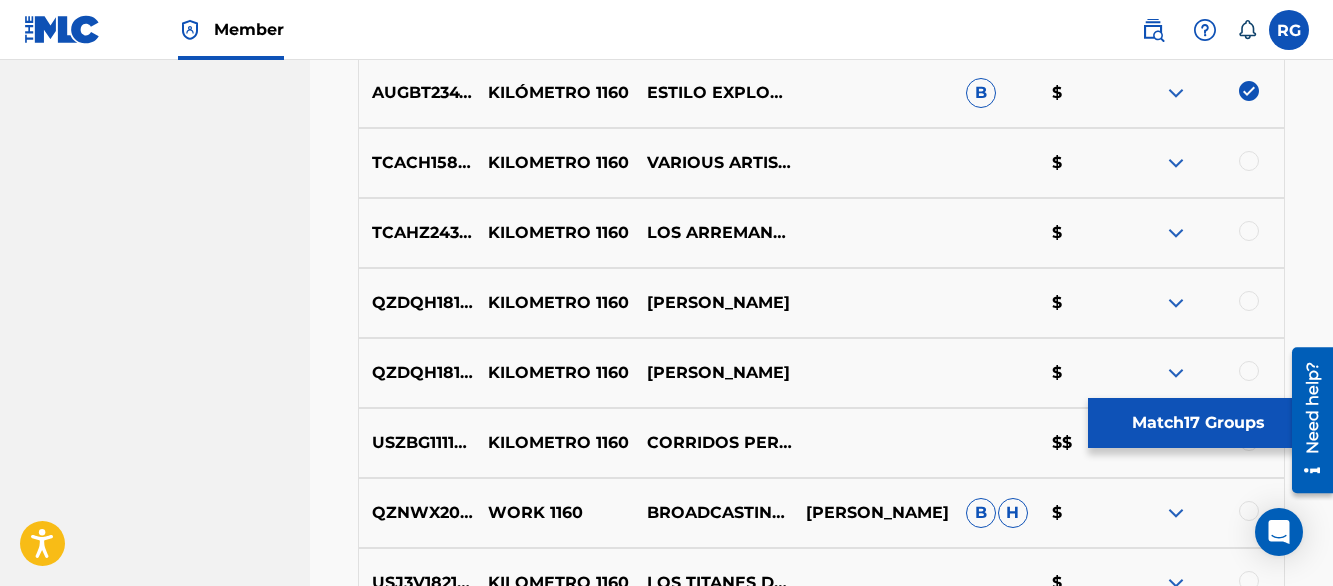 click at bounding box center [1249, 161] 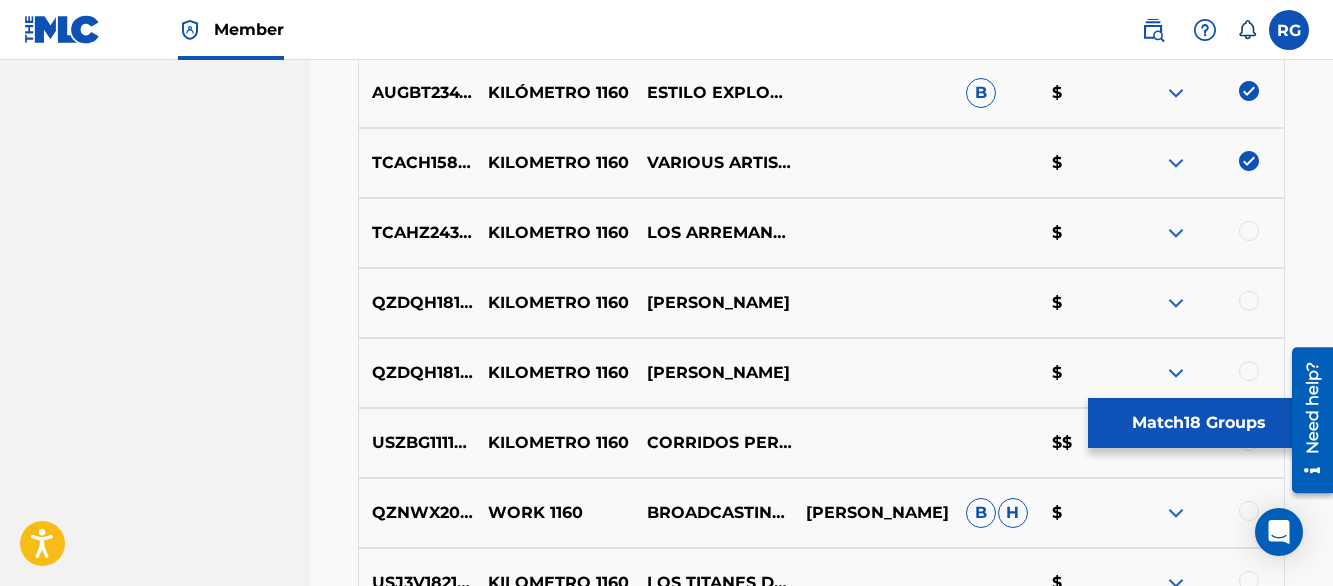 click at bounding box center [1176, 233] 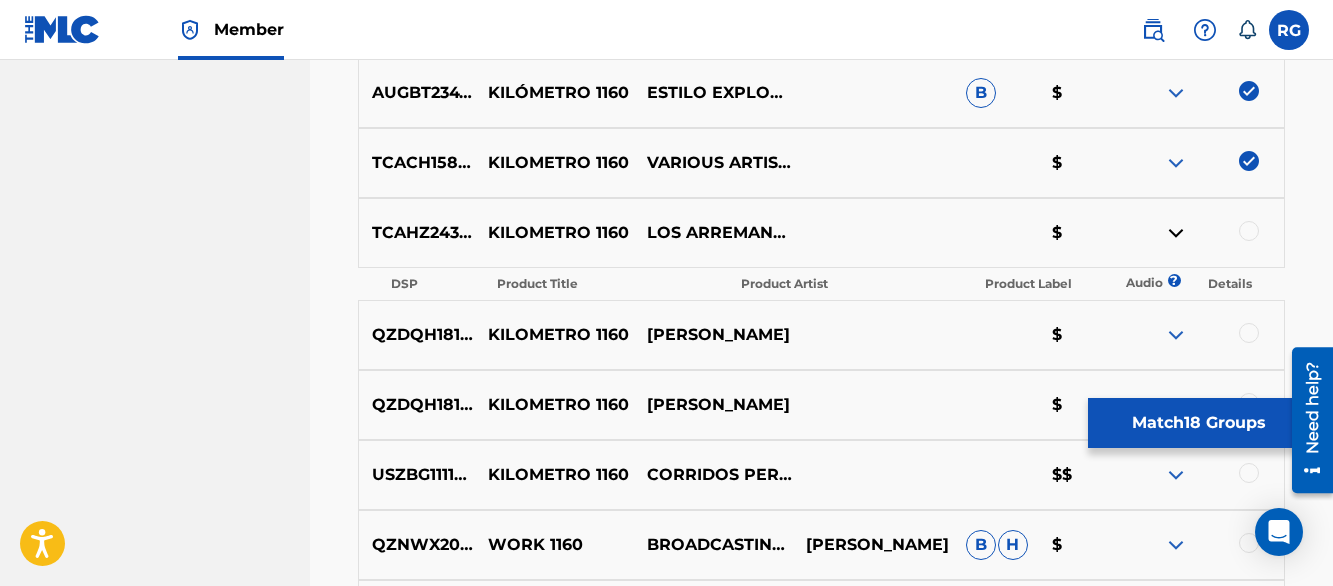 click on "SAN ANTONIO MUSIC PUBLISHER Summary Catalog Works Registration Claiming Tool Individual Registration Tool Bulk Registration Tool Registration Drafts Registration History Overclaims Tool Matching Matching Tool Match History Member Settings Member Benefits" at bounding box center [155, 5040] 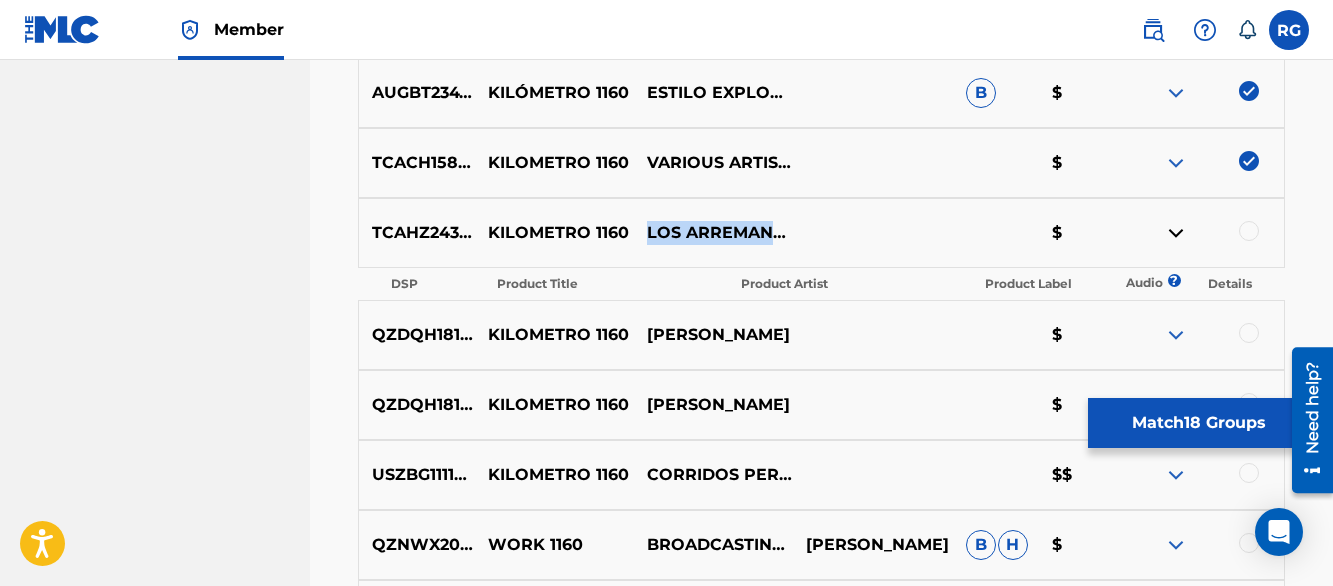 drag, startPoint x: 644, startPoint y: 209, endPoint x: 749, endPoint y: 259, distance: 116.297035 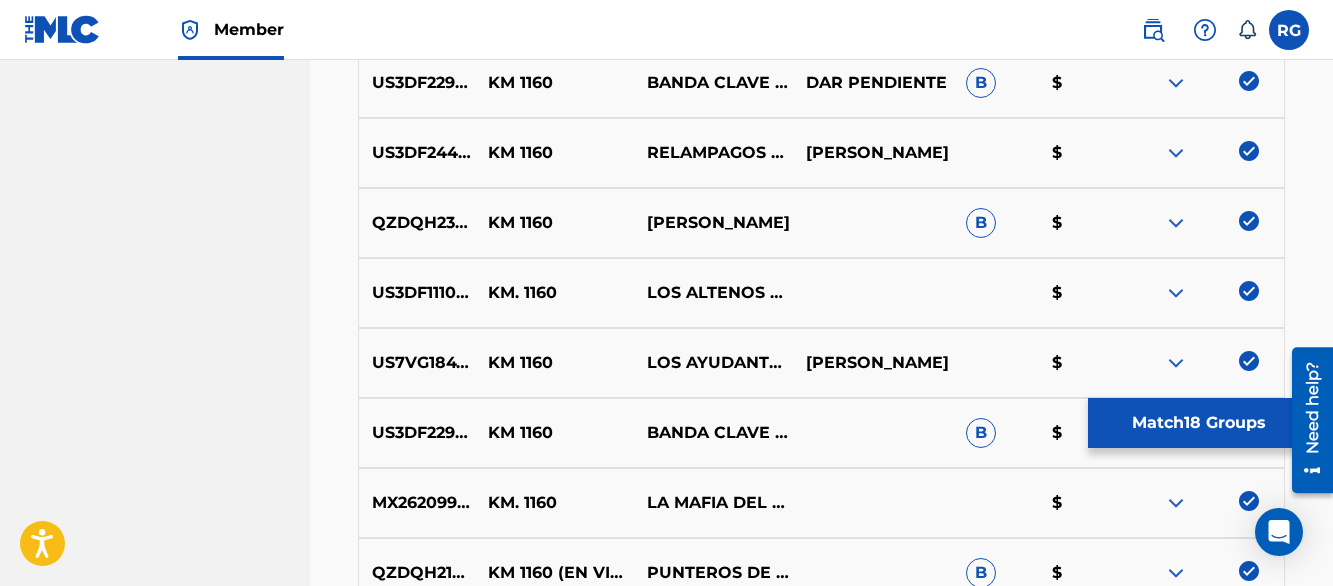 scroll, scrollTop: 2430, scrollLeft: 0, axis: vertical 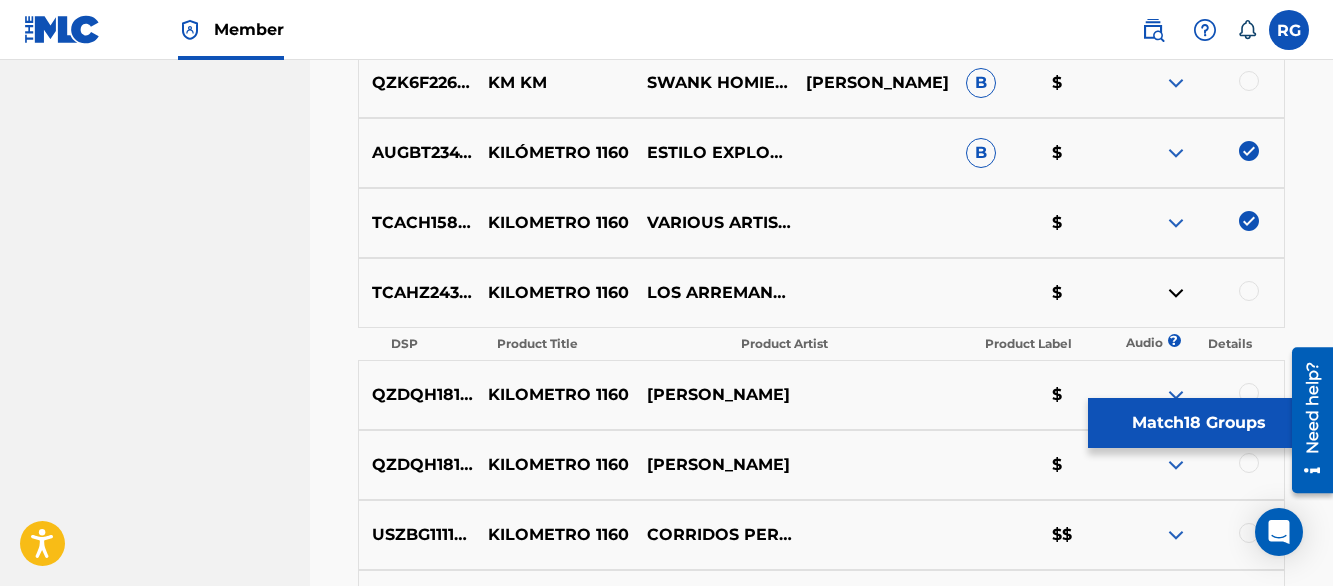 click at bounding box center [1249, 291] 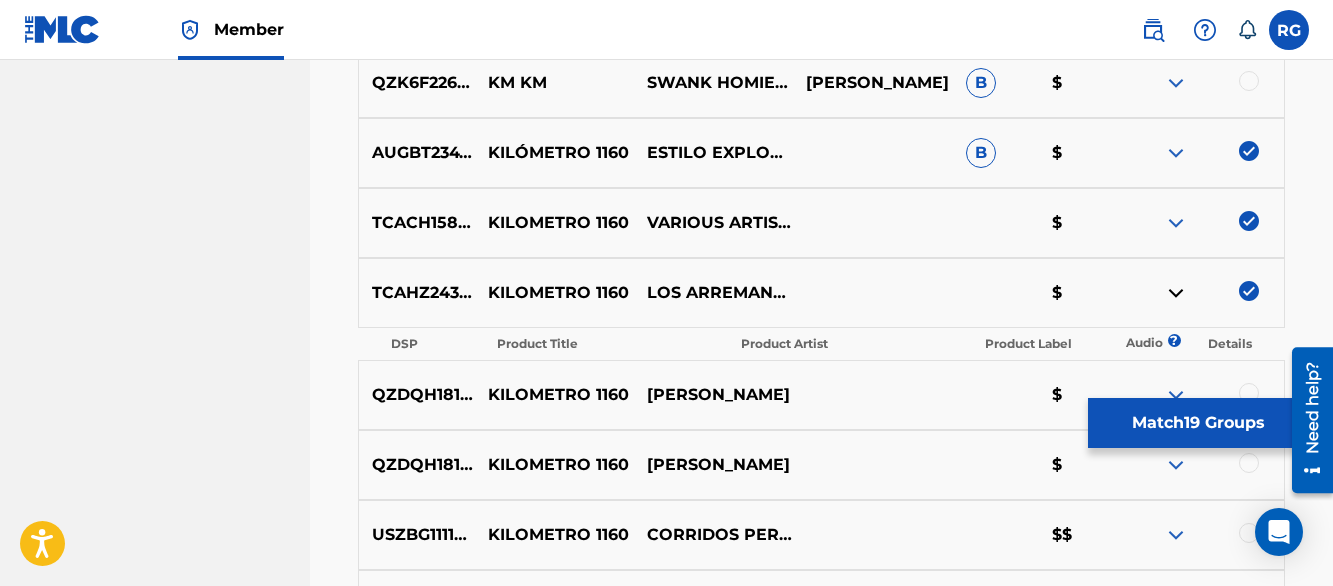 click at bounding box center (1176, 293) 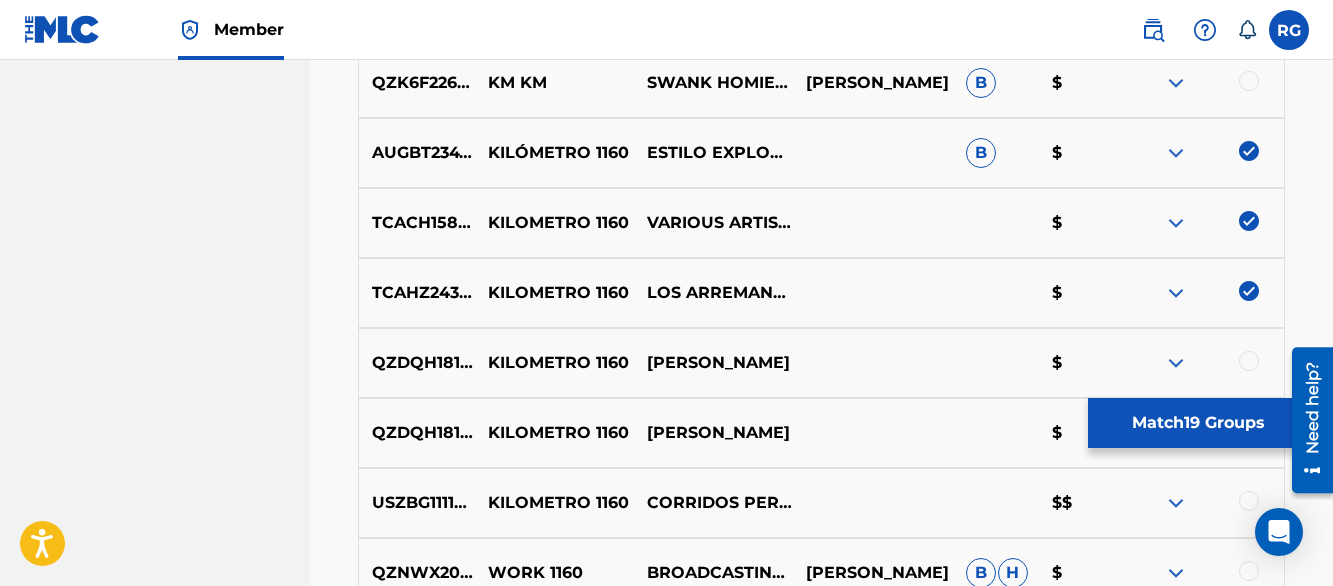 scroll, scrollTop: 4040, scrollLeft: 0, axis: vertical 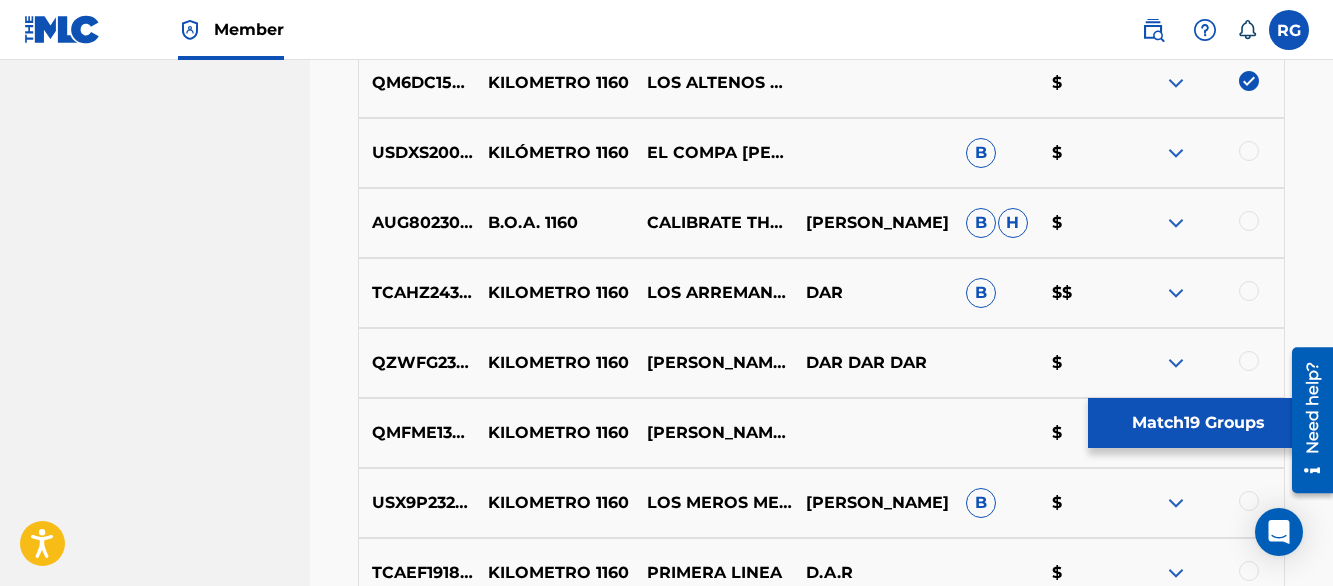 click at bounding box center [1249, 291] 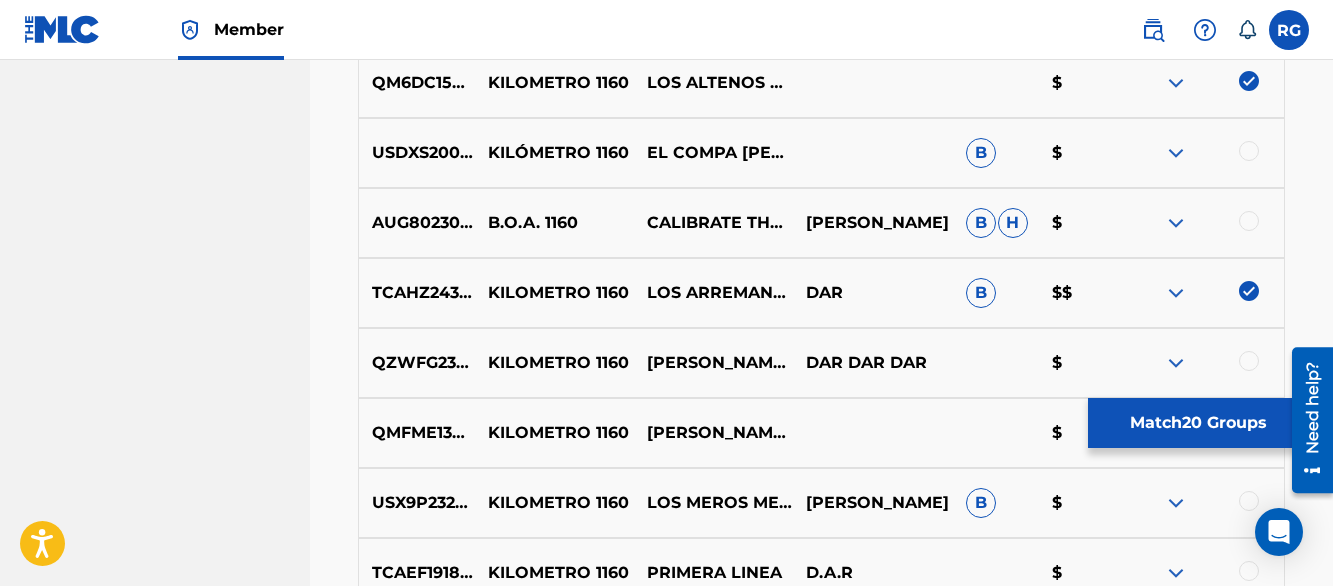 scroll, scrollTop: 2430, scrollLeft: 0, axis: vertical 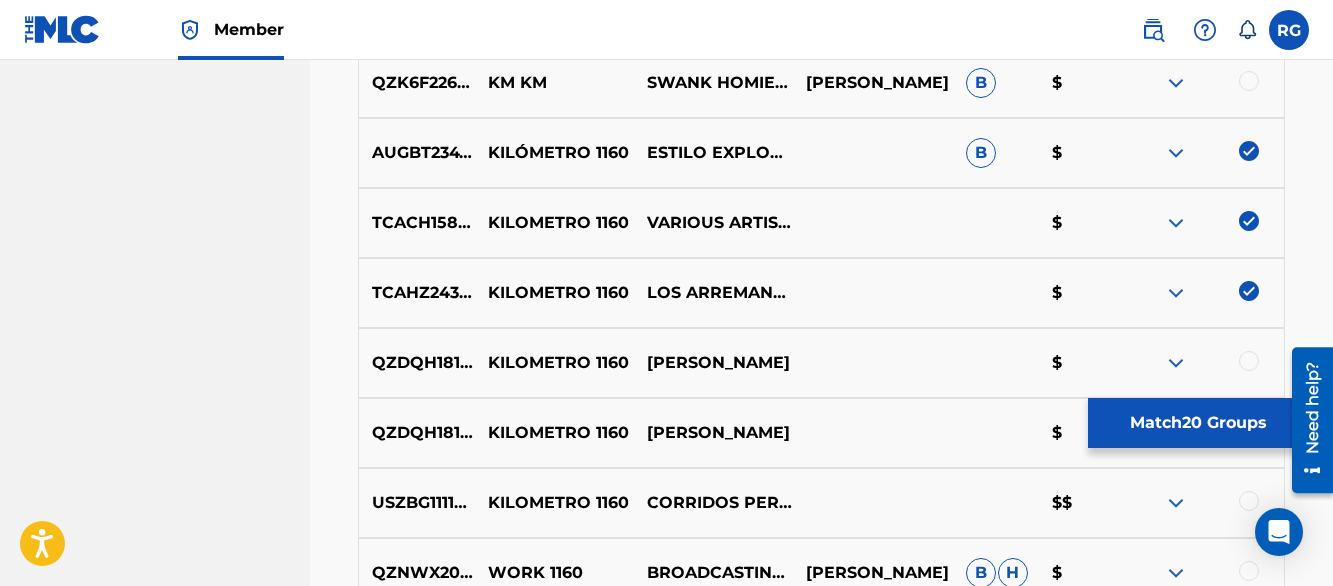 click on "Matching Tool The Matching Tool allows Members to match  sound recordings  to works within their catalog. This ensures you'll collect the royalties you're owed for your work(s). The first step is to locate recordings not yet matched to your works by entering criteria in the search fields below. Search results are sorted by relevance and will be grouped together based on similar data. In the next step, you can locate the specific work in your catalog that you want to match. SearchWithCriteria49c71dd9-d202-4aa9-9619-c59c7b9cfe1d Recording Title km 1160 SearchWithCriteriae5283984-87d5-4d62-b4c4-5370b5cf1049 Recording ISRC Add Criteria Filter Estimated Value All $$$$$ $$$$ $$$ $$ $ Source All Blanket License Historical Unmatched Remove Filters Apply Filters Filters ( 0 ) Search Showing 1 - 200 of 200+ results ISRC Recording Title Recording Artist Writer(s) Source ? Estimated Value ? 20  Selected GBSMU6099818 KM 1160 [PERSON_NAME] Y SU LEGADO $ US3DF2448319 KM 1160 RELAMPAGOS DE [GEOGRAPHIC_DATA] B $ US3DF2296753 KM 1160" at bounding box center [821, 5109] 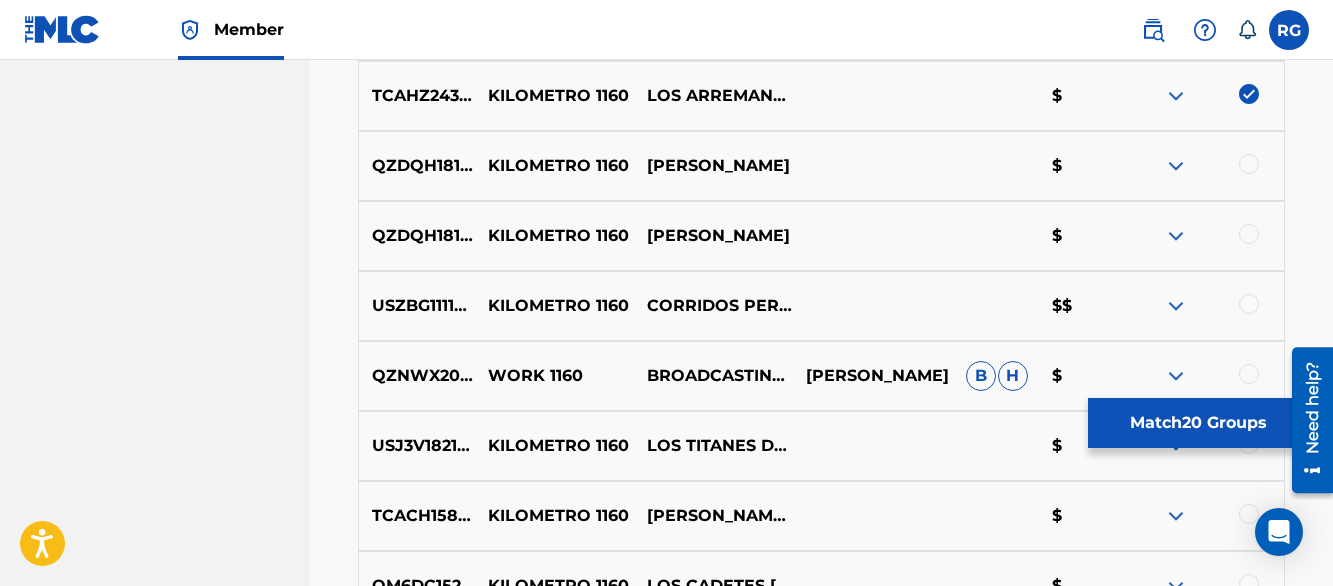 scroll, scrollTop: 2630, scrollLeft: 0, axis: vertical 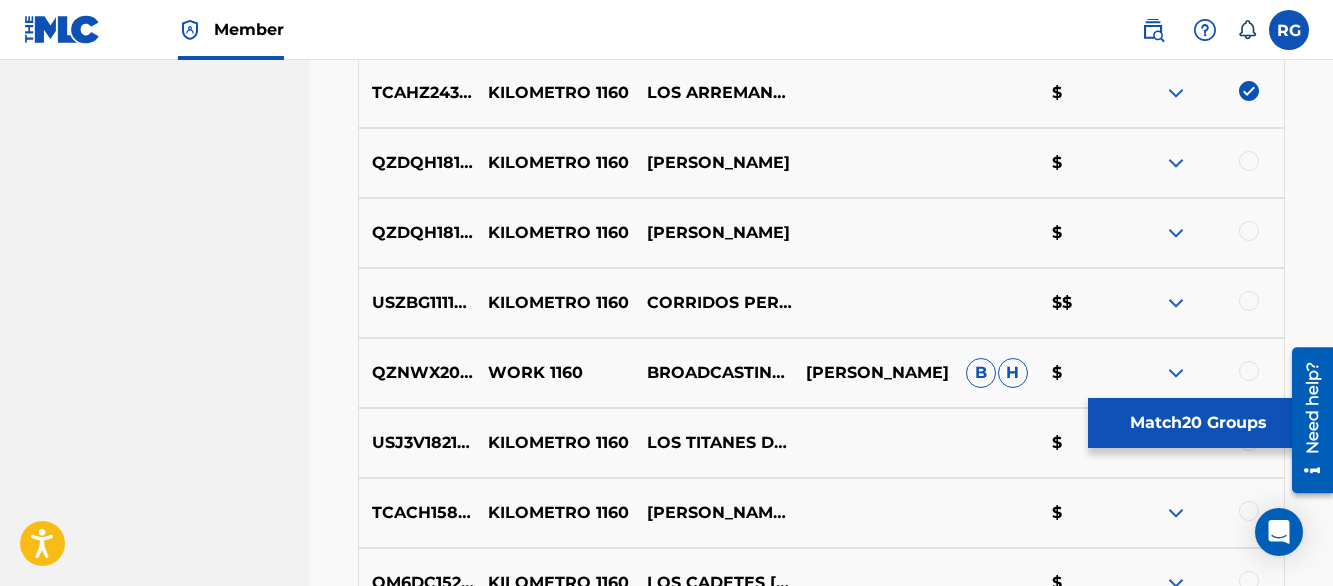 click at bounding box center (1249, 161) 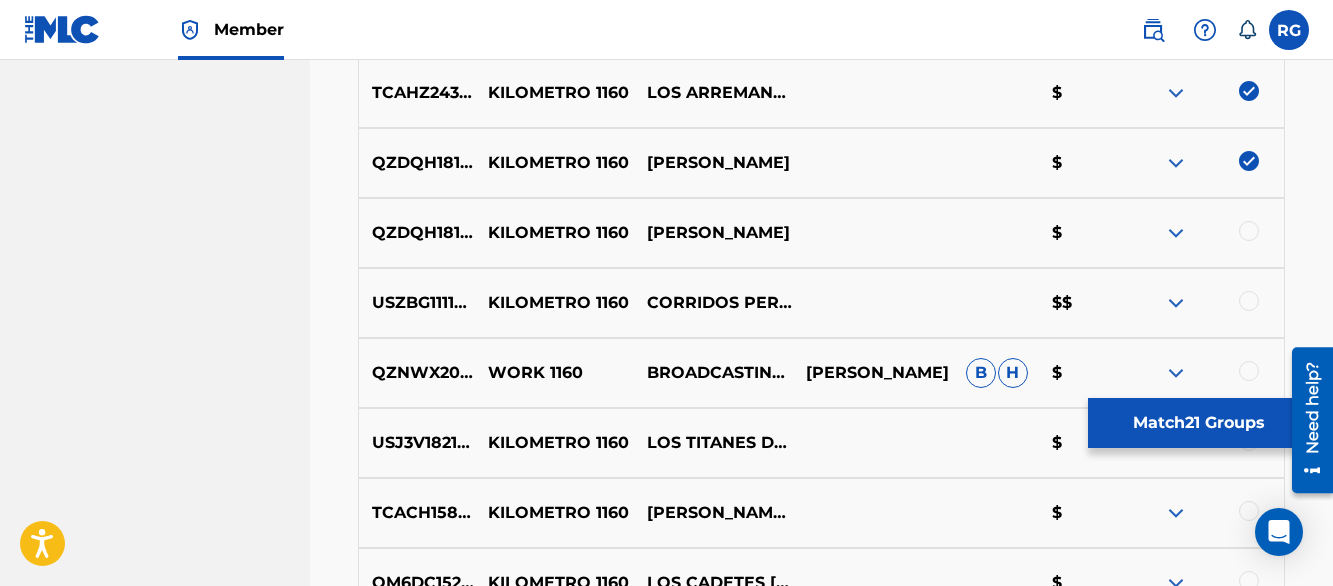click at bounding box center (1249, 231) 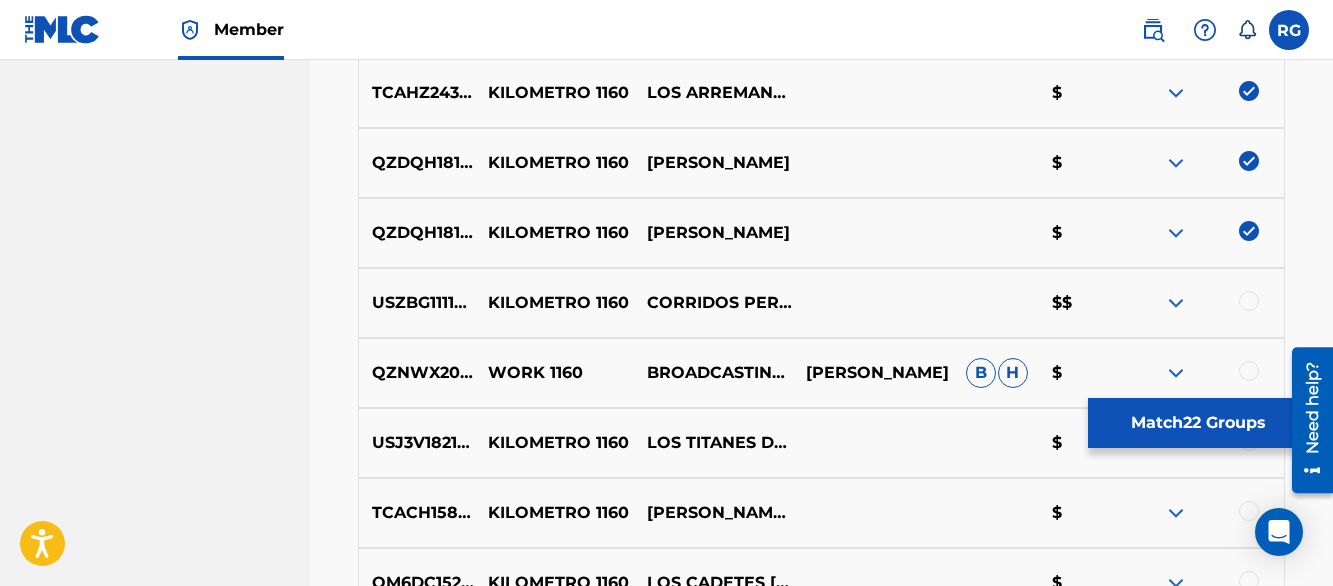 click at bounding box center (1249, 301) 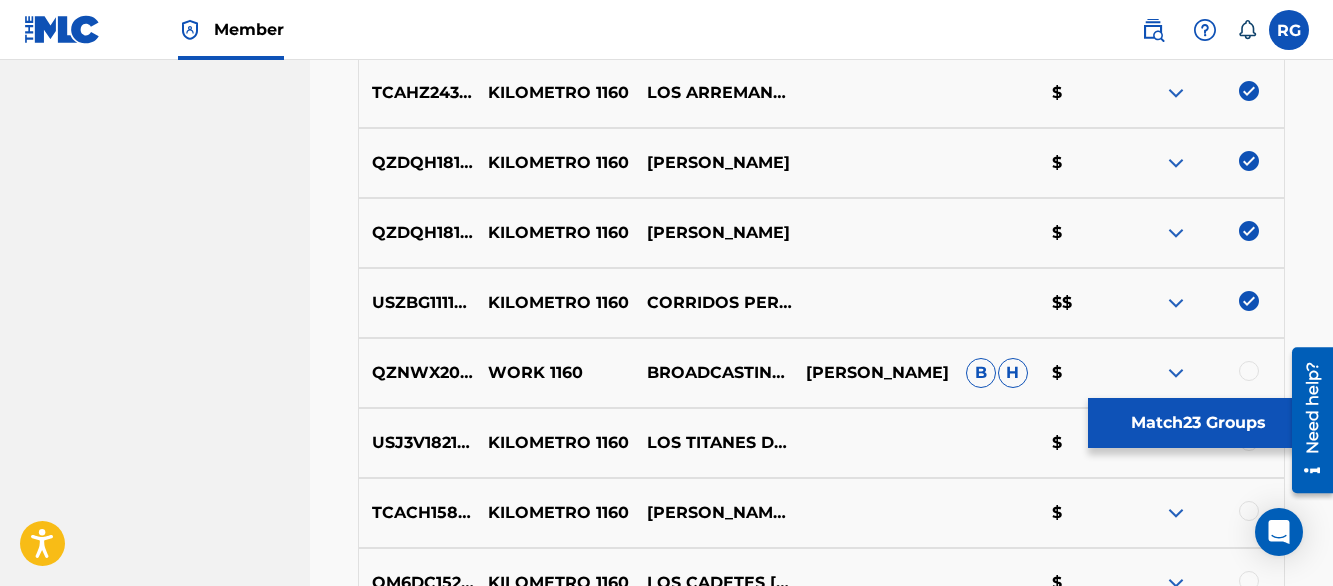 click on "Matching Tool The Matching Tool allows Members to match  sound recordings  to works within their catalog. This ensures you'll collect the royalties you're owed for your work(s). The first step is to locate recordings not yet matched to your works by entering criteria in the search fields below. Search results are sorted by relevance and will be grouped together based on similar data. In the next step, you can locate the specific work in your catalog that you want to match. SearchWithCriteria49c71dd9-d202-4aa9-9619-c59c7b9cfe1d Recording Title km 1160 SearchWithCriteriae5283984-87d5-4d62-b4c4-5370b5cf1049 Recording ISRC Add Criteria Filter Estimated Value All $$$$$ $$$$ $$$ $$ $ Source All Blanket License Historical Unmatched Remove Filters Apply Filters Filters ( 0 ) Search Showing 1 - 200 of 200+ results ISRC Recording Title Recording Artist Writer(s) Source ? Estimated Value ? 23  Selected GBSMU6099818 KM 1160 [PERSON_NAME] Y SU LEGADO $ US3DF2448319 KM 1160 RELAMPAGOS DE [GEOGRAPHIC_DATA] B $ US3DF2296753 KM 1160" at bounding box center (821, 4909) 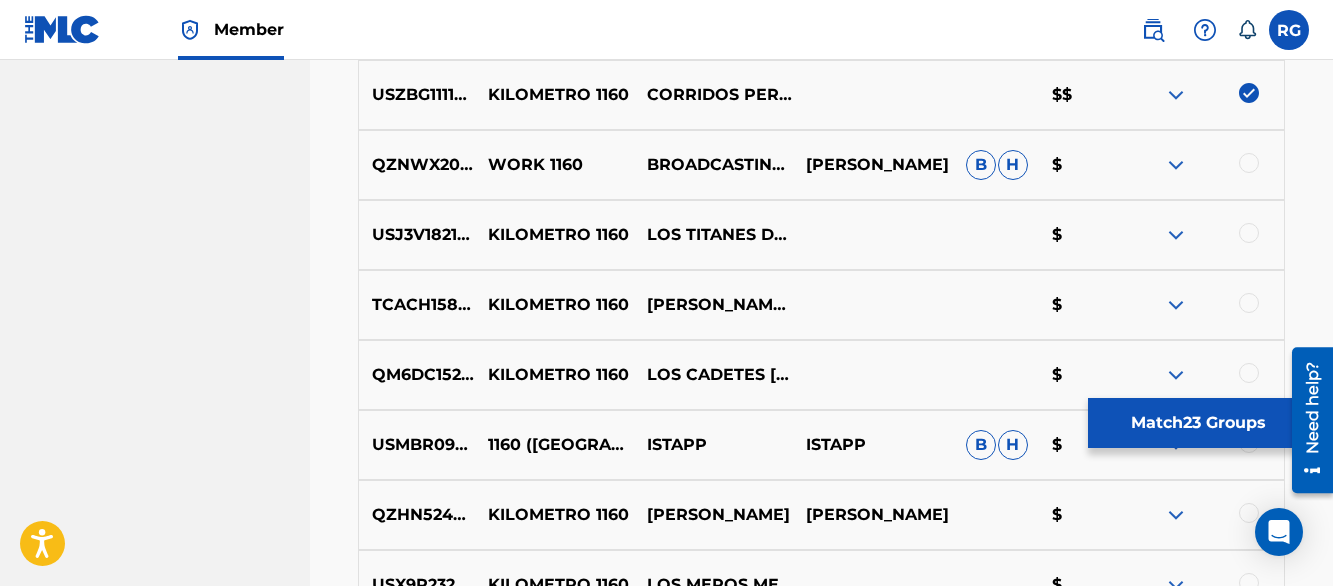 scroll, scrollTop: 2830, scrollLeft: 0, axis: vertical 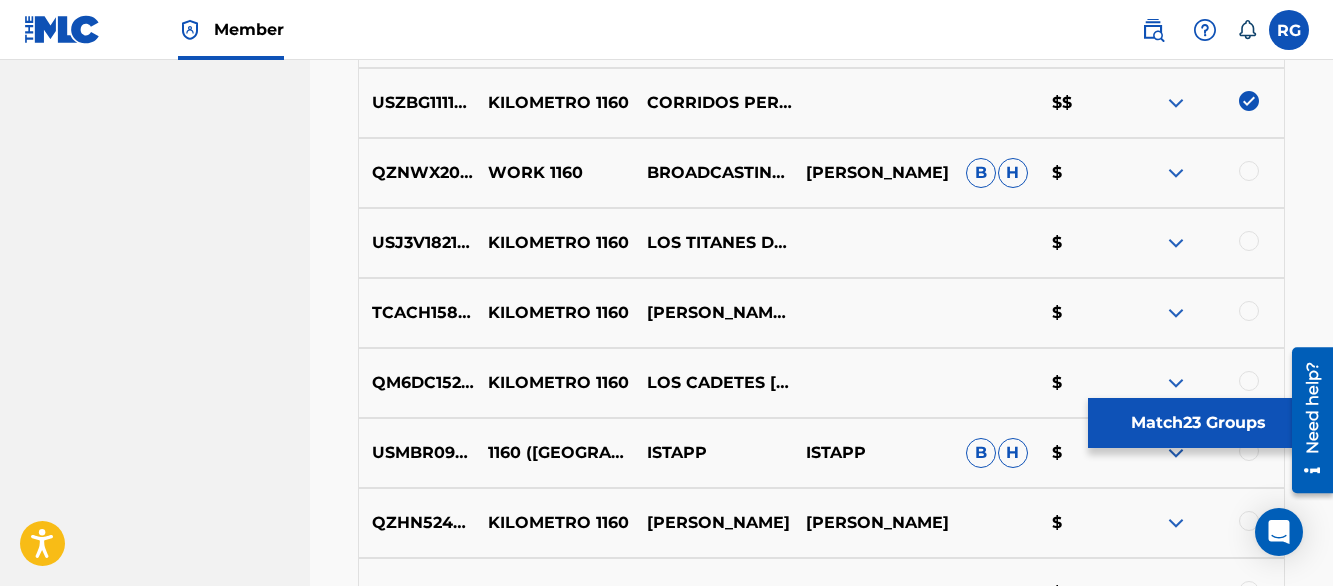 click at bounding box center (1249, 381) 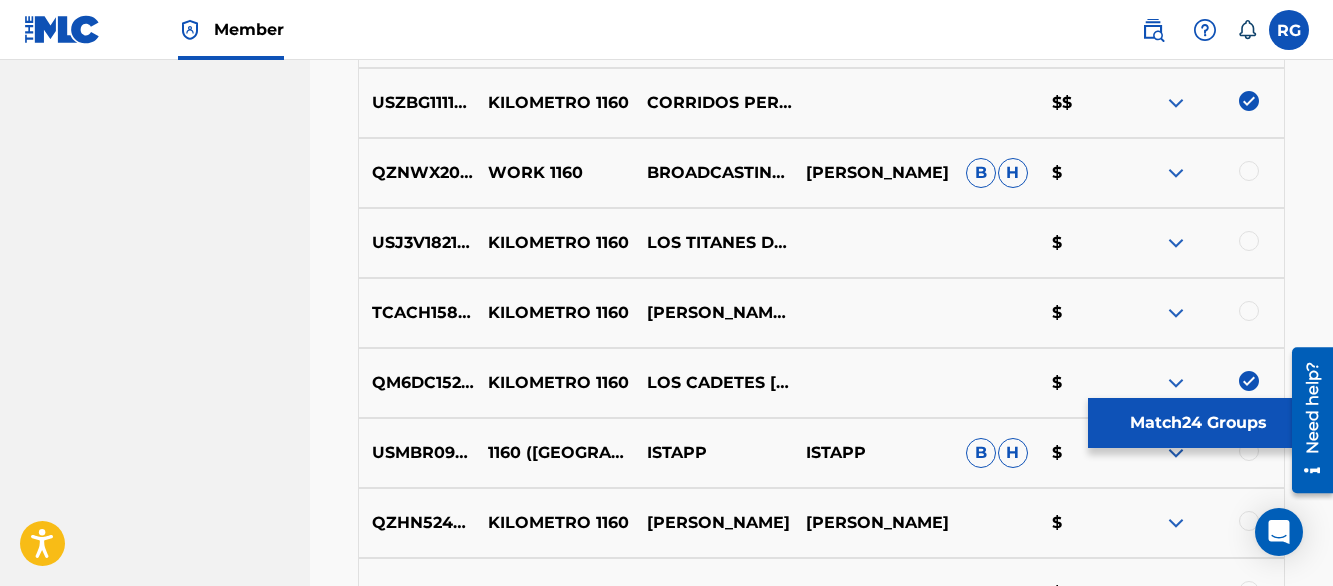 click on "SAN ANTONIO MUSIC PUBLISHER Summary Catalog Works Registration Claiming Tool Individual Registration Tool Bulk Registration Tool Registration Drafts Registration History Overclaims Tool Matching Matching Tool Match History Member Settings Member Benefits" at bounding box center [155, 4684] 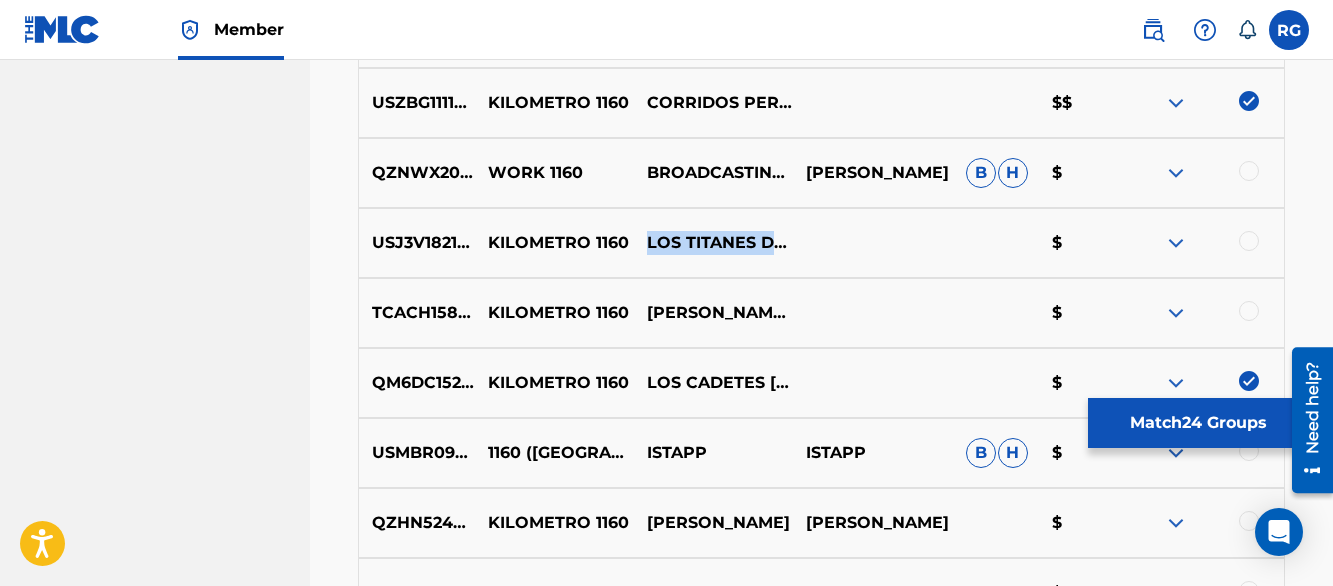 drag, startPoint x: 646, startPoint y: 210, endPoint x: 715, endPoint y: 272, distance: 92.76314 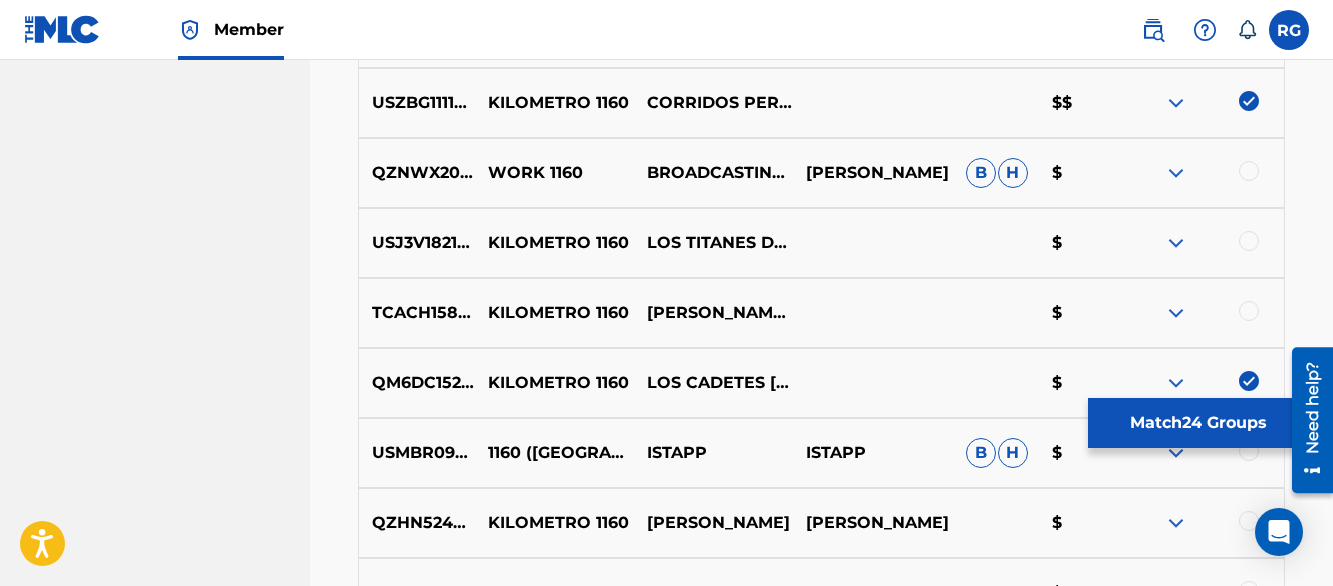 click at bounding box center (1249, 241) 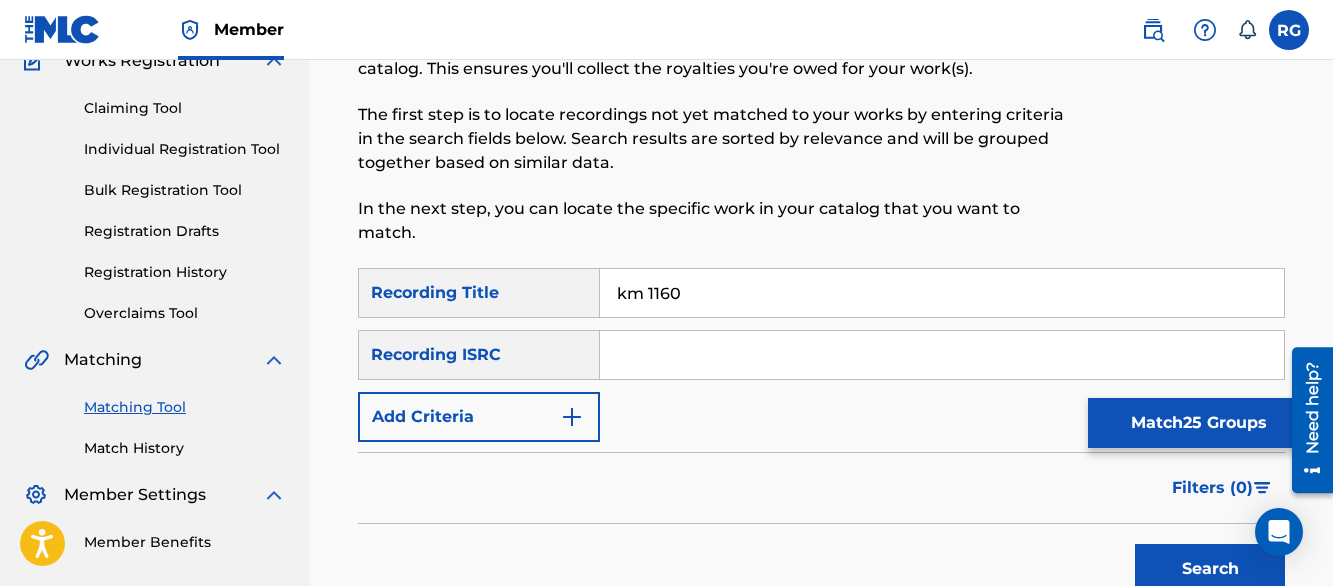 scroll, scrollTop: 2780, scrollLeft: 0, axis: vertical 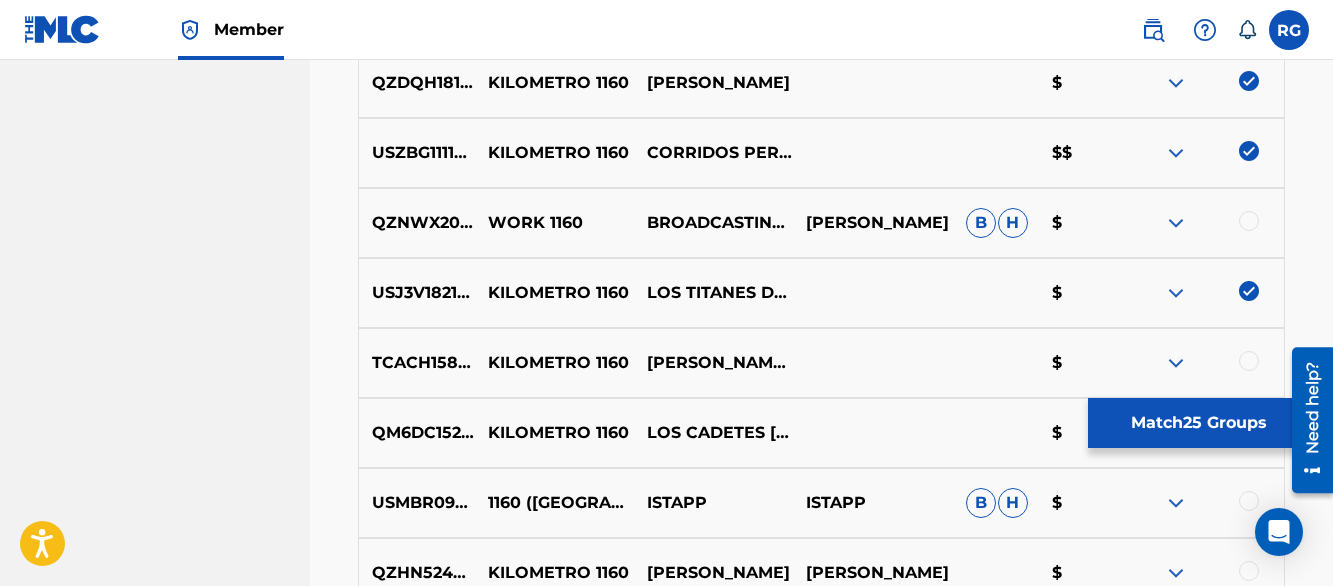 click on "Matching Tool The Matching Tool allows Members to match  sound recordings  to works within their catalog. This ensures you'll collect the royalties you're owed for your work(s). The first step is to locate recordings not yet matched to your works by entering criteria in the search fields below. Search results are sorted by relevance and will be grouped together based on similar data. In the next step, you can locate the specific work in your catalog that you want to match. SearchWithCriteria49c71dd9-d202-4aa9-9619-c59c7b9cfe1d Recording Title km 1160 SearchWithCriteriae5283984-87d5-4d62-b4c4-5370b5cf1049 Recording ISRC Add Criteria Filter Estimated Value All $$$$$ $$$$ $$$ $$ $ Source All Blanket License Historical Unmatched Remove Filters Apply Filters Filters ( 0 ) Search Showing 1 - 200 of 200+ results ISRC Recording Title Recording Artist Writer(s) Source ? Estimated Value ? 25  Selected GBSMU6099818 KM 1160 [PERSON_NAME] Y SU LEGADO $ US3DF2448319 KM 1160 RELAMPAGOS DE [GEOGRAPHIC_DATA] B $ US3DF2296753 KM 1160" at bounding box center (821, 4784) 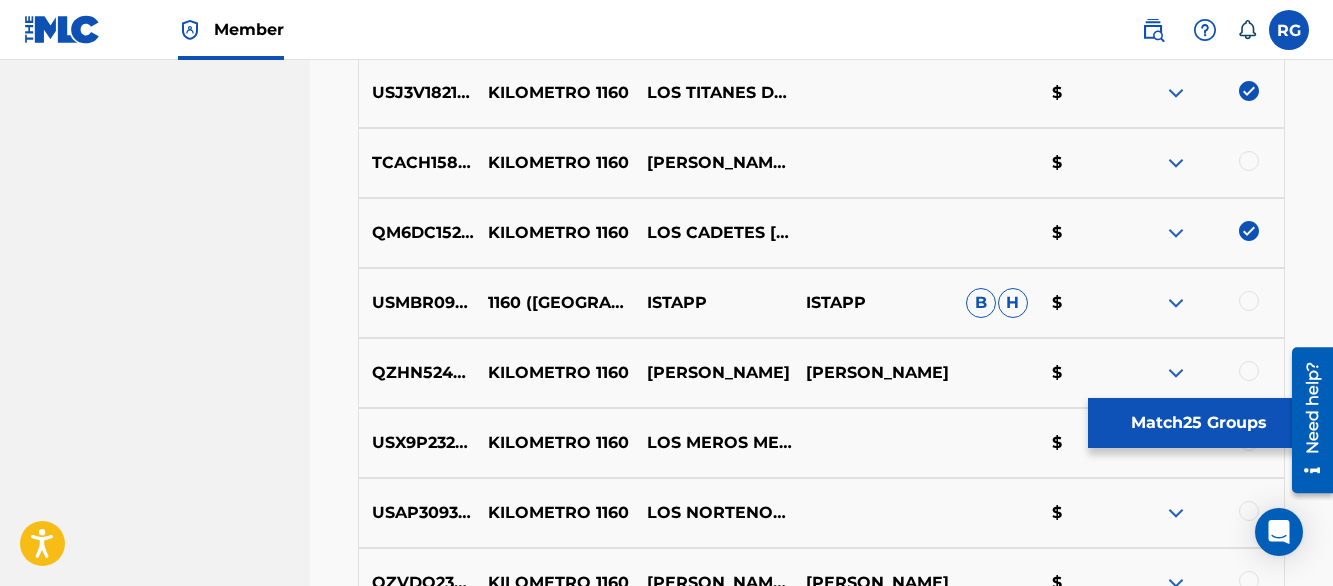 scroll, scrollTop: 3020, scrollLeft: 0, axis: vertical 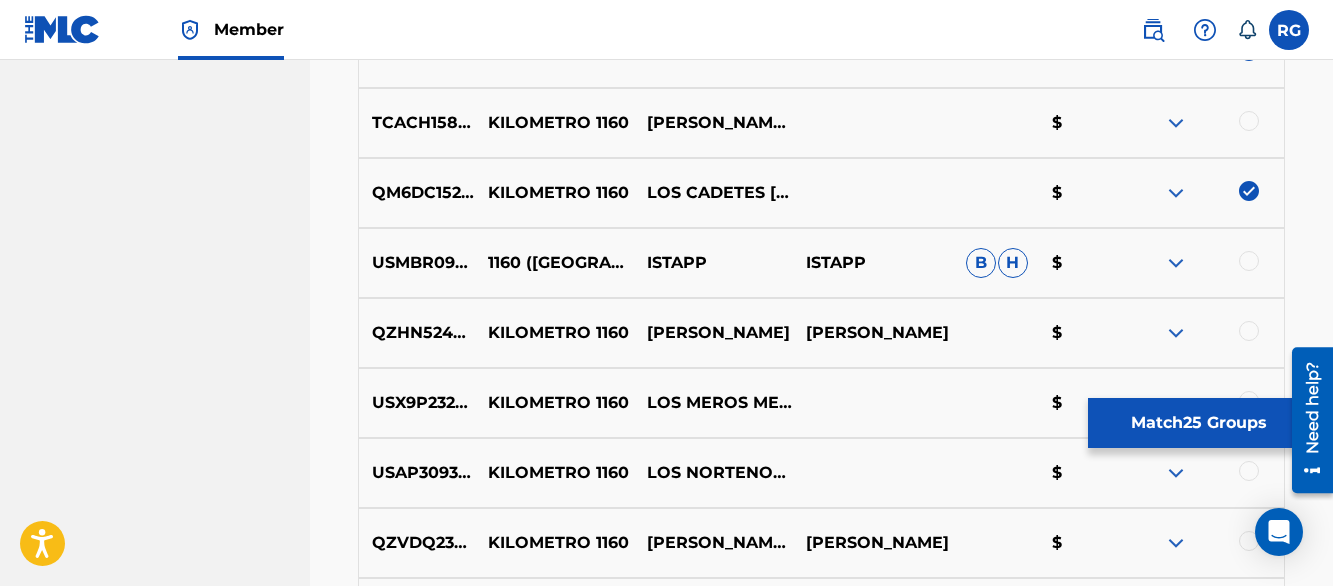 click at bounding box center [1176, 123] 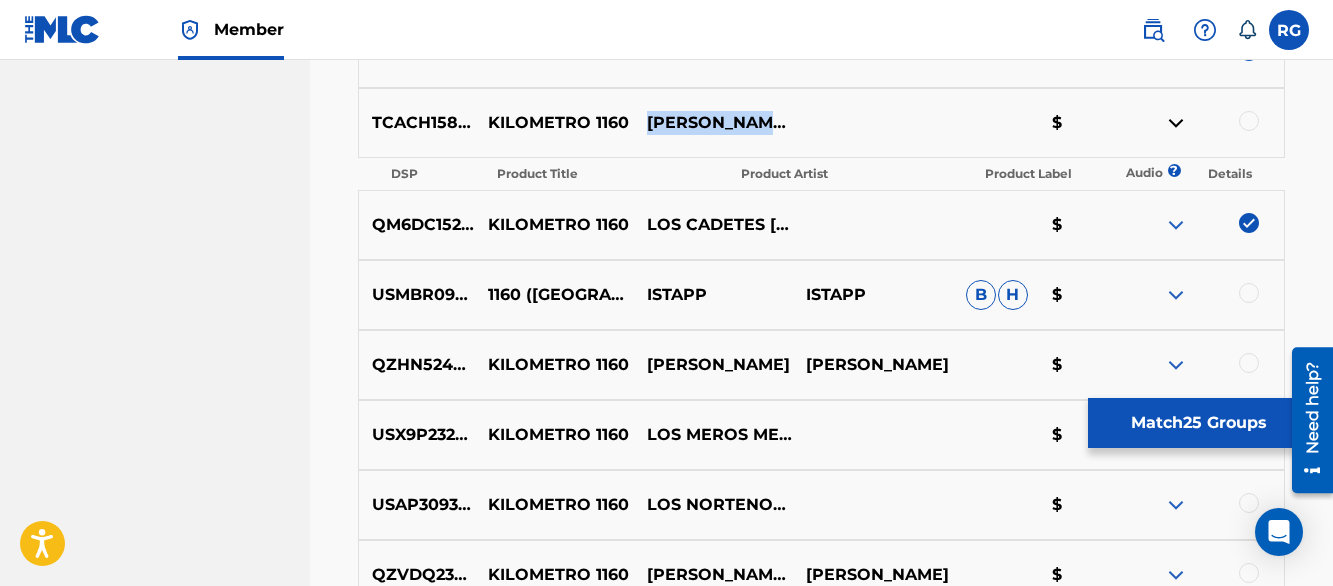 drag, startPoint x: 650, startPoint y: 109, endPoint x: 770, endPoint y: 130, distance: 121.82365 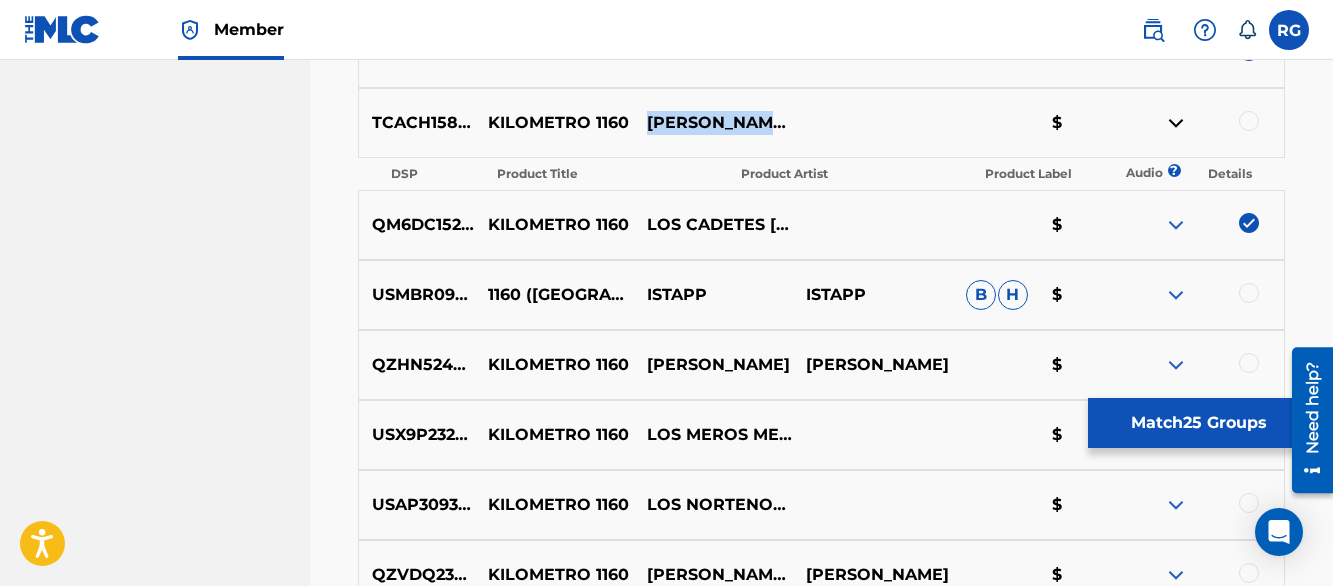 copy on "[PERSON_NAME] EL GAVILANCILLO" 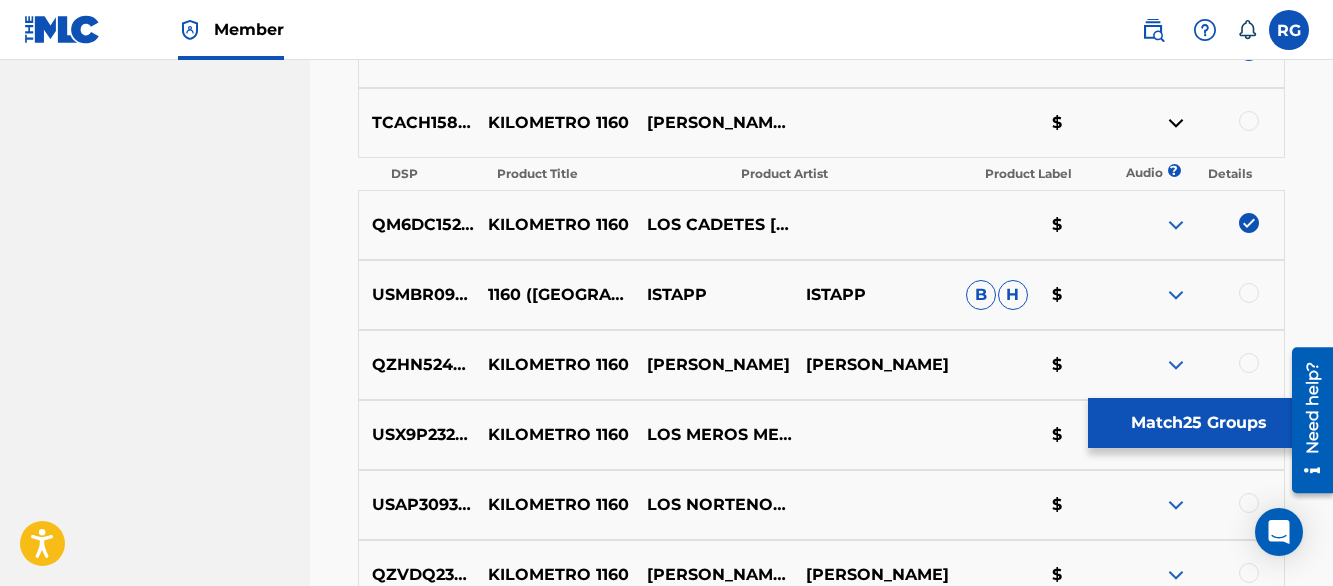click at bounding box center (1249, 121) 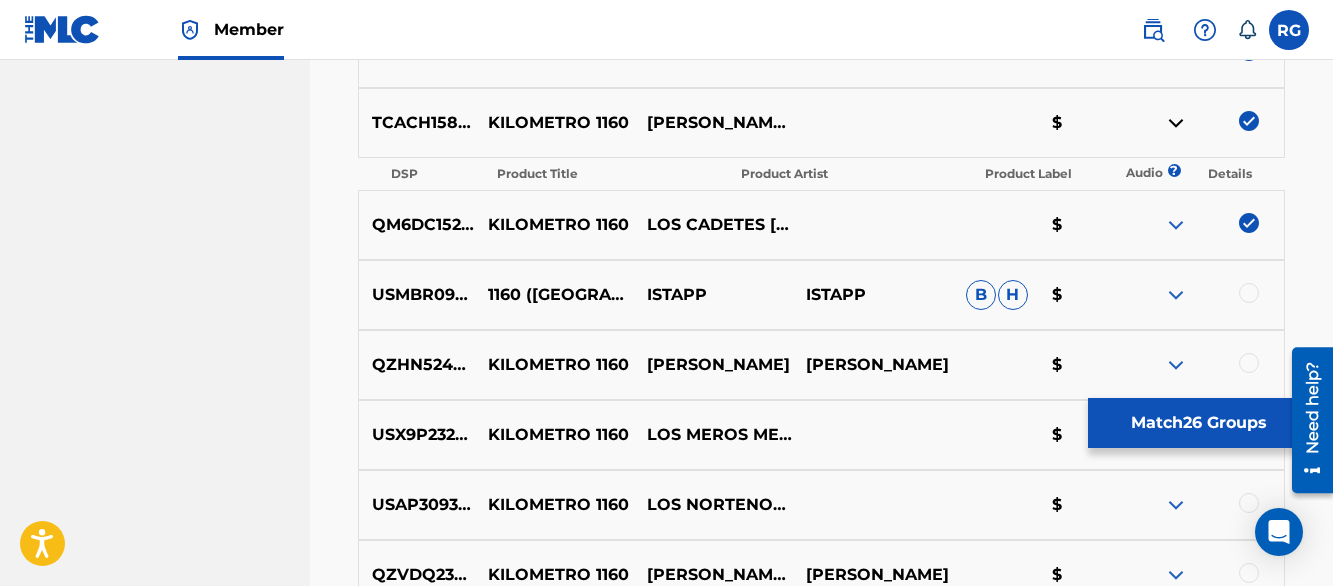 click at bounding box center [1176, 123] 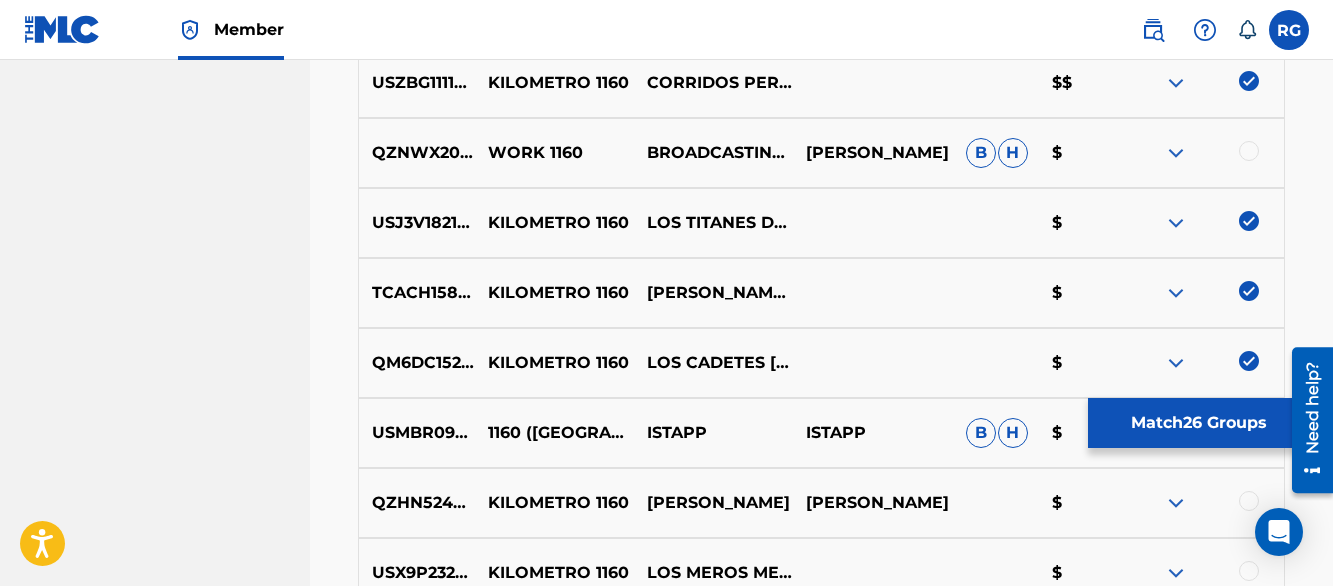 scroll, scrollTop: 3410, scrollLeft: 0, axis: vertical 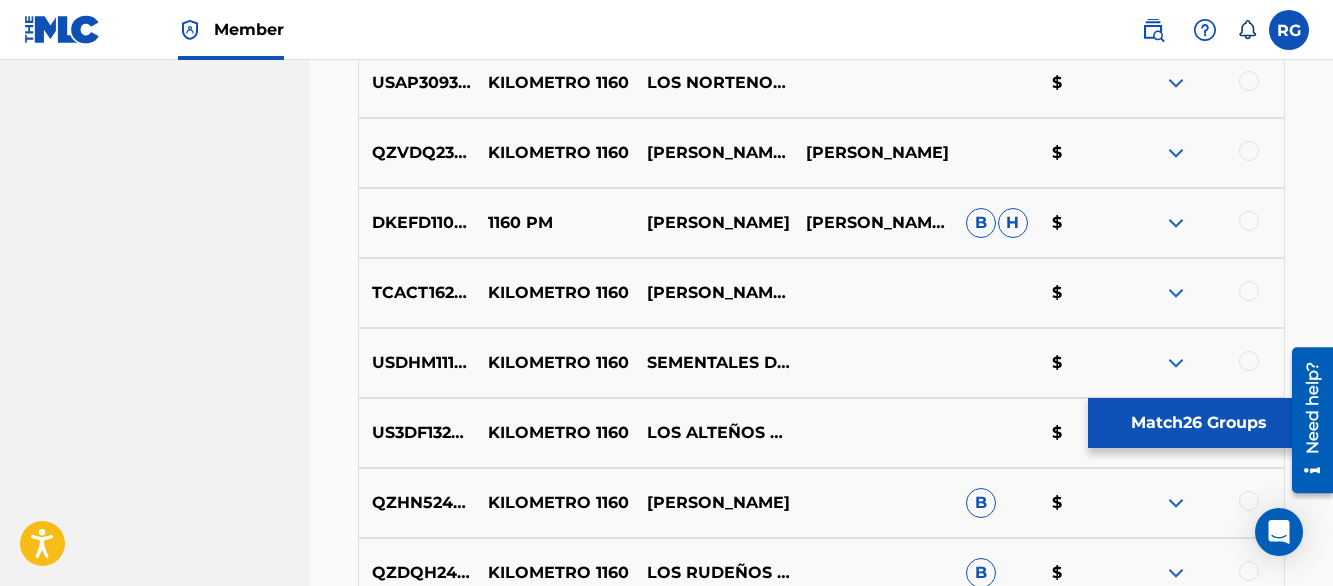 click at bounding box center [1249, 291] 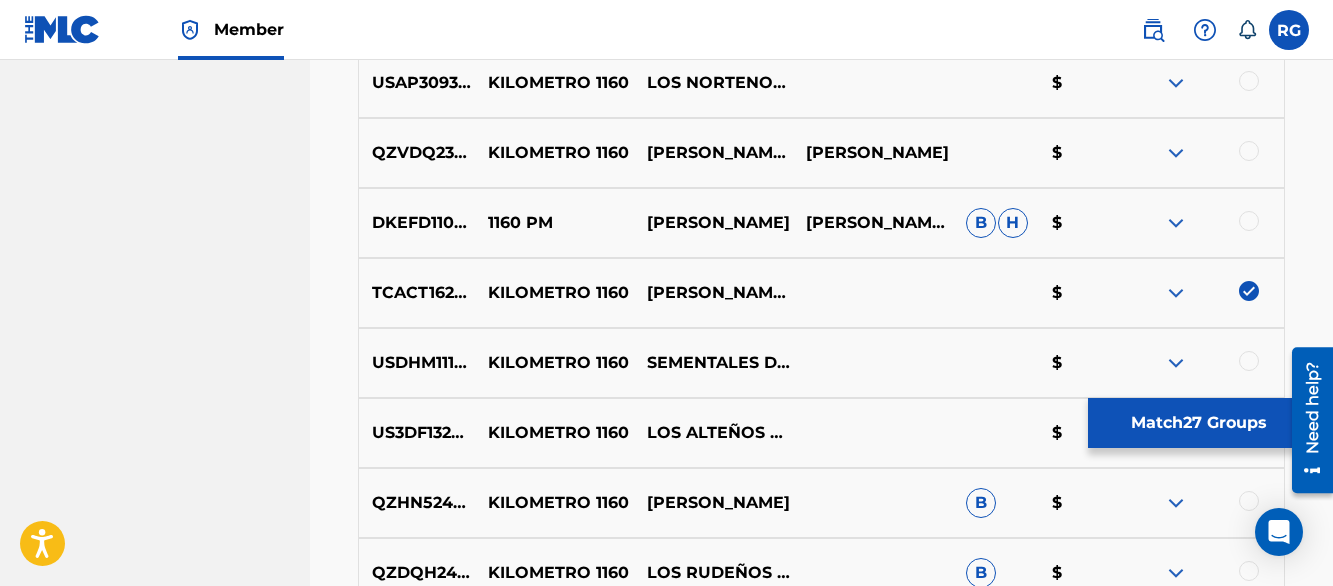 scroll, scrollTop: 4180, scrollLeft: 0, axis: vertical 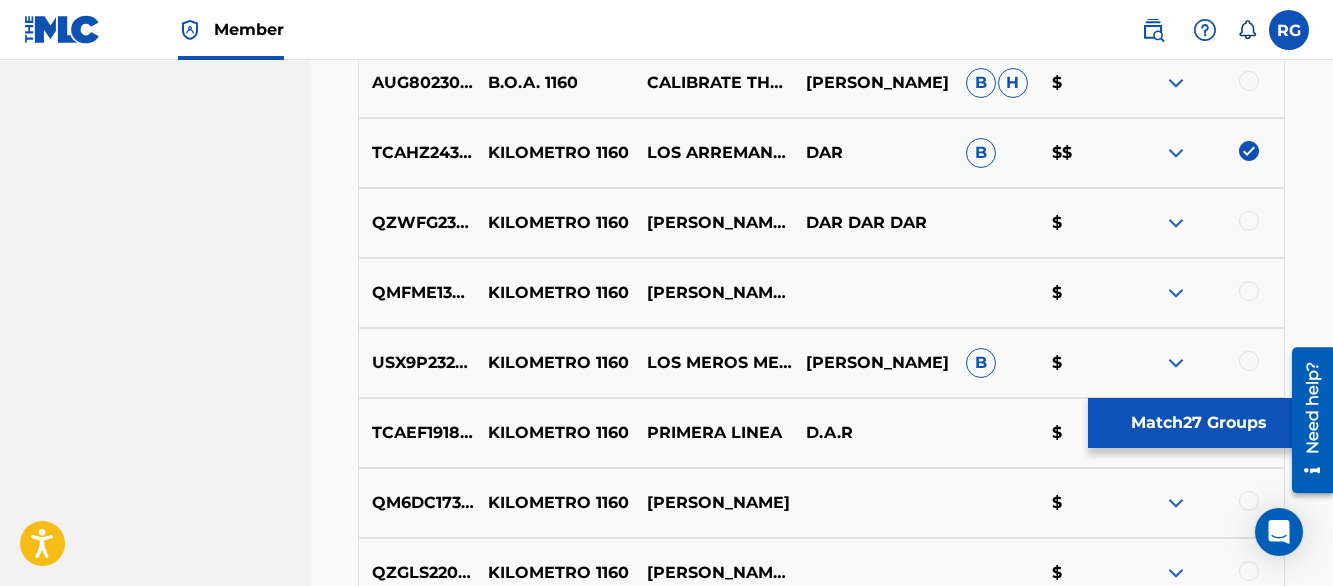 click at bounding box center (1249, 291) 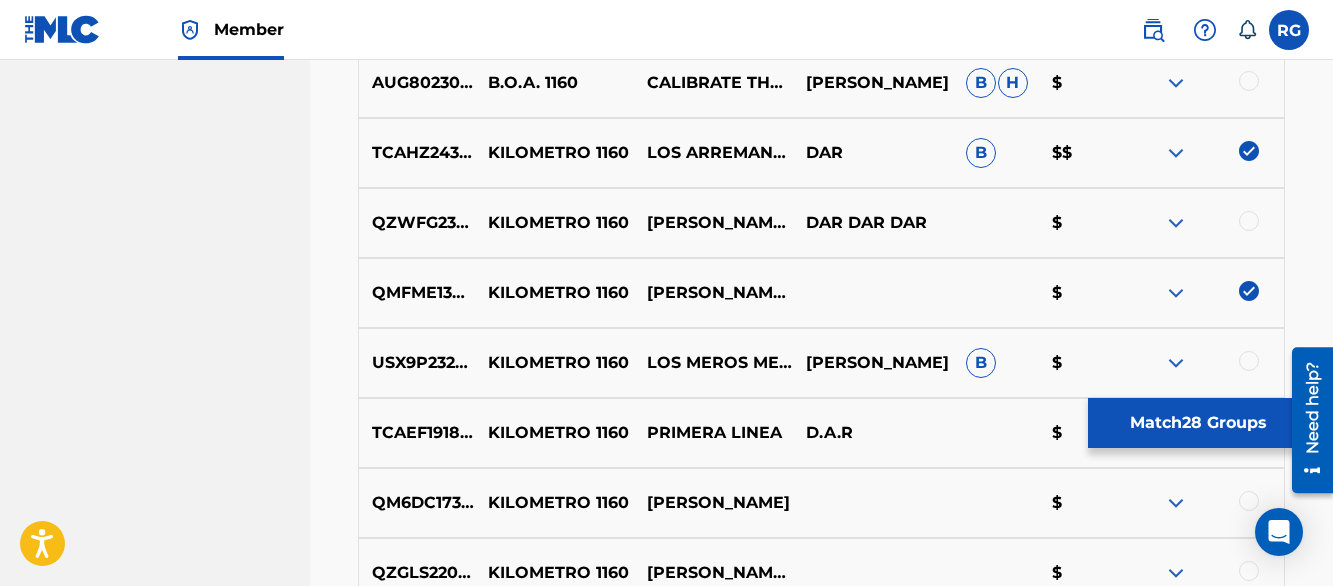 click at bounding box center [1249, 571] 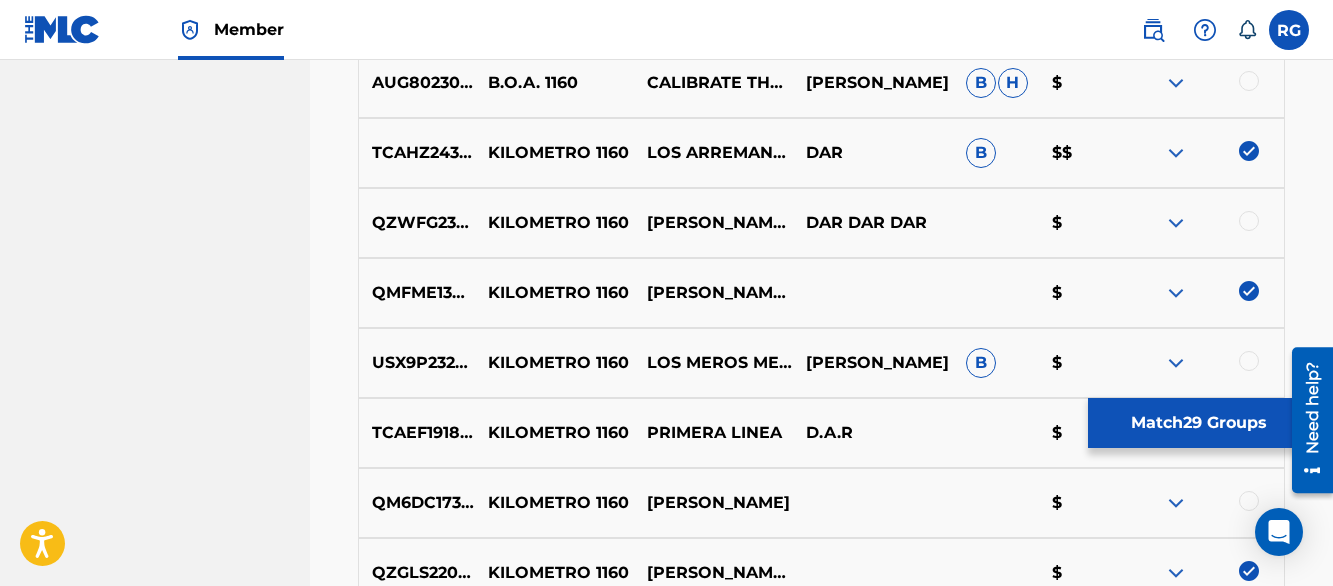 scroll, scrollTop: 4530, scrollLeft: 0, axis: vertical 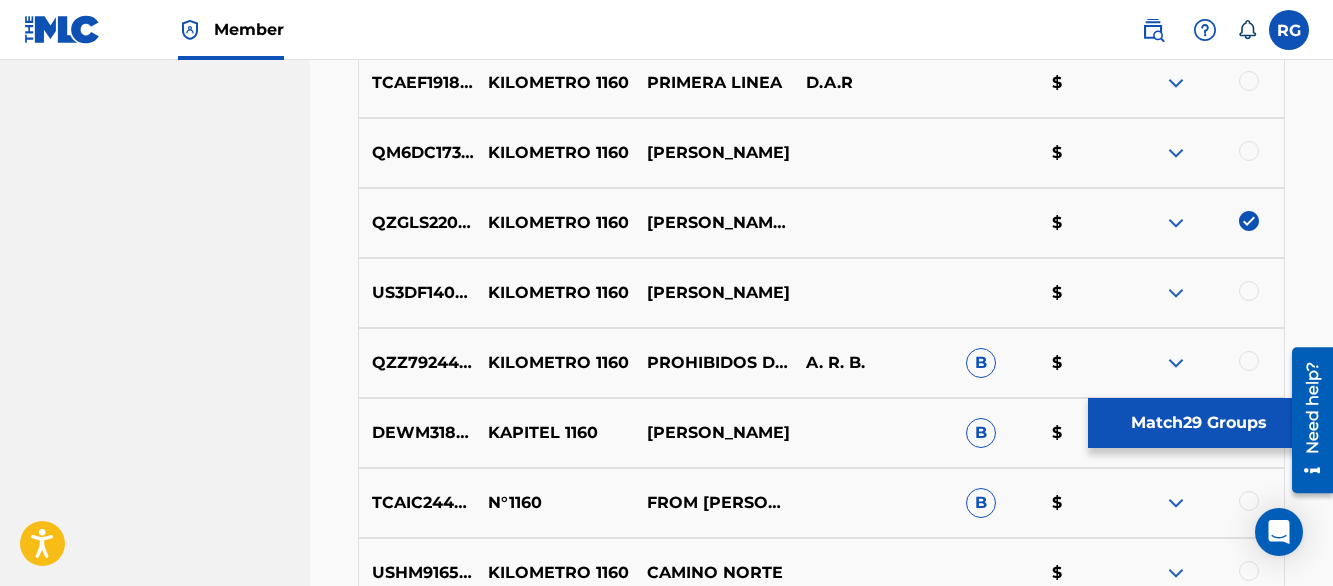 click at bounding box center [1249, 291] 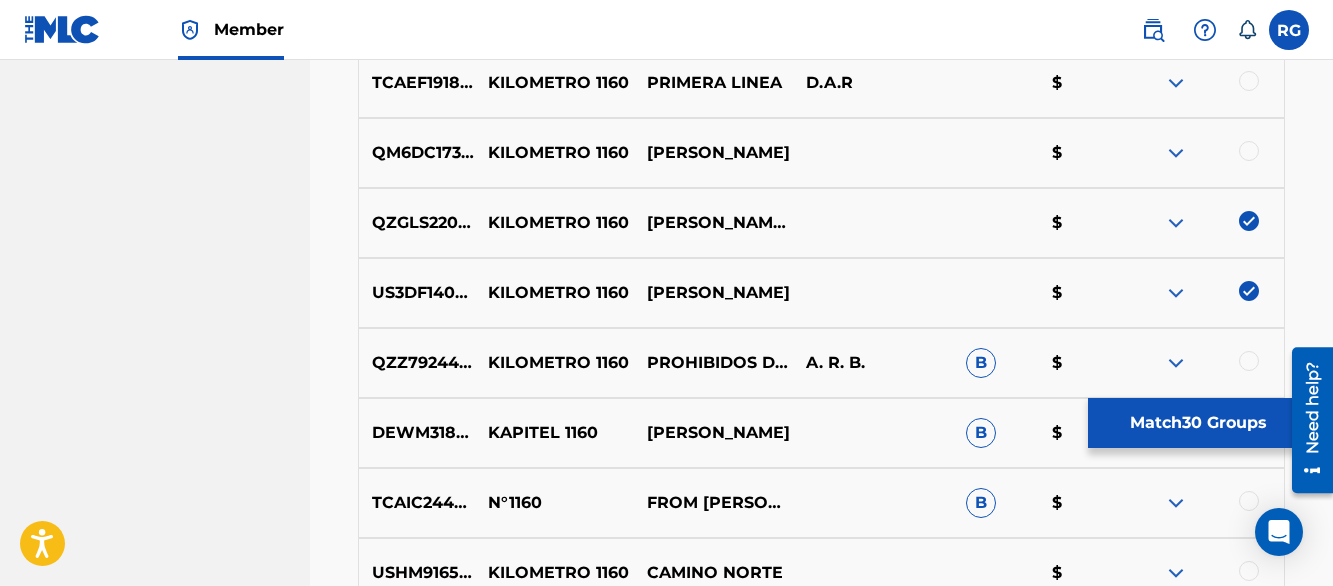 scroll, scrollTop: 5300, scrollLeft: 0, axis: vertical 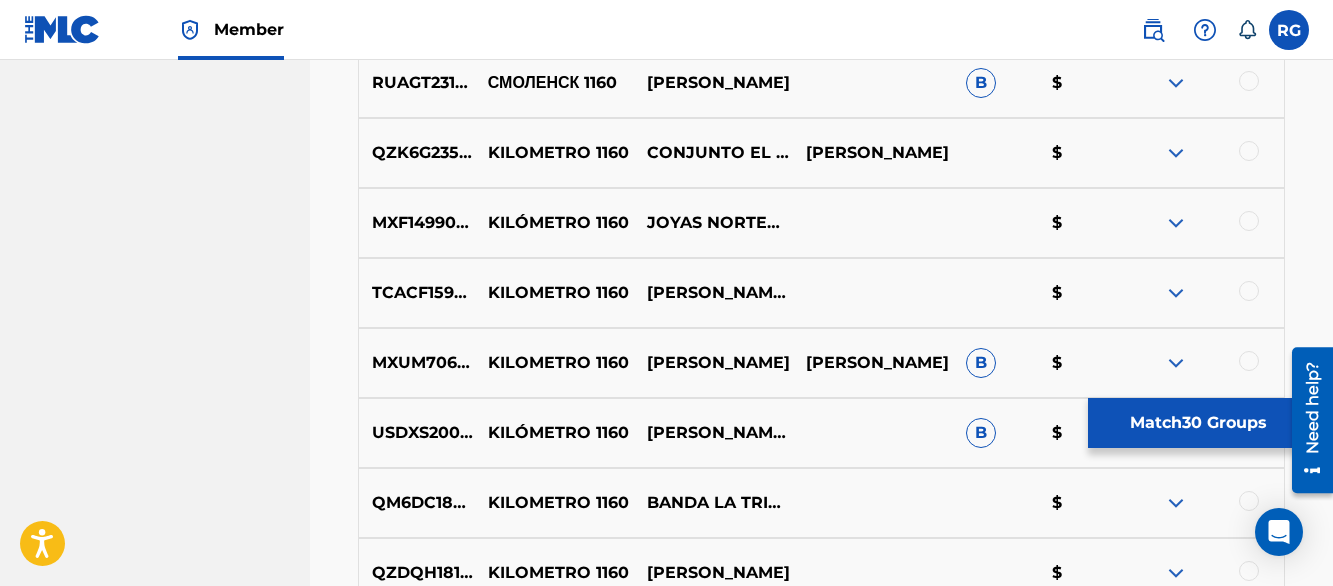 click at bounding box center (1249, 291) 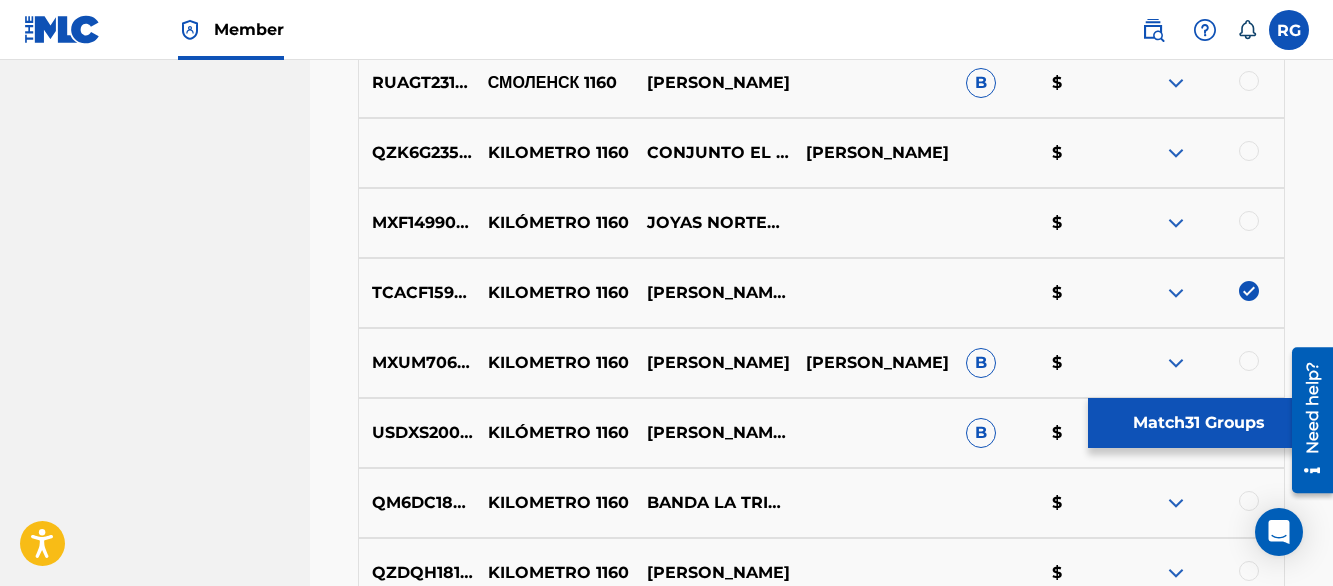 scroll, scrollTop: 6140, scrollLeft: 0, axis: vertical 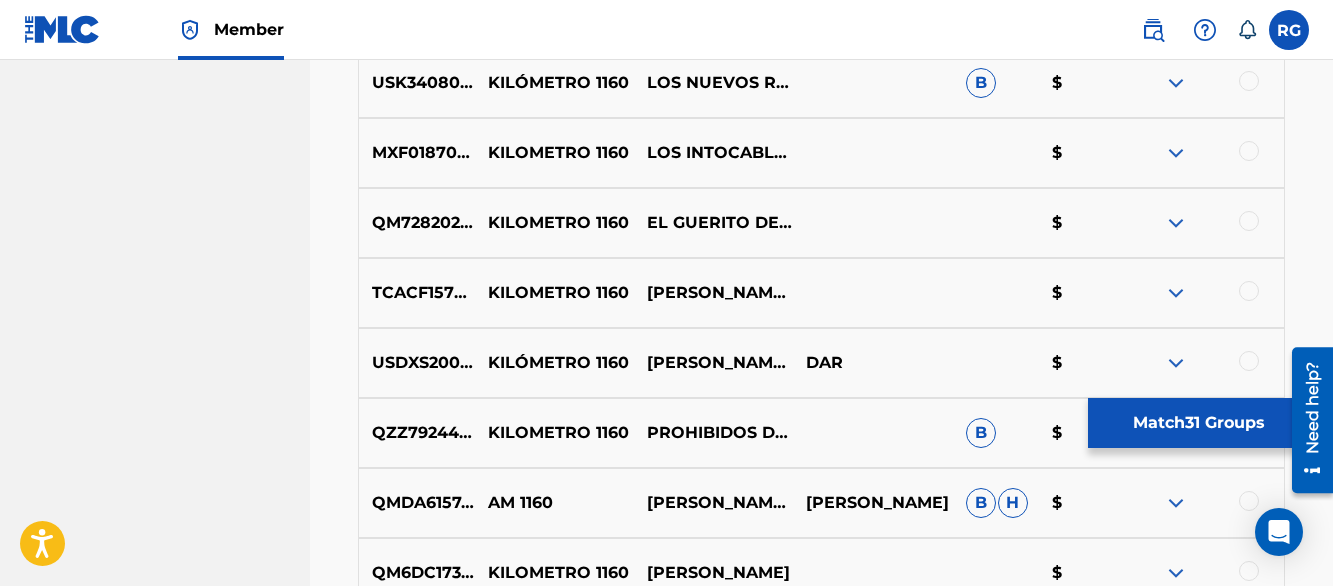 click at bounding box center [1249, 291] 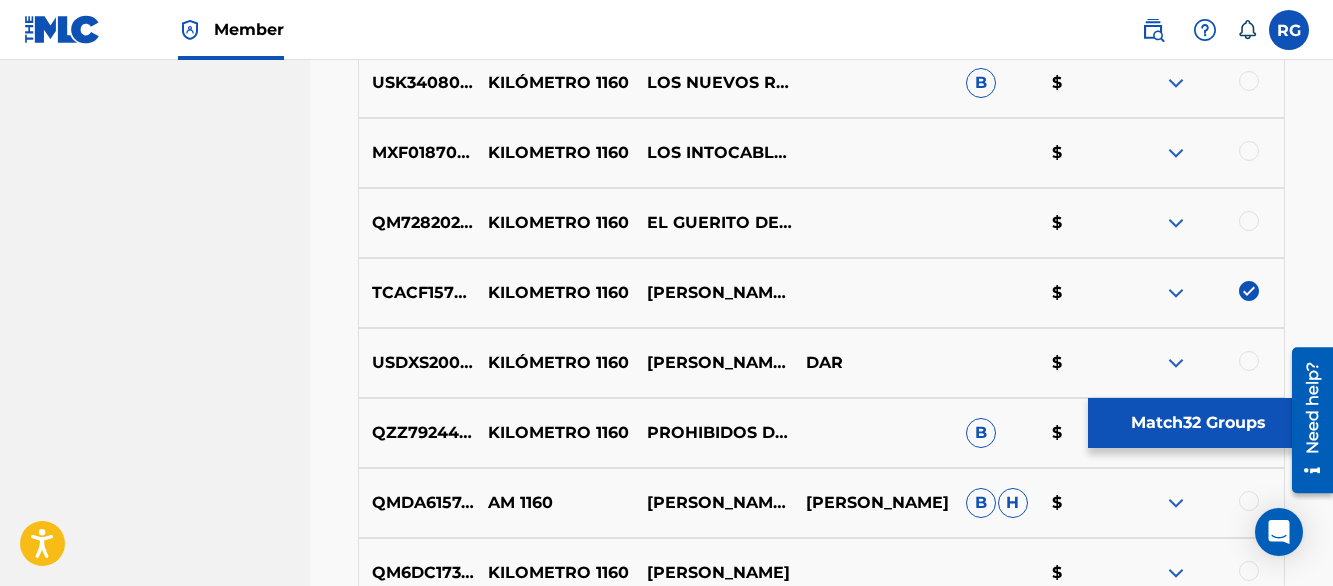 scroll, scrollTop: 2850, scrollLeft: 0, axis: vertical 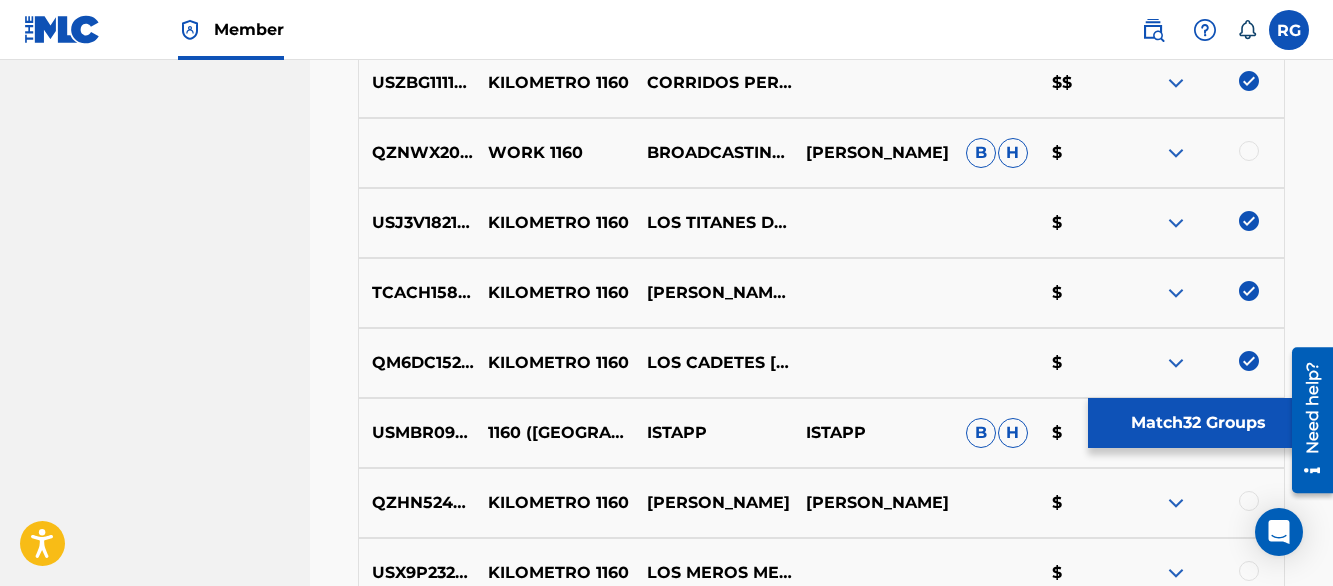 click on "Matching Tool The Matching Tool allows Members to match  sound recordings  to works within their catalog. This ensures you'll collect the royalties you're owed for your work(s). The first step is to locate recordings not yet matched to your works by entering criteria in the search fields below. Search results are sorted by relevance and will be grouped together based on similar data. In the next step, you can locate the specific work in your catalog that you want to match. SearchWithCriteria49c71dd9-d202-4aa9-9619-c59c7b9cfe1d Recording Title km 1160 SearchWithCriteriae5283984-87d5-4d62-b4c4-5370b5cf1049 Recording ISRC Add Criteria Filter Estimated Value All $$$$$ $$$$ $$$ $$ $ Source All Blanket License Historical Unmatched Remove Filters Apply Filters Filters ( 0 ) Search Showing 1 - 200 of 200+ results ISRC Recording Title Recording Artist Writer(s) Source ? Estimated Value ? 32  Selected GBSMU6099818 KM 1160 [PERSON_NAME] Y SU LEGADO $ US3DF2448319 KM 1160 RELAMPAGOS DE [GEOGRAPHIC_DATA] B $ US3DF2296753 KM 1160" at bounding box center [821, 4689] 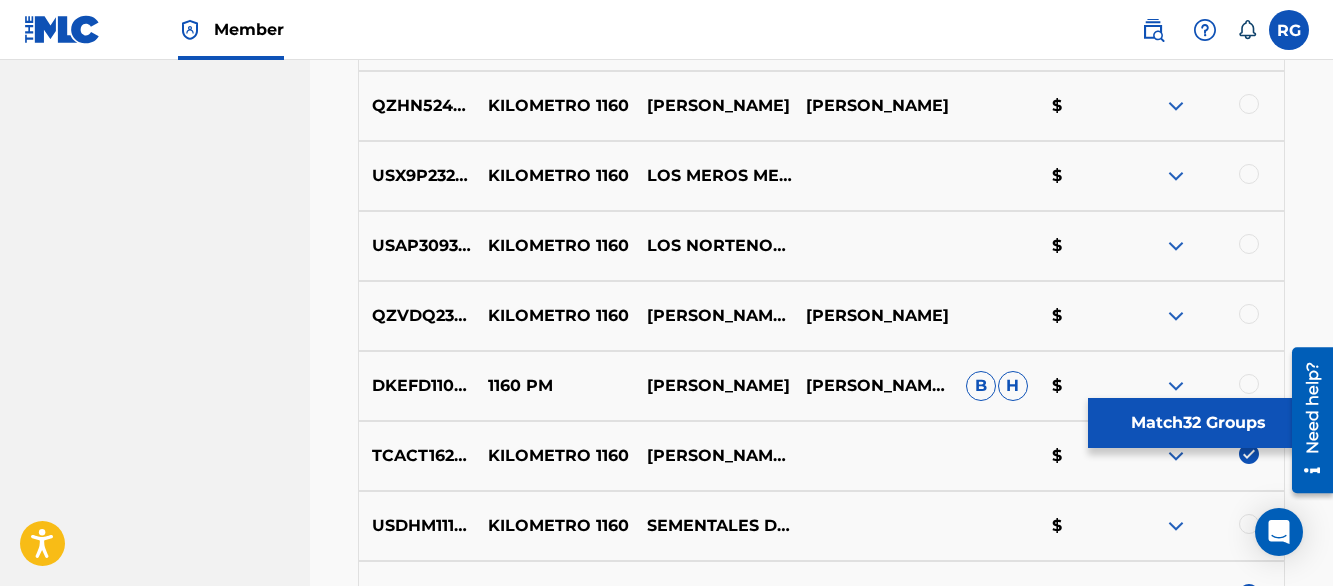 scroll, scrollTop: 3250, scrollLeft: 0, axis: vertical 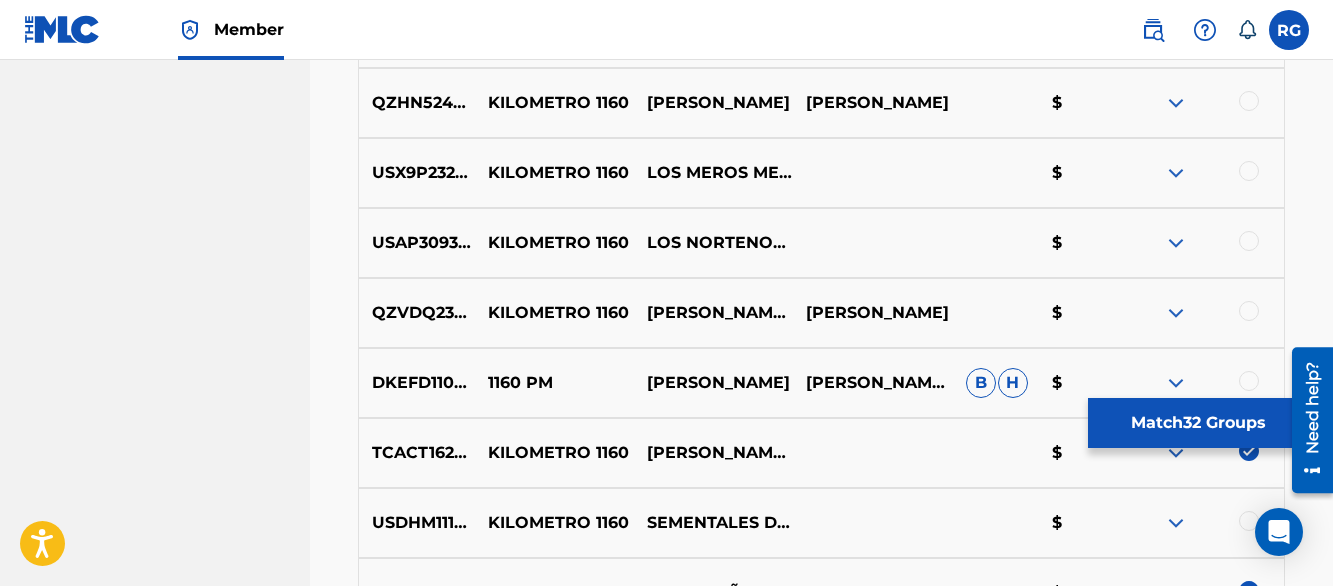click on "SAN ANTONIO MUSIC PUBLISHER Summary Catalog Works Registration Claiming Tool Individual Registration Tool Bulk Registration Tool Registration Drafts Registration History Overclaims Tool Matching Matching Tool Match History Member Settings Member Benefits" at bounding box center (155, 4264) 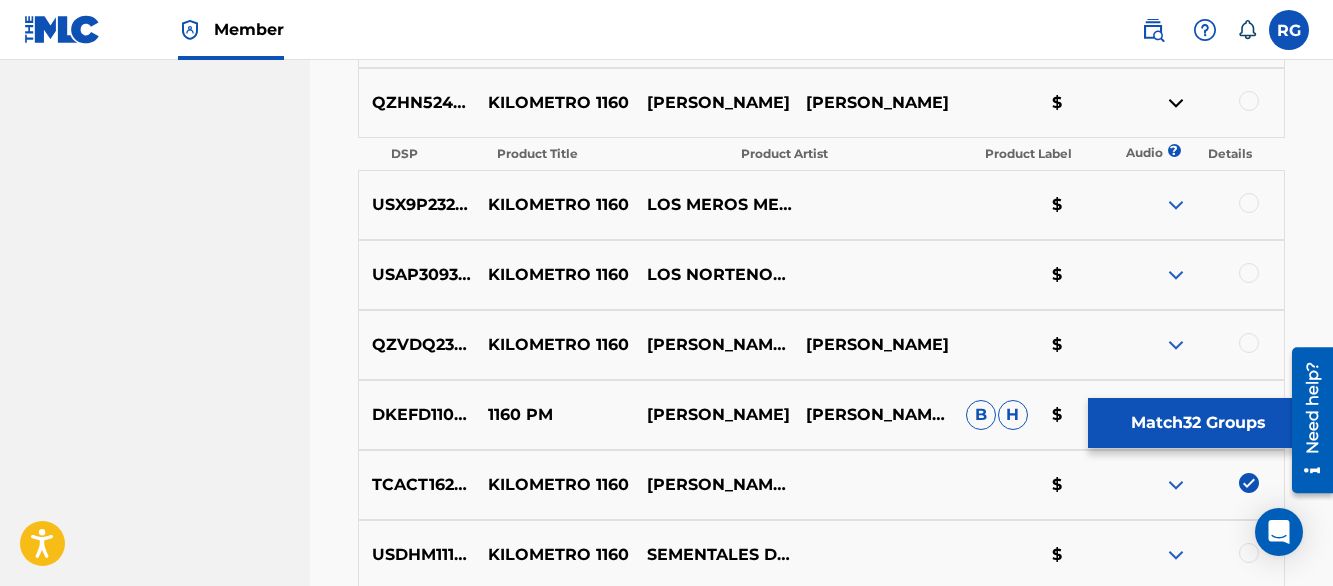 click at bounding box center [1176, 103] 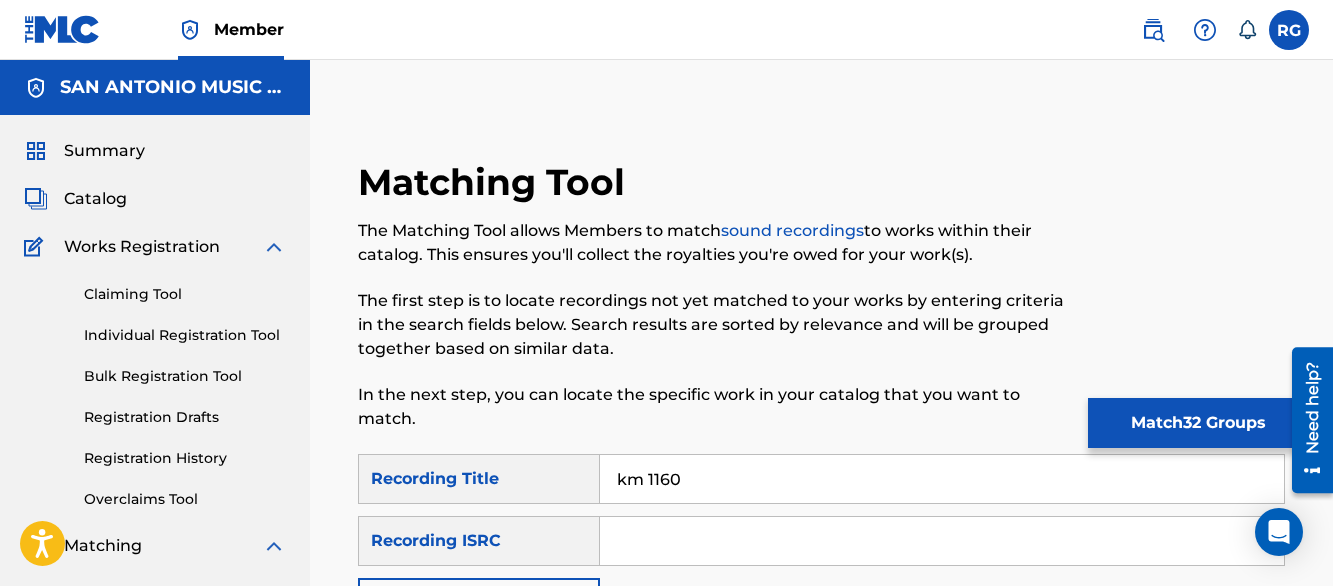 scroll, scrollTop: 3060, scrollLeft: 0, axis: vertical 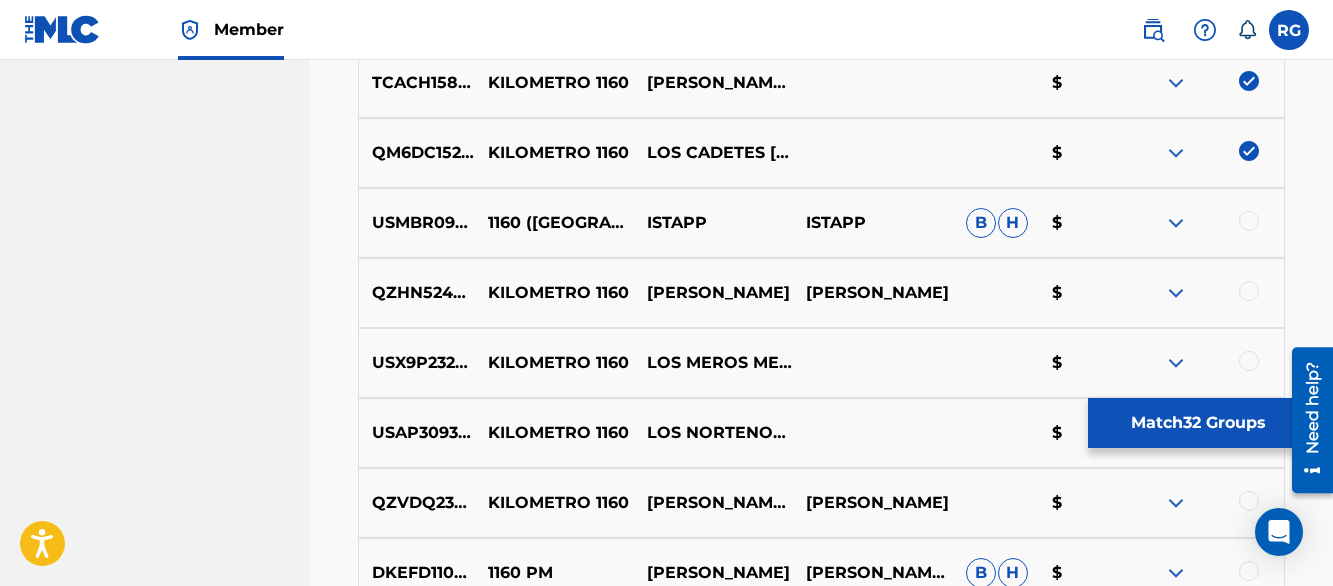 click at bounding box center [1249, 291] 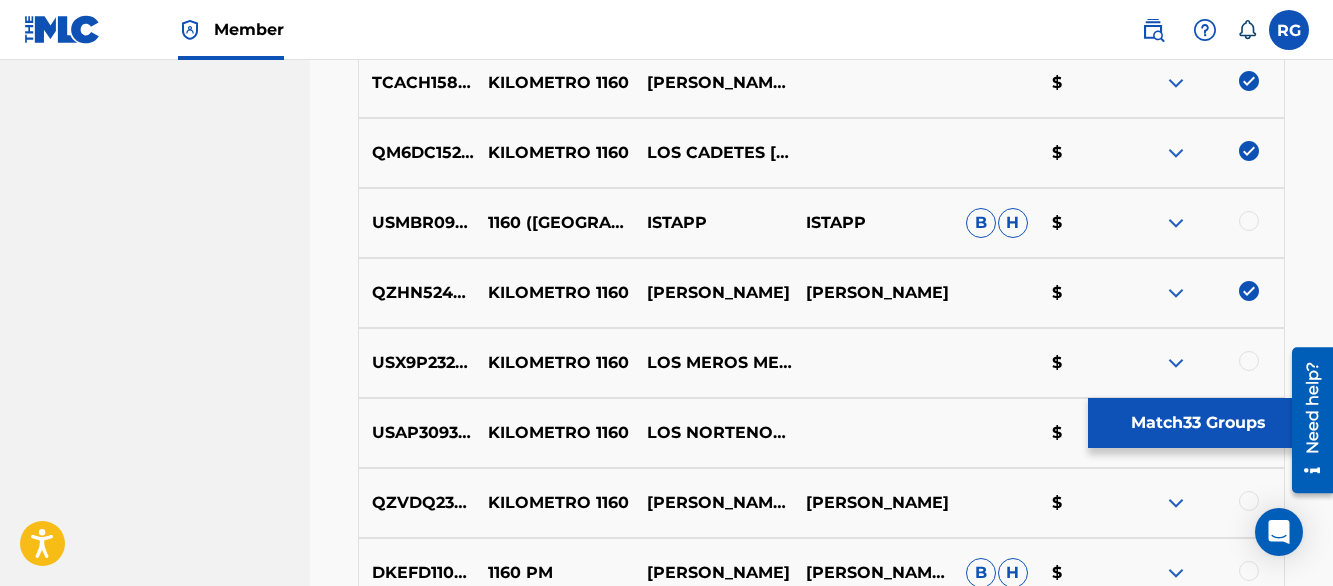 scroll, scrollTop: 3620, scrollLeft: 0, axis: vertical 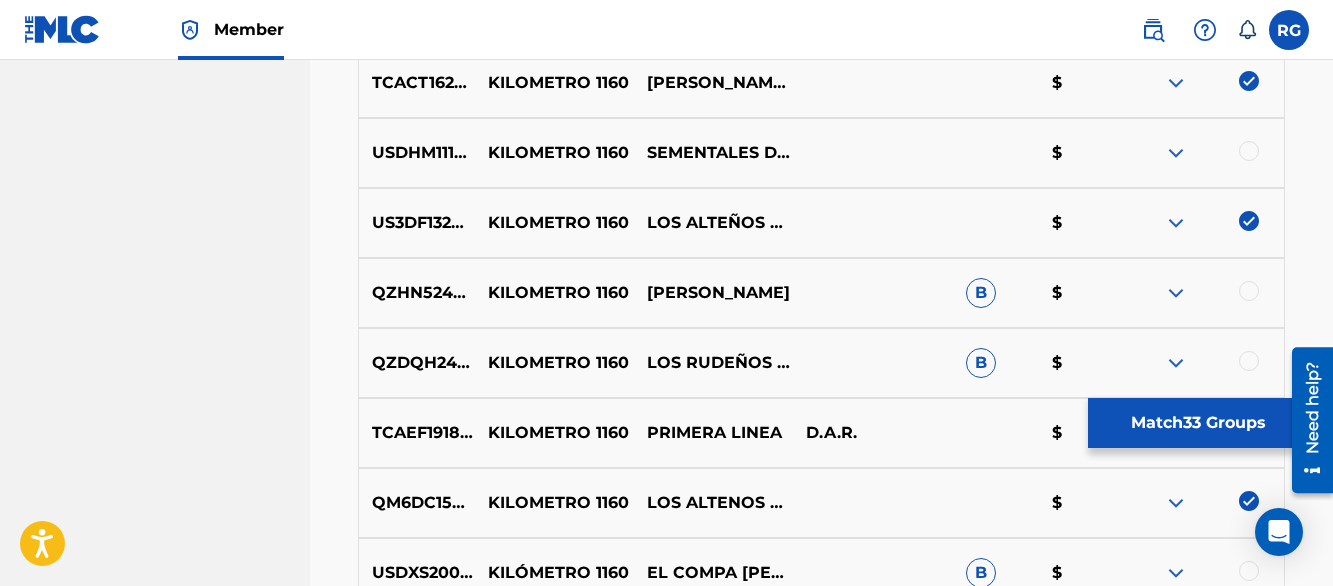 click at bounding box center (1249, 291) 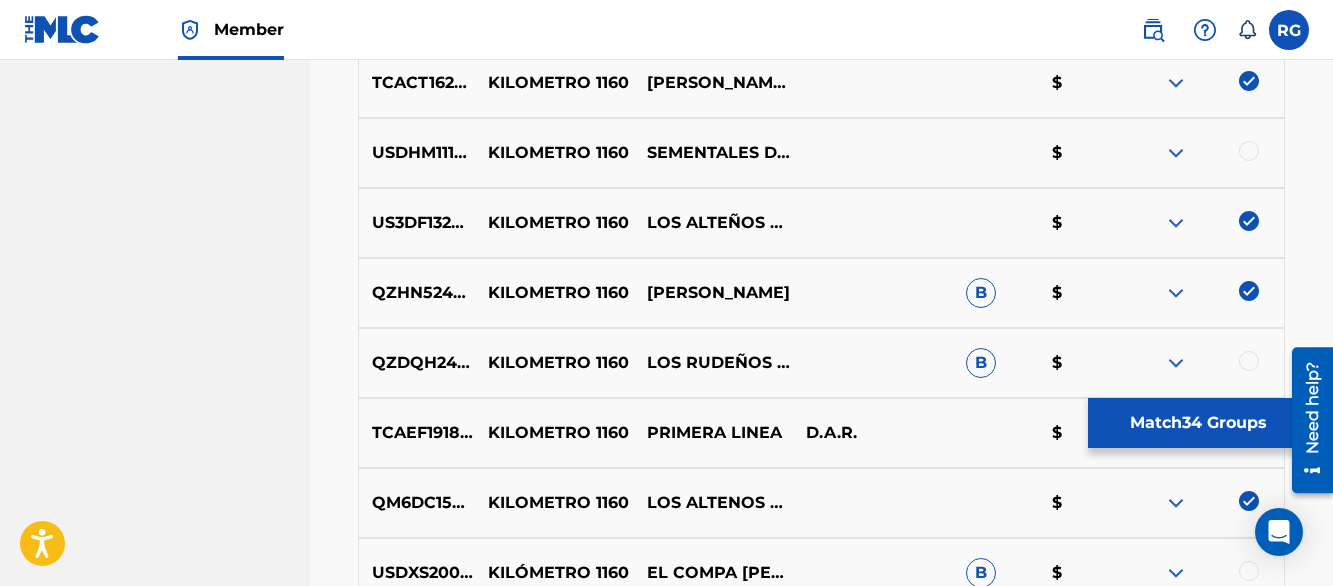 scroll, scrollTop: 7890, scrollLeft: 0, axis: vertical 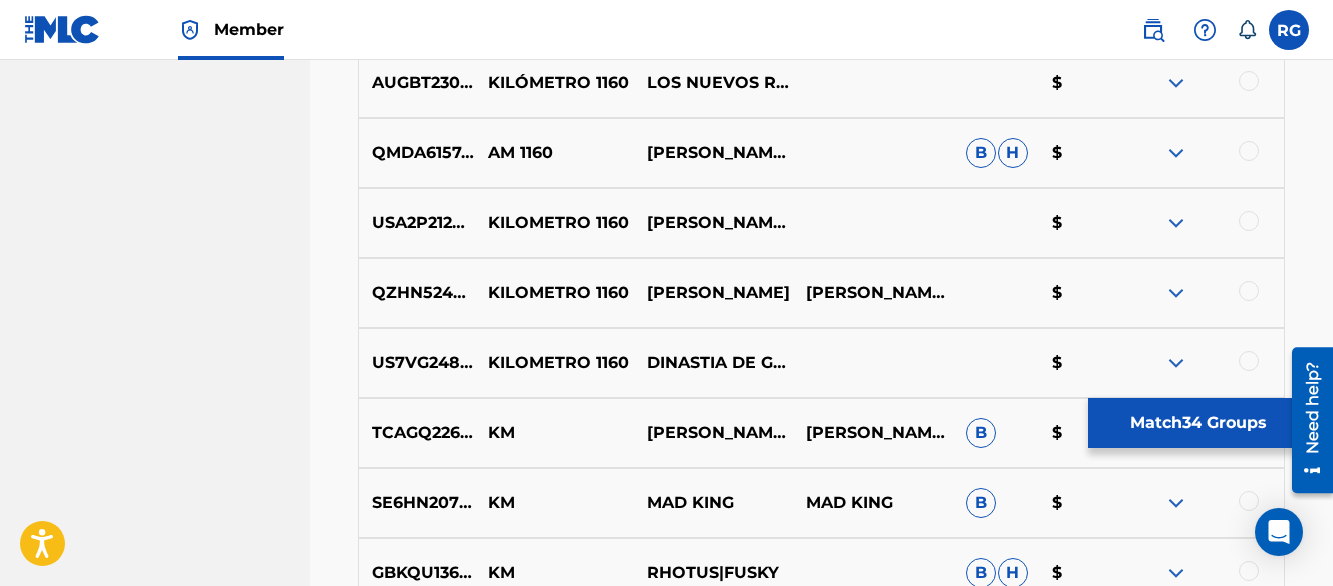 click at bounding box center (1249, 291) 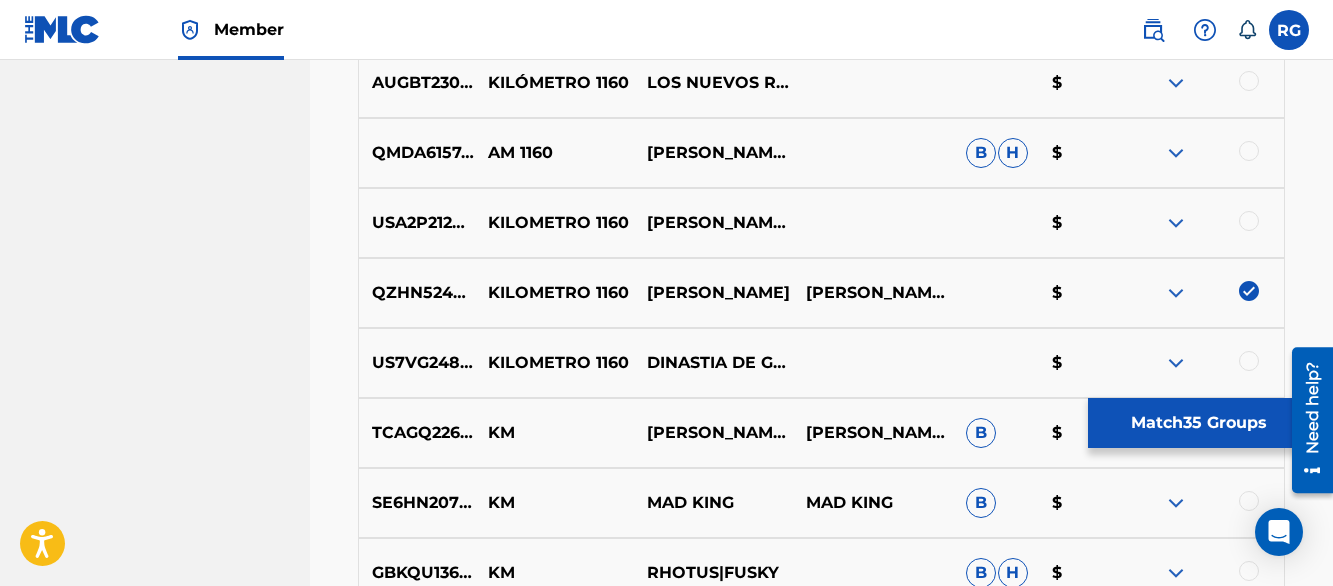scroll, scrollTop: 3060, scrollLeft: 0, axis: vertical 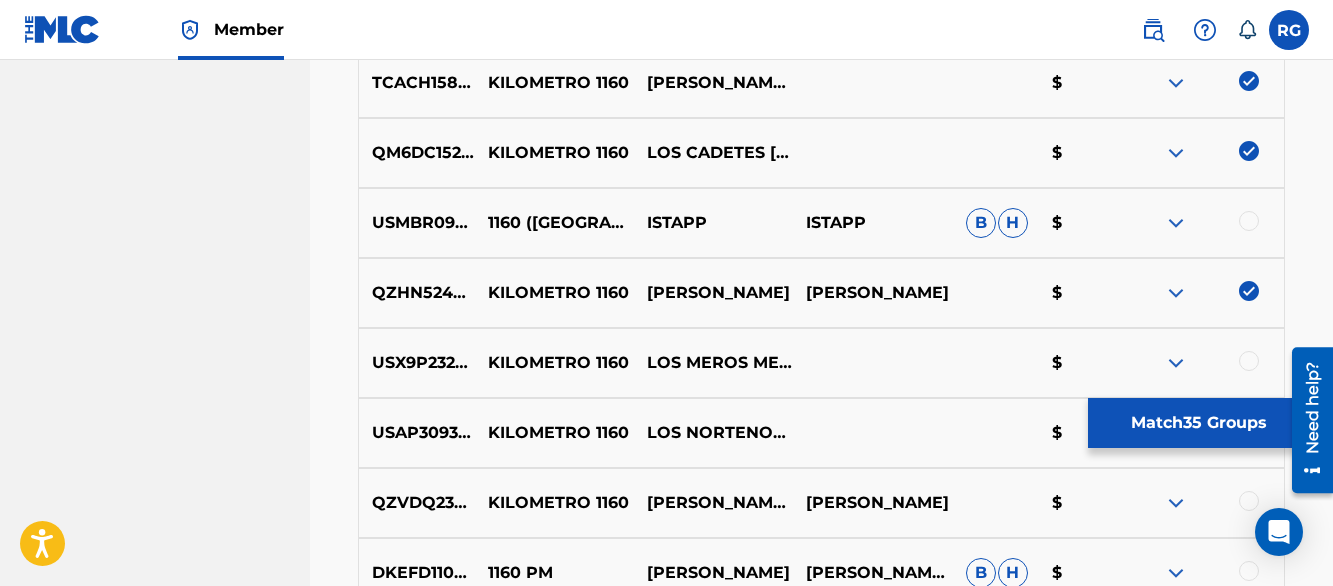 click on "Matching Tool The Matching Tool allows Members to match  sound recordings  to works within their catalog. This ensures you'll collect the royalties you're owed for your work(s). The first step is to locate recordings not yet matched to your works by entering criteria in the search fields below. Search results are sorted by relevance and will be grouped together based on similar data. In the next step, you can locate the specific work in your catalog that you want to match. SearchWithCriteria49c71dd9-d202-4aa9-9619-c59c7b9cfe1d Recording Title km 1160 SearchWithCriteriae5283984-87d5-4d62-b4c4-5370b5cf1049 Recording ISRC Add Criteria Filter Estimated Value All $$$$$ $$$$ $$$ $$ $ Source All Blanket License Historical Unmatched Remove Filters Apply Filters Filters ( 0 ) Search Showing 1 - 200 of 200+ results ISRC Recording Title Recording Artist Writer(s) Source ? Estimated Value ? 35  Selected GBSMU6099818 KM 1160 [PERSON_NAME] Y SU LEGADO $ US3DF2448319 KM 1160 RELAMPAGOS DE [GEOGRAPHIC_DATA] B $ US3DF2296753 KM 1160" at bounding box center (821, 4504) 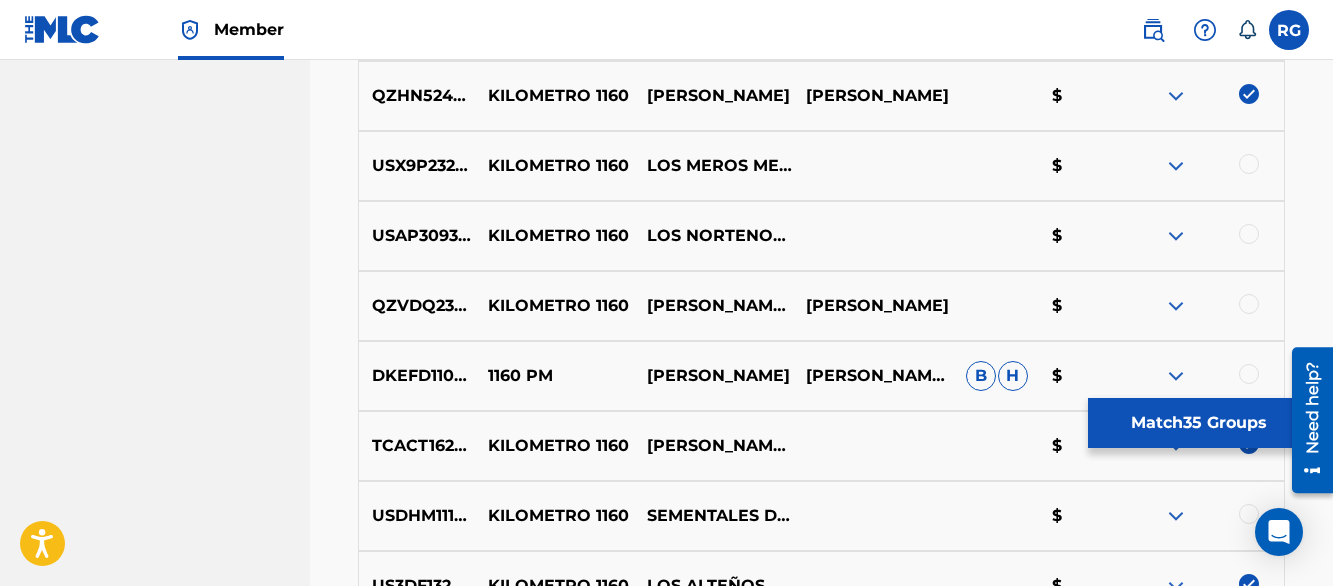 scroll, scrollTop: 3260, scrollLeft: 0, axis: vertical 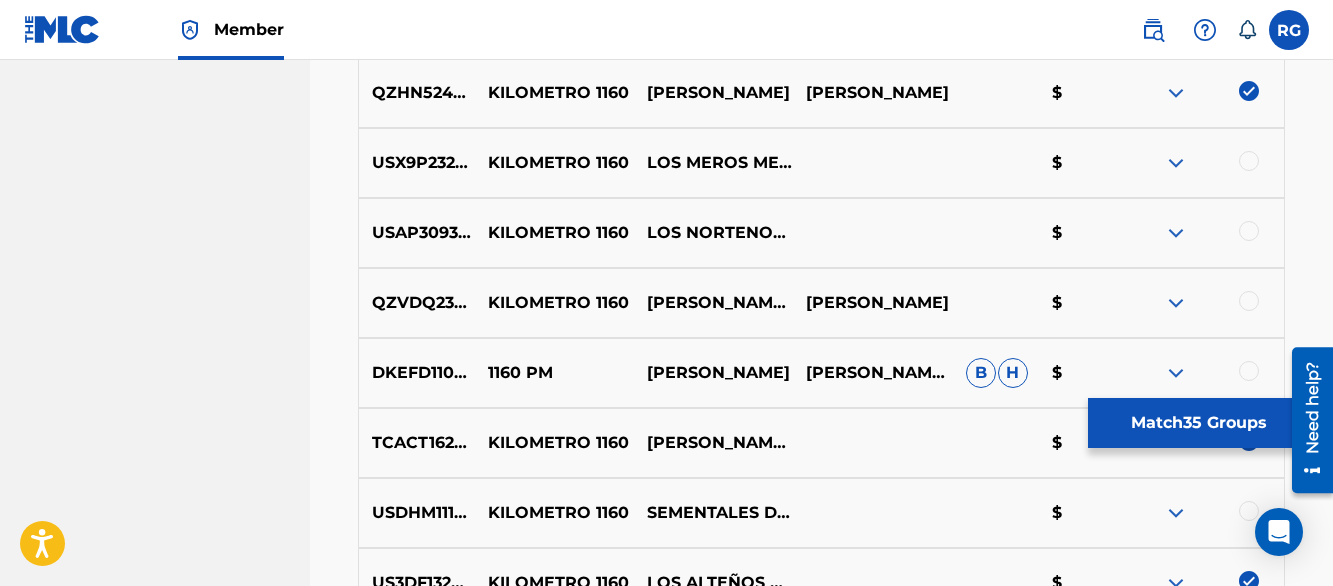 click at bounding box center [1176, 163] 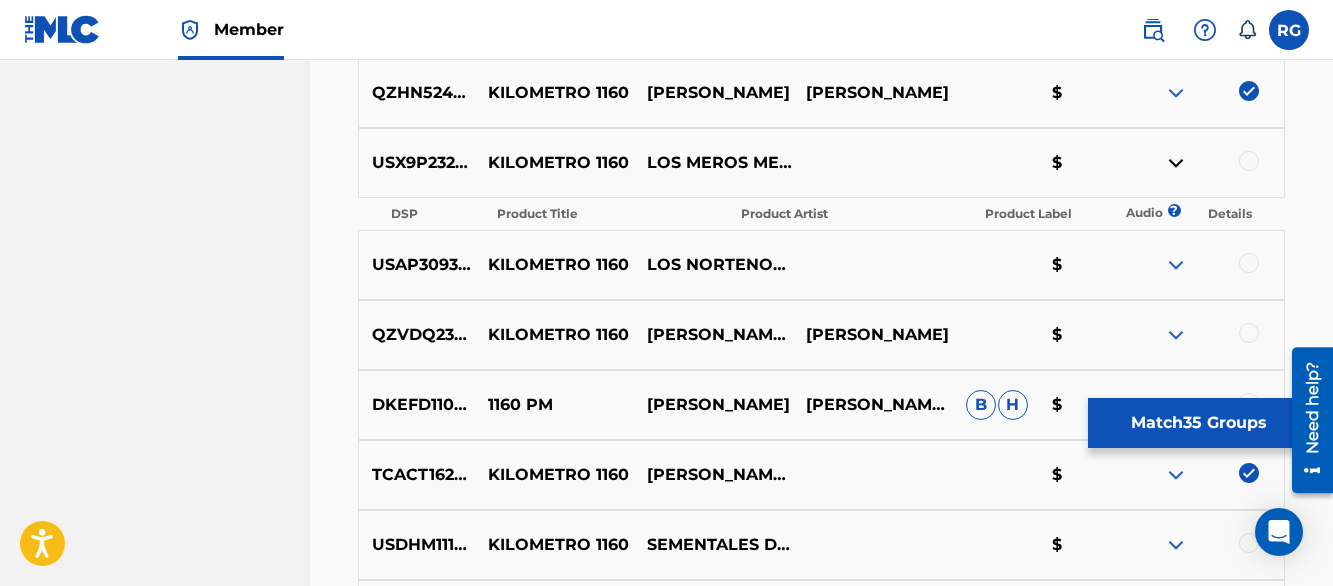 click at bounding box center (1249, 161) 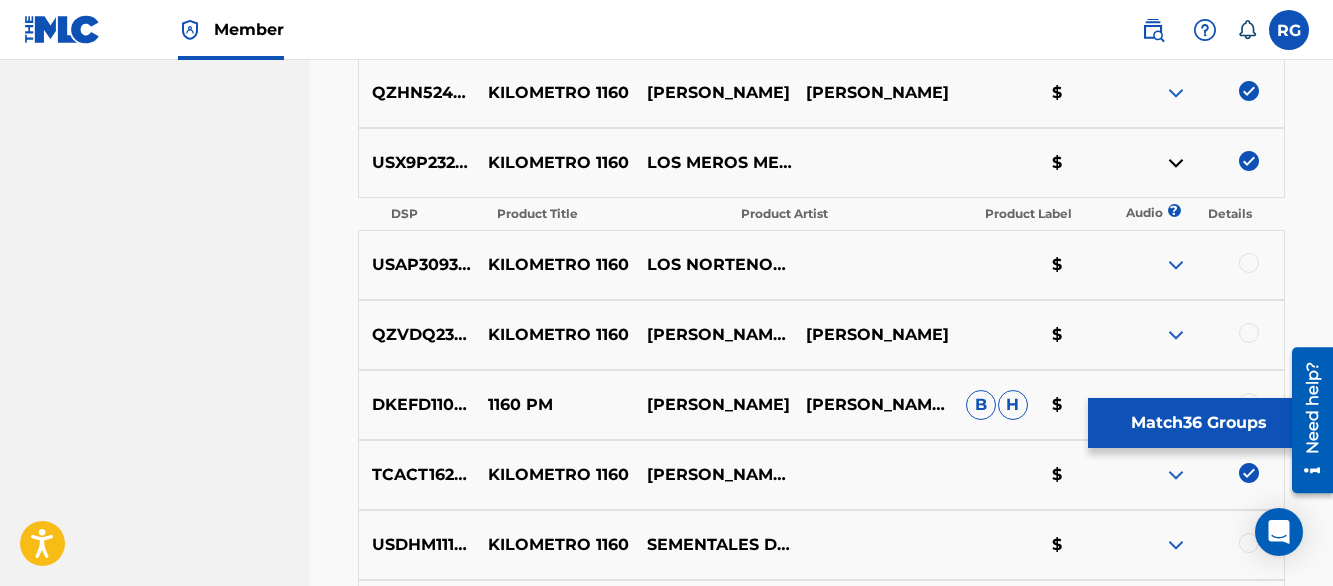 click at bounding box center (1176, 163) 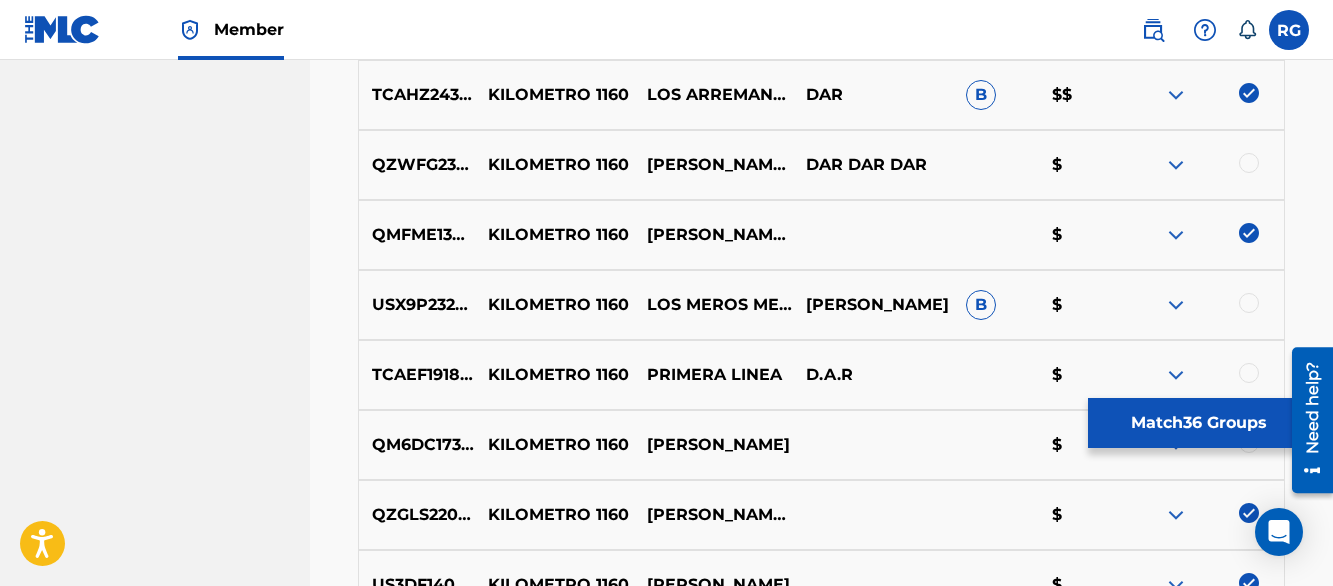 scroll, scrollTop: 4250, scrollLeft: 0, axis: vertical 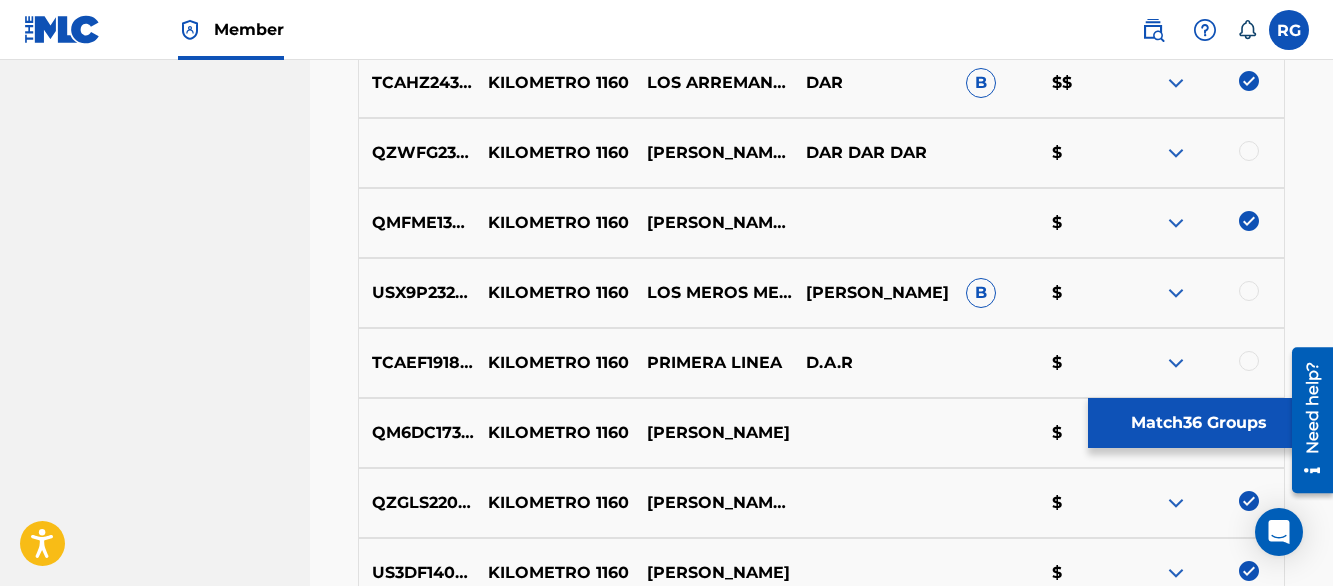 click at bounding box center [1249, 291] 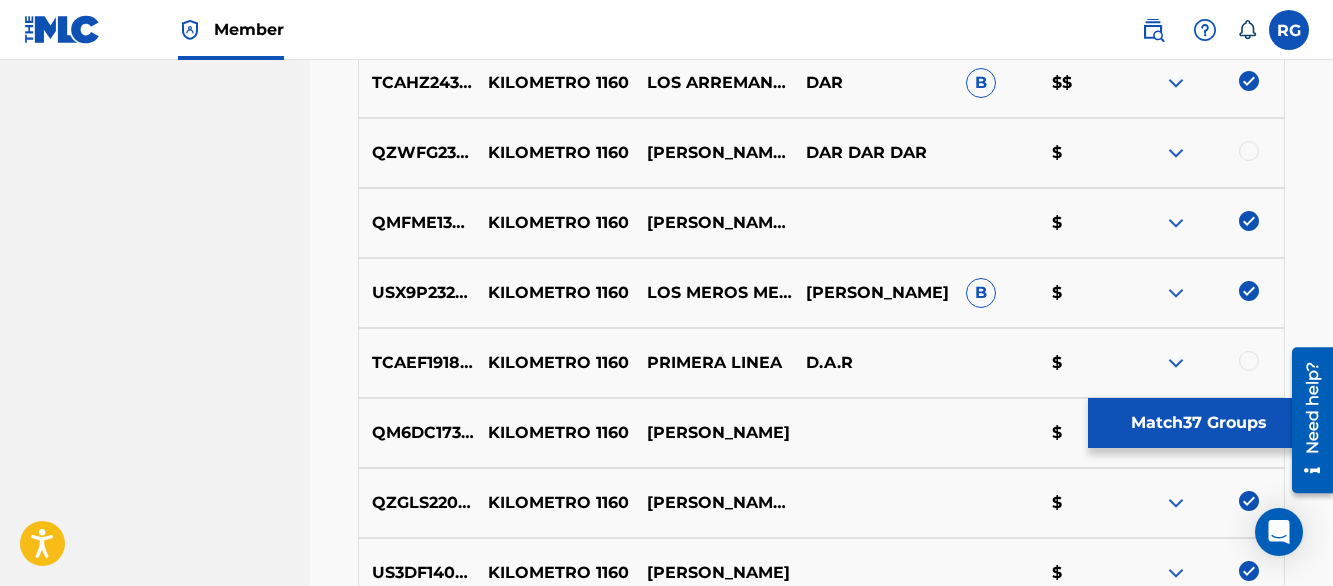 scroll, scrollTop: 960, scrollLeft: 0, axis: vertical 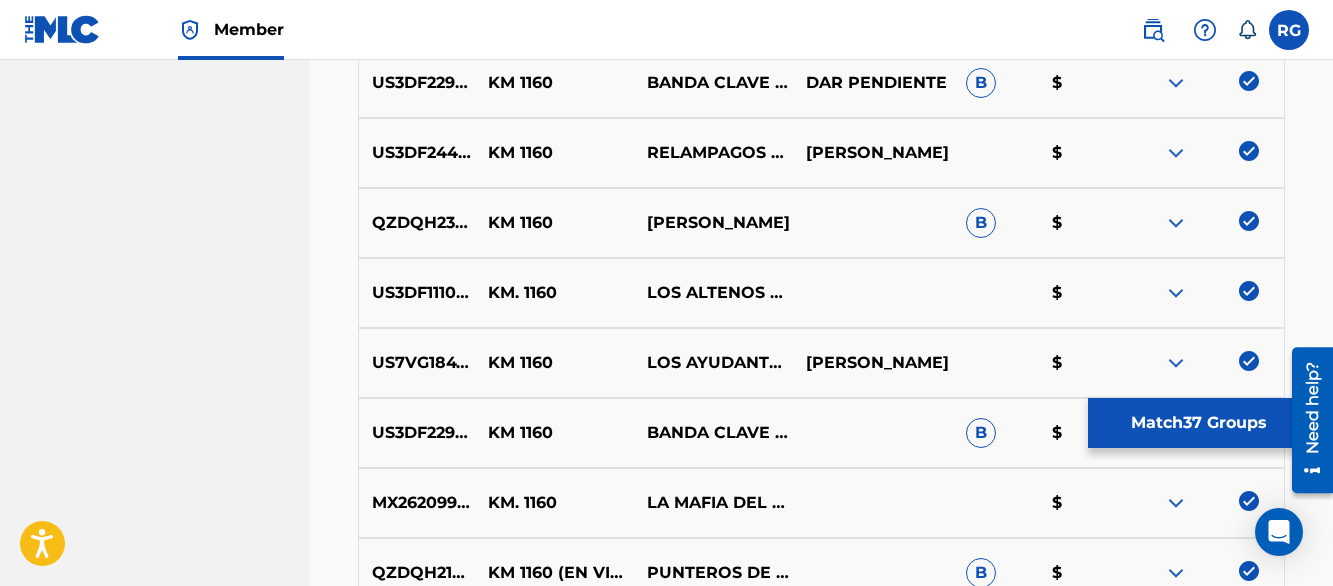 click on "Matching Tool The Matching Tool allows Members to match  sound recordings  to works within their catalog. This ensures you'll collect the royalties you're owed for your work(s). The first step is to locate recordings not yet matched to your works by entering criteria in the search fields below. Search results are sorted by relevance and will be grouped together based on similar data. In the next step, you can locate the specific work in your catalog that you want to match. SearchWithCriteria49c71dd9-d202-4aa9-9619-c59c7b9cfe1d Recording Title km 1160 SearchWithCriteriae5283984-87d5-4d62-b4c4-5370b5cf1049 Recording ISRC Add Criteria Filter Estimated Value All $$$$$ $$$$ $$$ $$ $ Source All Blanket License Historical Unmatched Remove Filters Apply Filters Filters ( 0 ) Search Showing 1 - 200 of 200+ results ISRC Recording Title Recording Artist Writer(s) Source ? Estimated Value ? 37  Selected GBSMU6099818 KM 1160 [PERSON_NAME] Y SU LEGADO $ US3DF2448319 KM 1160 RELAMPAGOS DE [GEOGRAPHIC_DATA] B $ US3DF2296753 KM 1160" at bounding box center [821, 6604] 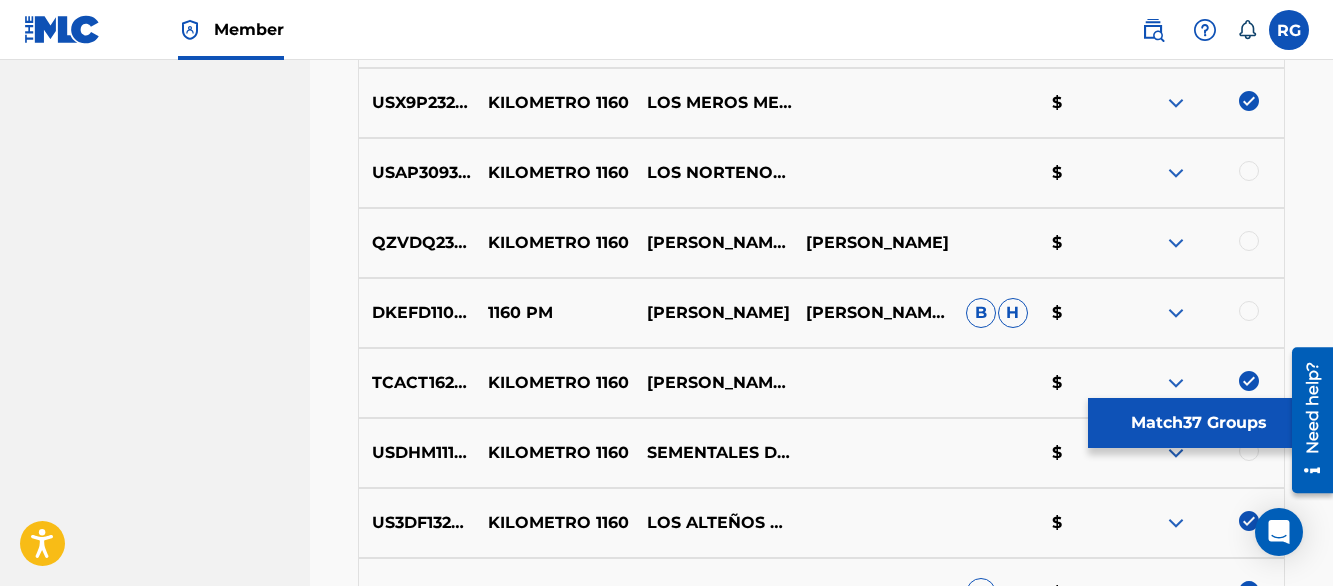 scroll, scrollTop: 3360, scrollLeft: 0, axis: vertical 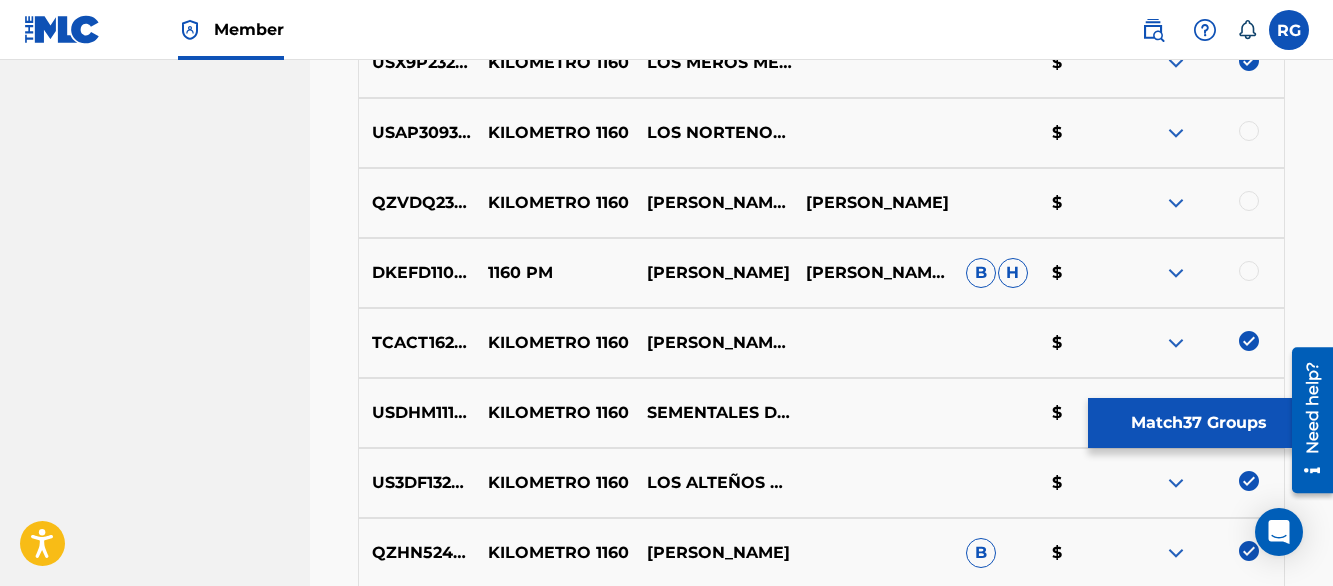 click at bounding box center (1249, 131) 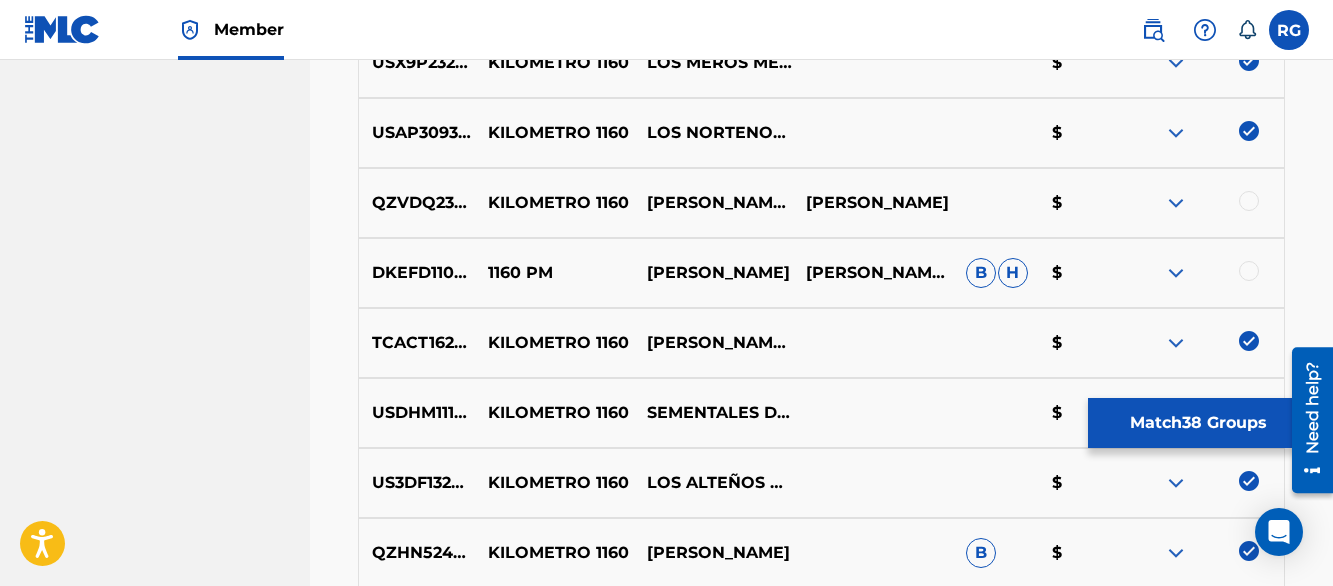 click at bounding box center (1176, 203) 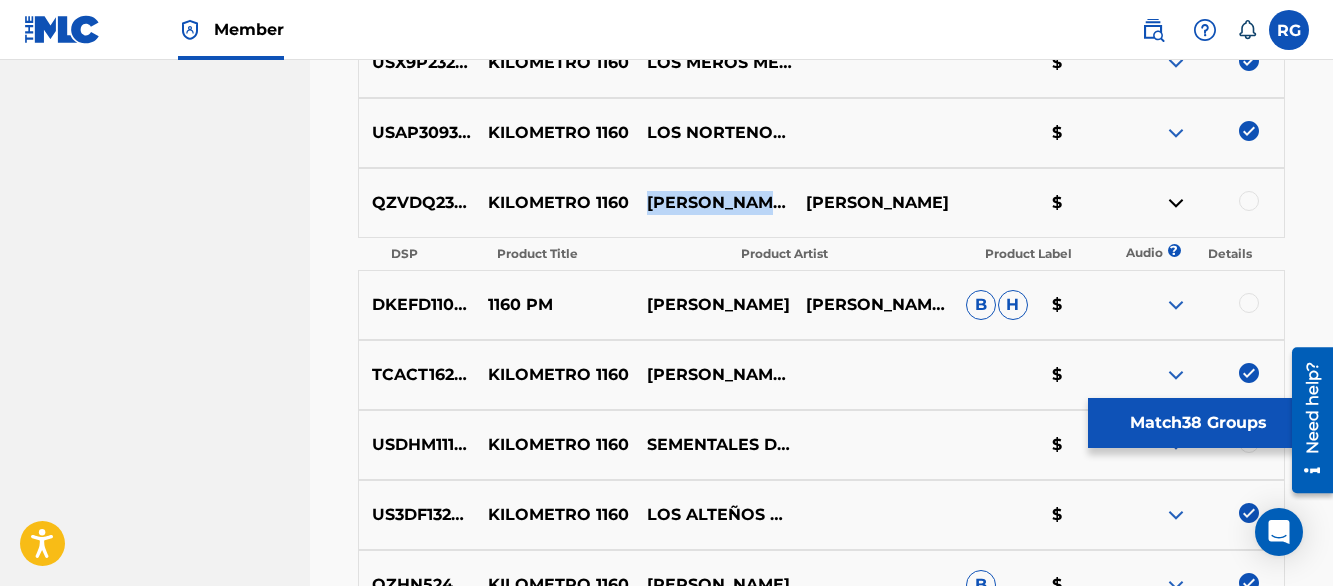 drag, startPoint x: 648, startPoint y: 189, endPoint x: 769, endPoint y: 219, distance: 124.66354 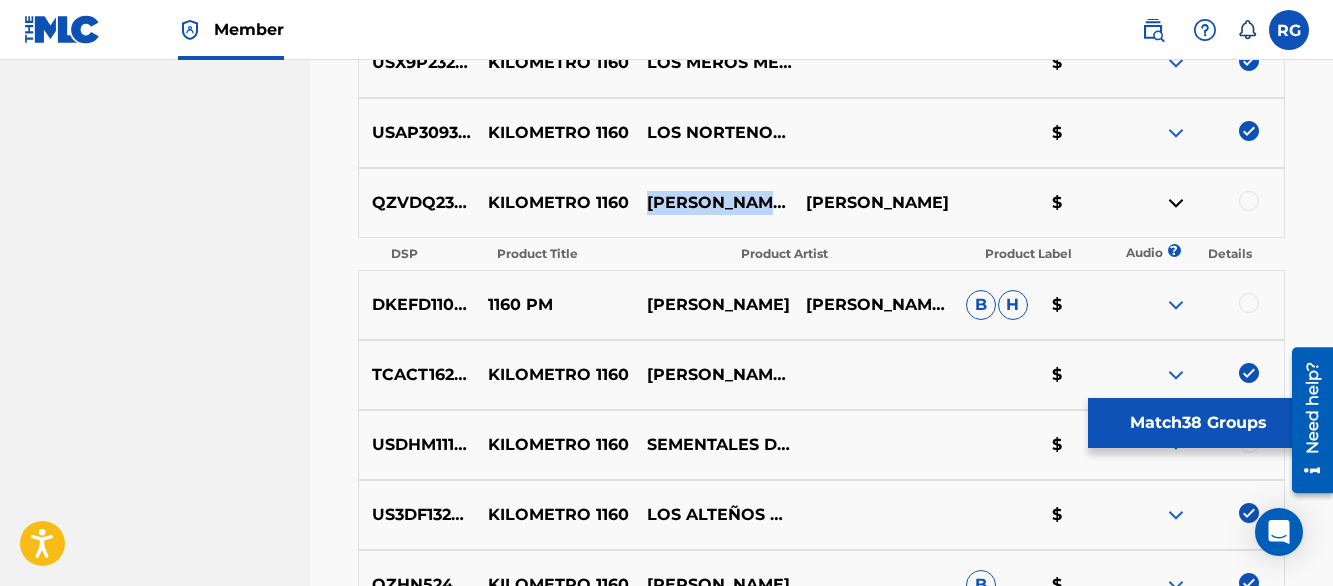copy on "[PERSON_NAME] EL NARQUILLO" 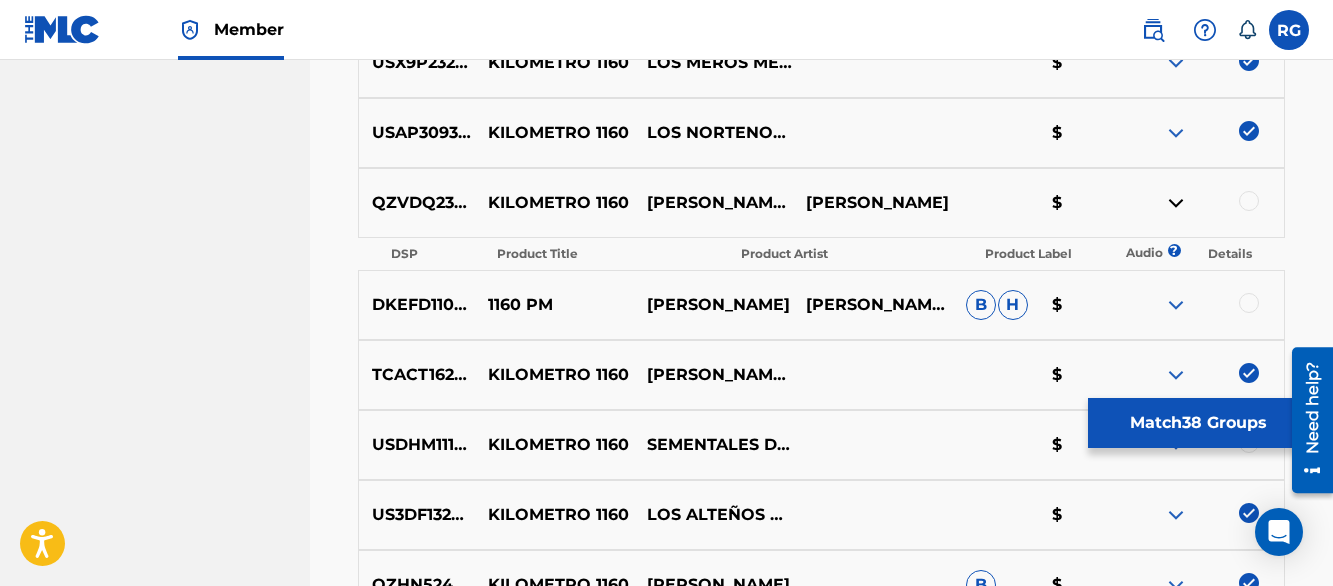 click at bounding box center [1249, 201] 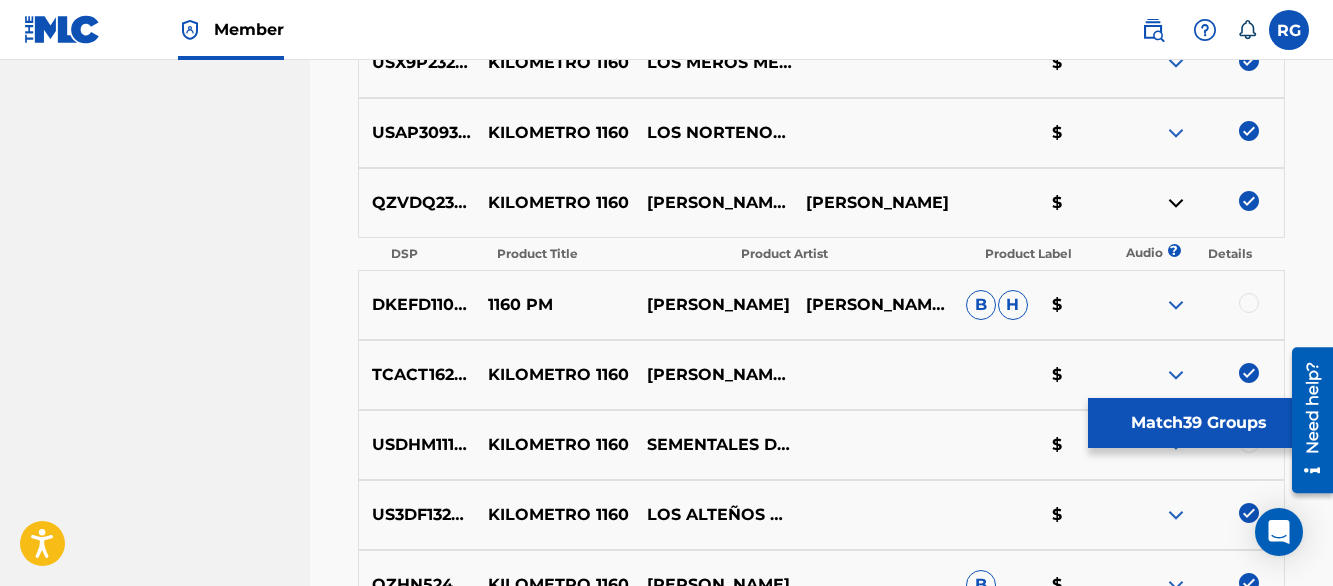 click at bounding box center [1176, 203] 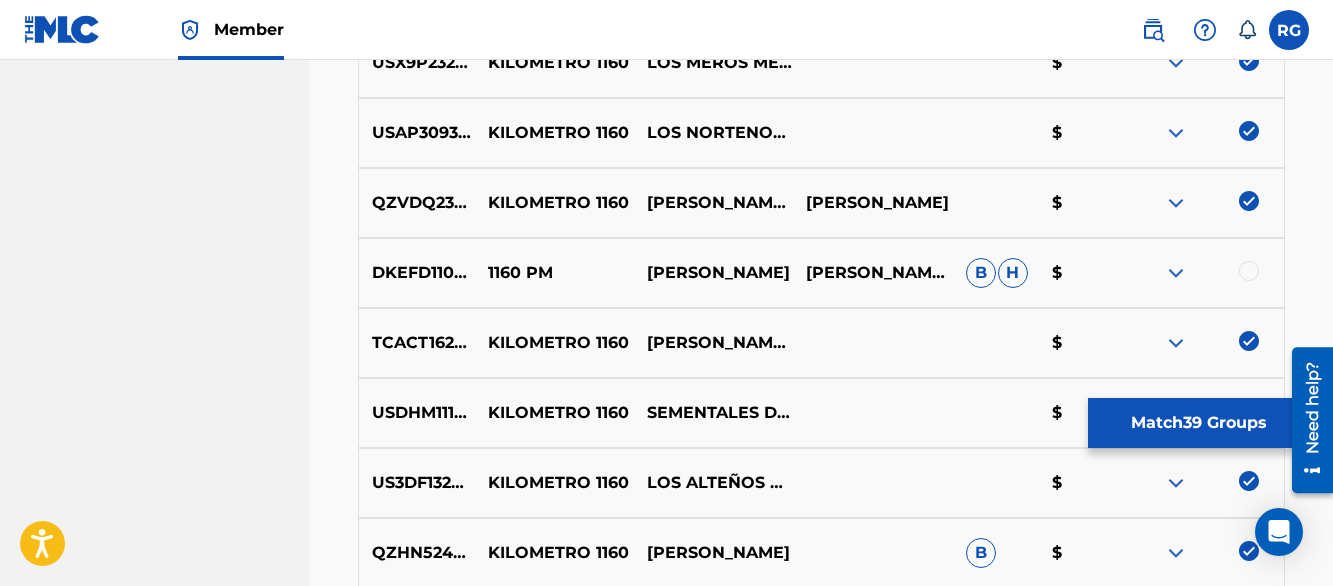 click on "Matching Tool The Matching Tool allows Members to match  sound recordings  to works within their catalog. This ensures you'll collect the royalties you're owed for your work(s). The first step is to locate recordings not yet matched to your works by entering criteria in the search fields below. Search results are sorted by relevance and will be grouped together based on similar data. In the next step, you can locate the specific work in your catalog that you want to match. SearchWithCriteria49c71dd9-d202-4aa9-9619-c59c7b9cfe1d Recording Title km 1160 SearchWithCriteriae5283984-87d5-4d62-b4c4-5370b5cf1049 Recording ISRC Add Criteria Filter Estimated Value All $$$$$ $$$$ $$$ $$ $ Source All Blanket License Historical Unmatched Remove Filters Apply Filters Filters ( 0 ) Search Showing 1 - 200 of 200+ results ISRC Recording Title Recording Artist Writer(s) Source ? Estimated Value ? 39  Selected GBSMU6099818 KM 1160 [PERSON_NAME] Y SU LEGADO $ US3DF2448319 KM 1160 RELAMPAGOS DE [GEOGRAPHIC_DATA] B $ US3DF2296753 KM 1160" at bounding box center [821, 4204] 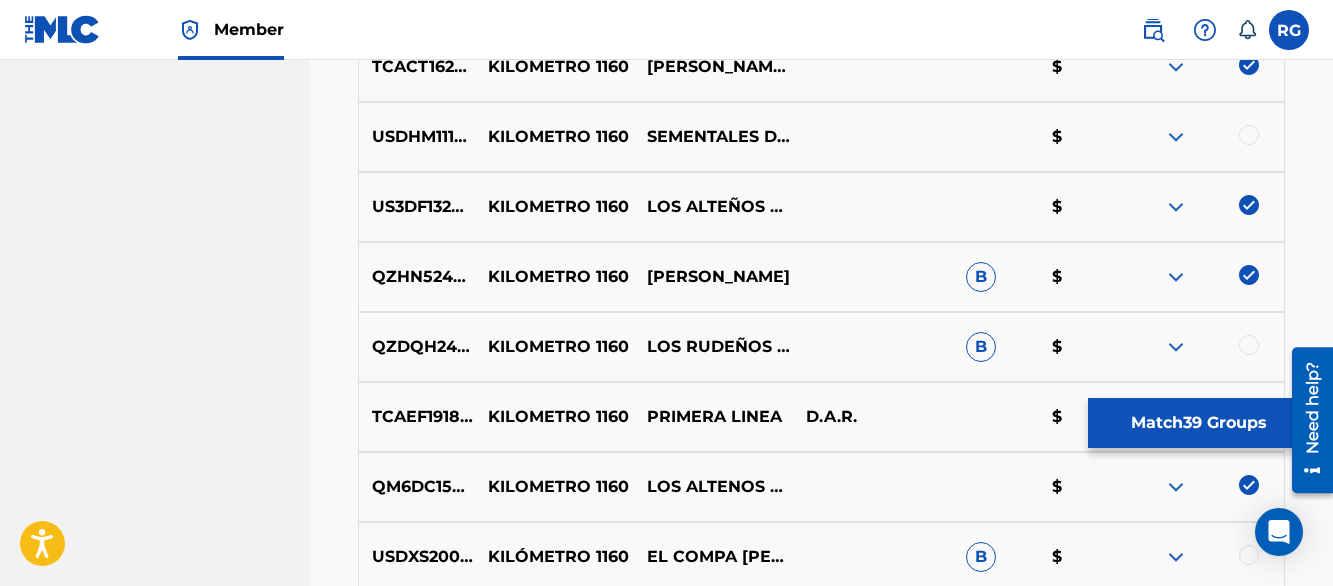 scroll, scrollTop: 3640, scrollLeft: 0, axis: vertical 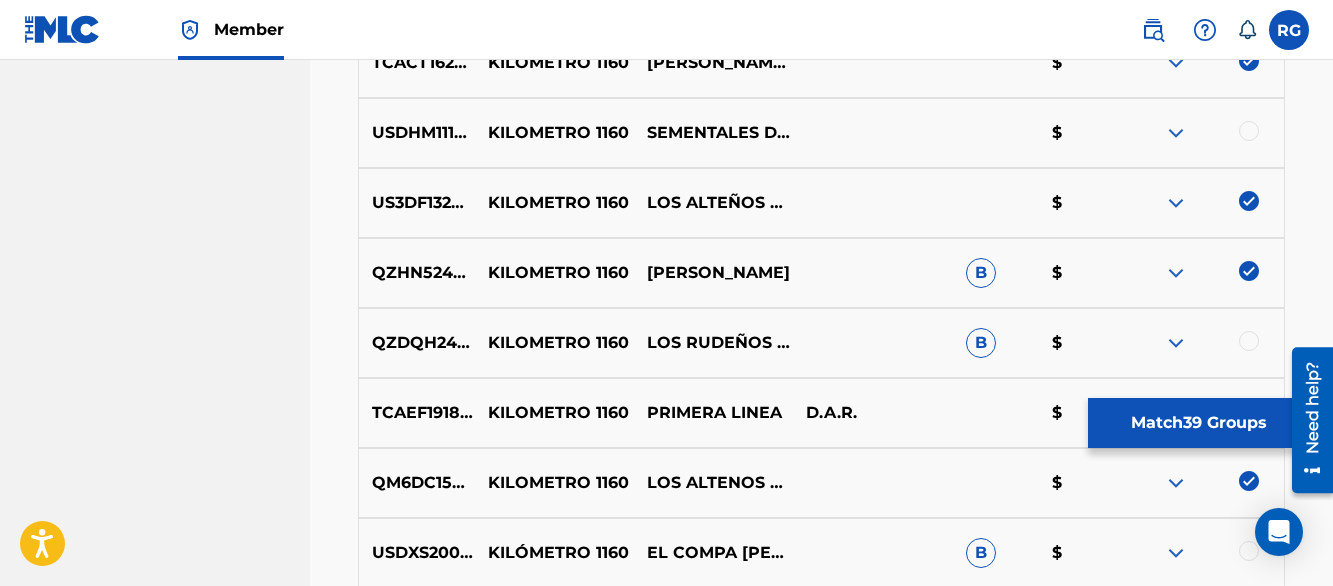 click at bounding box center (1176, 133) 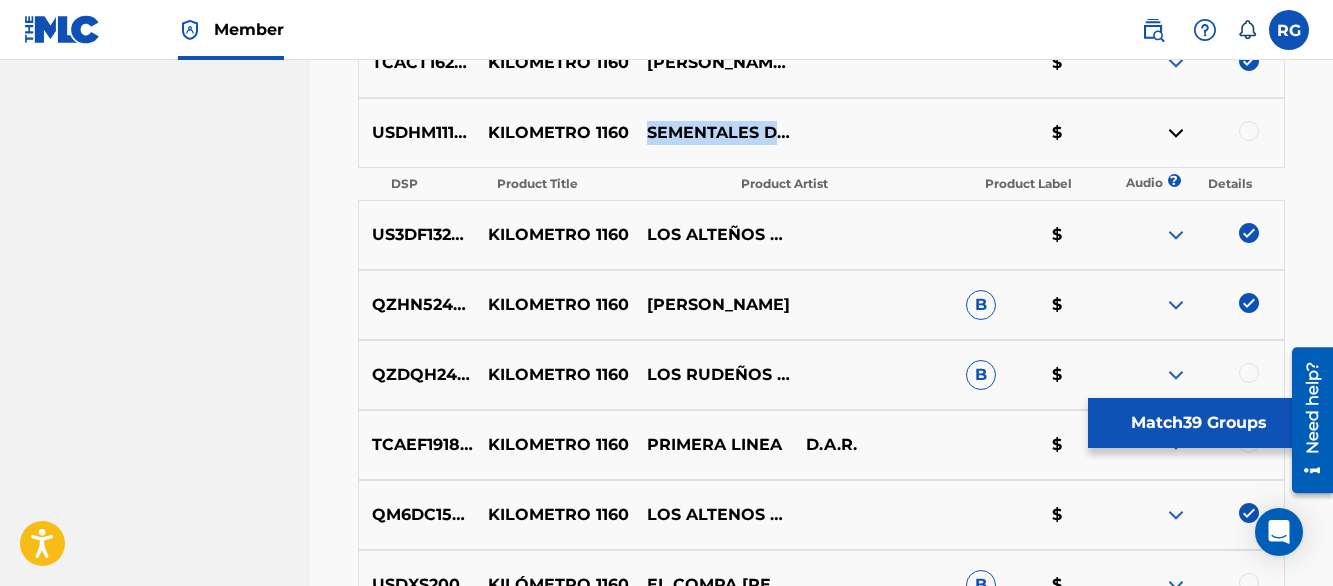 drag, startPoint x: 649, startPoint y: 118, endPoint x: 754, endPoint y: 144, distance: 108.17116 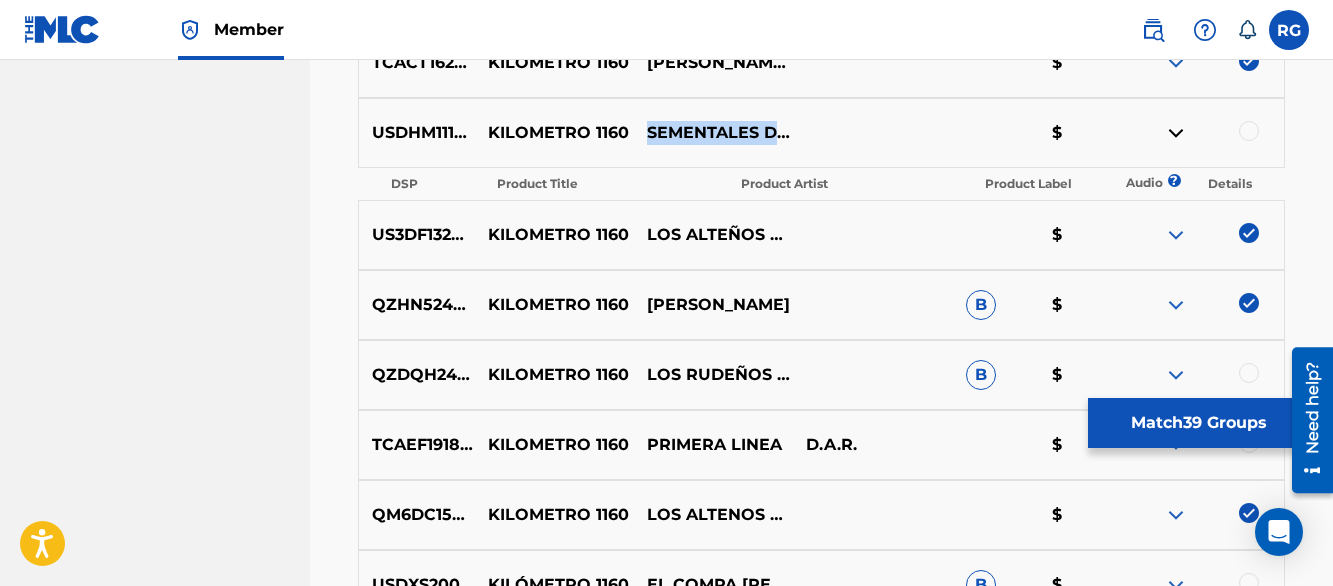 copy on "SEMENTALES DE [GEOGRAPHIC_DATA][PERSON_NAME]" 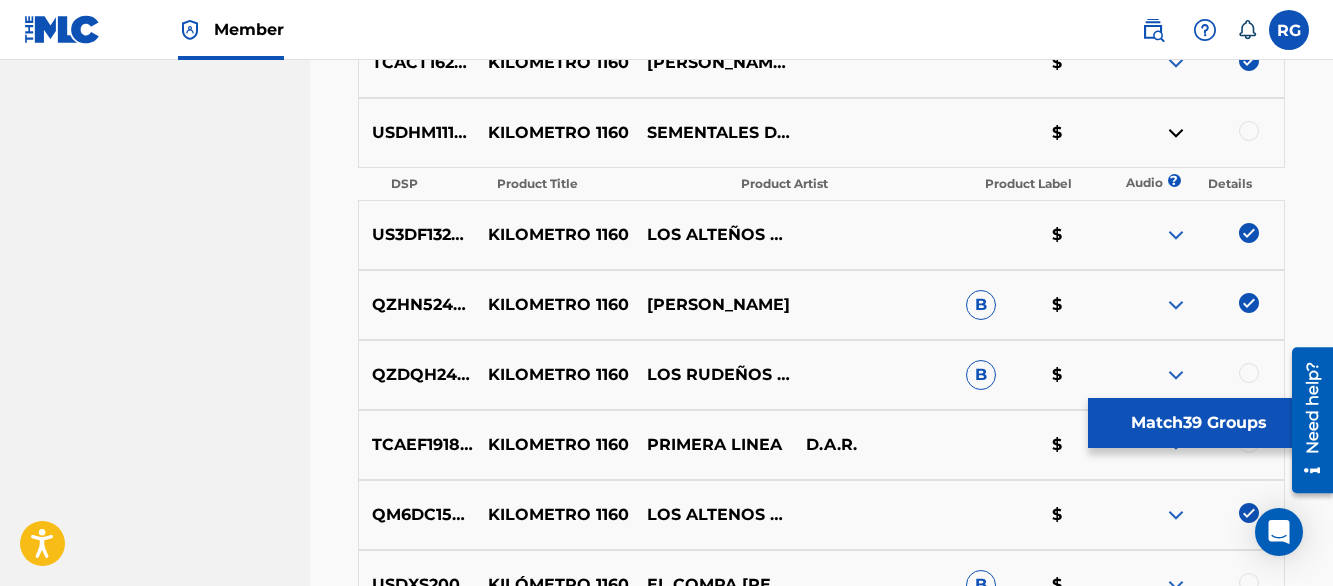 click at bounding box center (1249, 131) 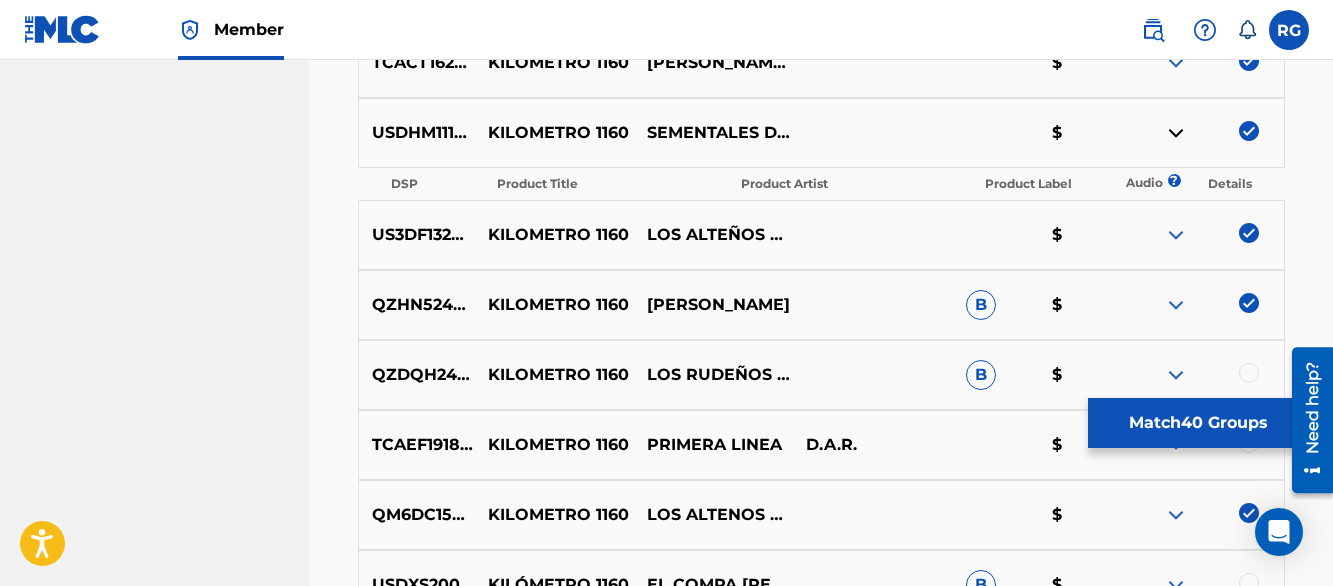 click at bounding box center [1176, 133] 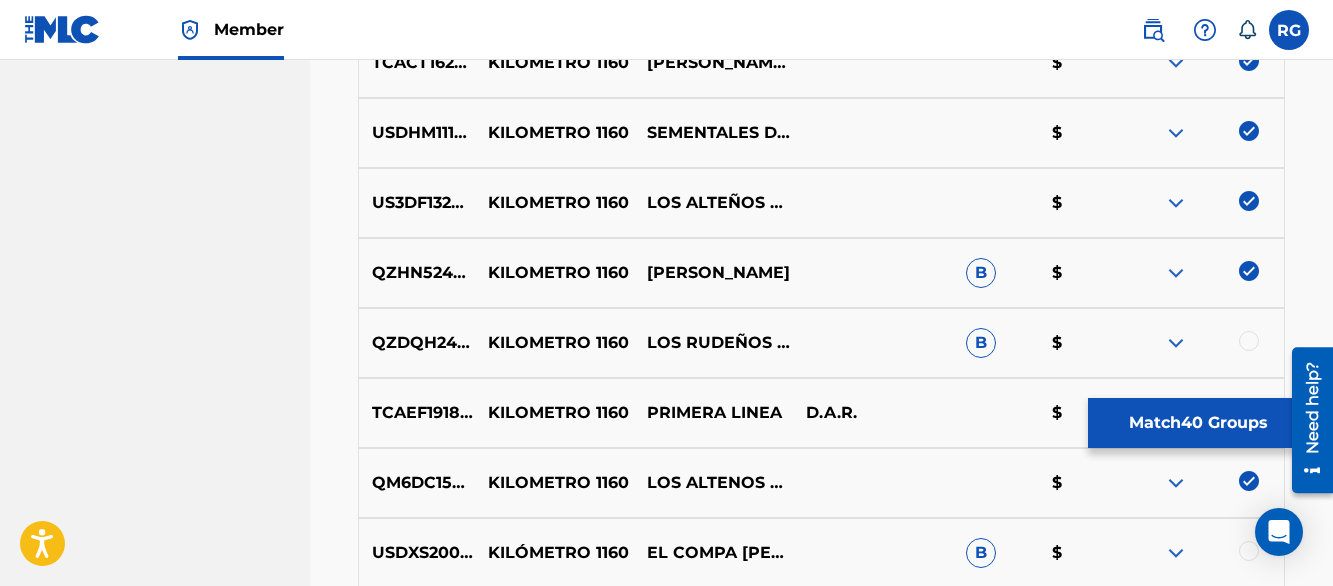 click on "Matching Tool The Matching Tool allows Members to match  sound recordings  to works within their catalog. This ensures you'll collect the royalties you're owed for your work(s). The first step is to locate recordings not yet matched to your works by entering criteria in the search fields below. Search results are sorted by relevance and will be grouped together based on similar data. In the next step, you can locate the specific work in your catalog that you want to match. SearchWithCriteria49c71dd9-d202-4aa9-9619-c59c7b9cfe1d Recording Title km 1160 SearchWithCriteriae5283984-87d5-4d62-b4c4-5370b5cf1049 Recording ISRC Add Criteria Filter Estimated Value All $$$$$ $$$$ $$$ $$ $ Source All Blanket License Historical Unmatched Remove Filters Apply Filters Filters ( 0 ) Search Showing 1 - 200 of 200+ results ISRC Recording Title Recording Artist Writer(s) Source ? Estimated Value ? 40  Selected GBSMU6099818 KM 1160 [PERSON_NAME] Y SU LEGADO $ US3DF2448319 KM 1160 RELAMPAGOS DE [GEOGRAPHIC_DATA] B $ US3DF2296753 KM 1160" at bounding box center [821, 3924] 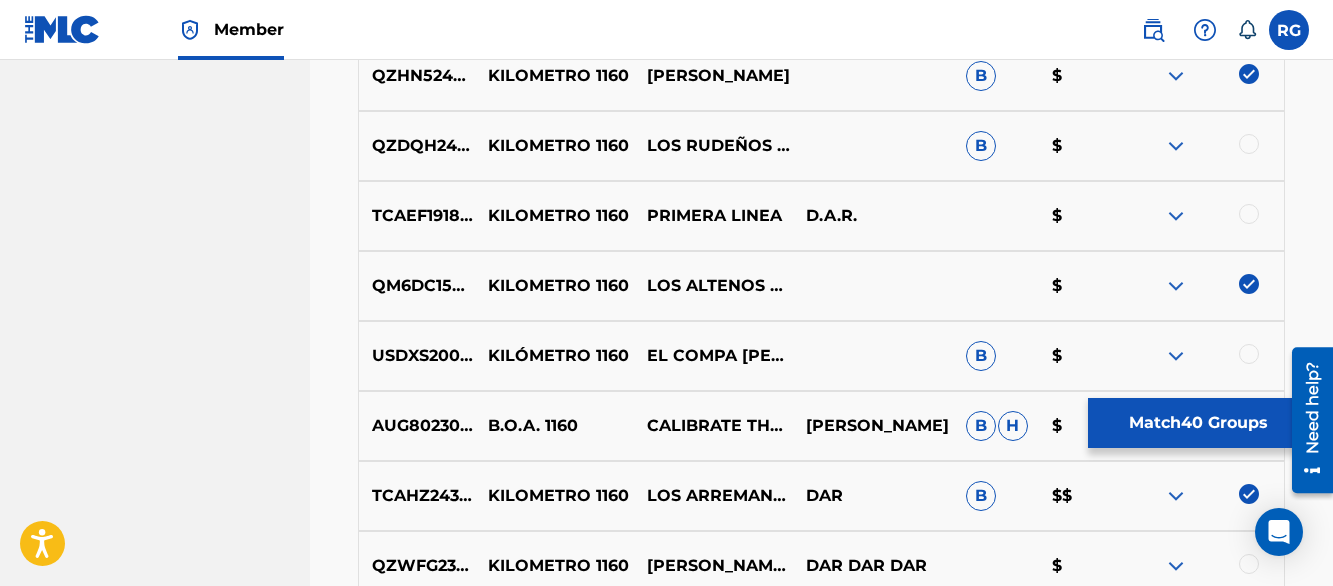 scroll, scrollTop: 3840, scrollLeft: 0, axis: vertical 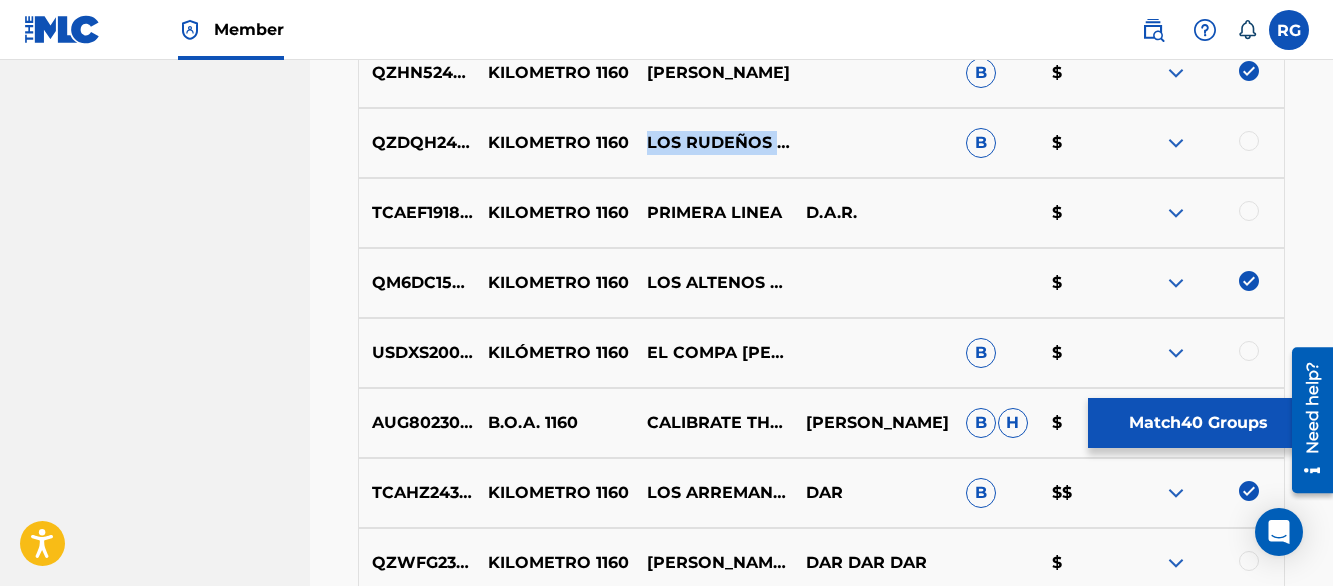 drag, startPoint x: 647, startPoint y: 133, endPoint x: 789, endPoint y: 155, distance: 143.69412 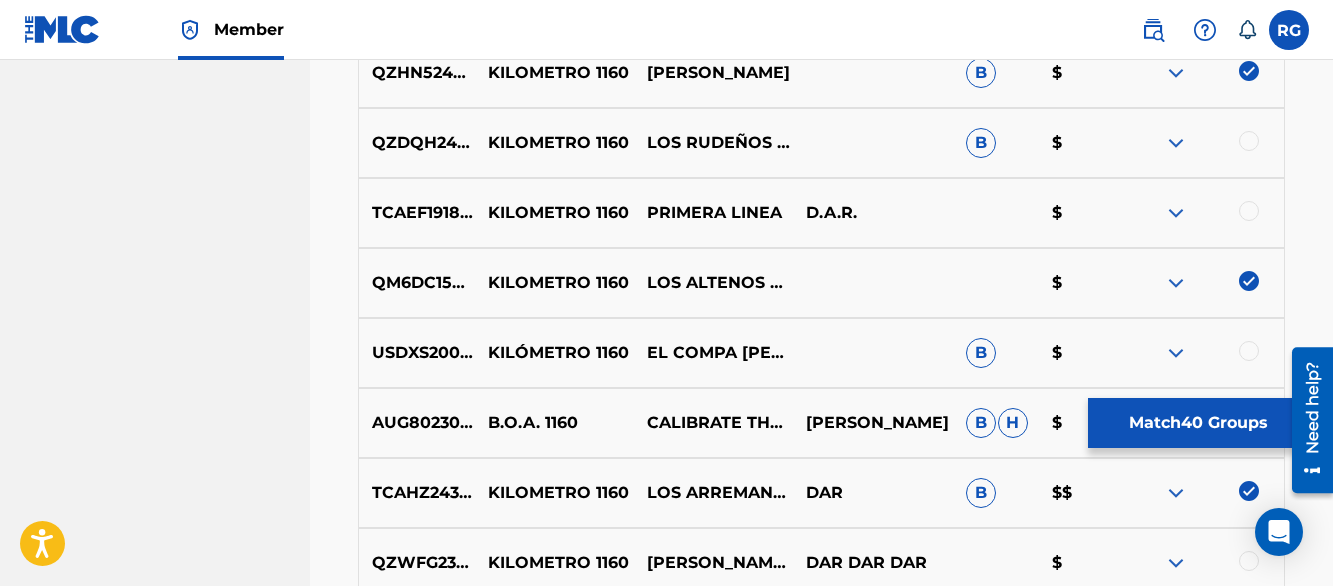 click at bounding box center (1249, 141) 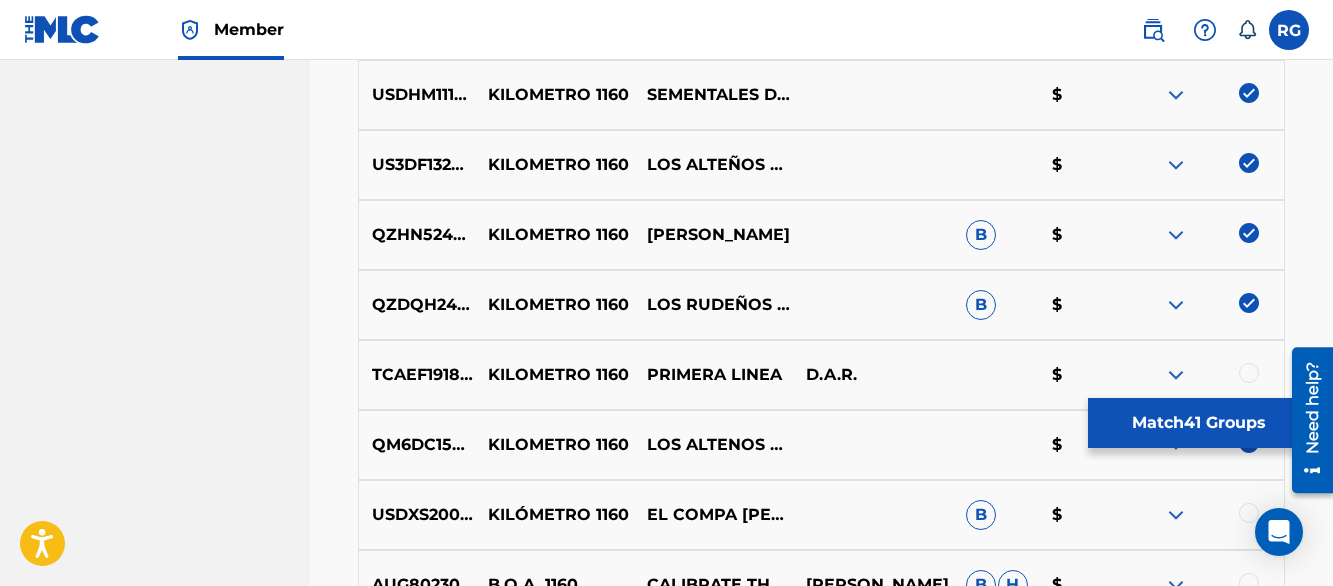 scroll, scrollTop: 3690, scrollLeft: 0, axis: vertical 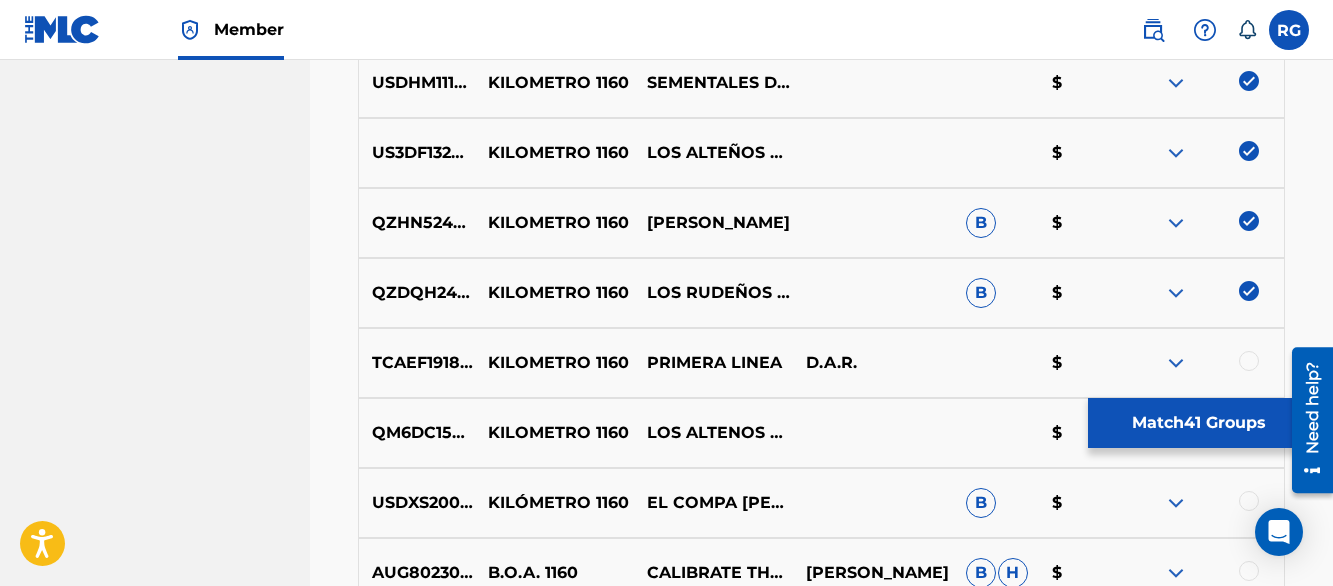 click on "Matching Tool The Matching Tool allows Members to match  sound recordings  to works within their catalog. This ensures you'll collect the royalties you're owed for your work(s). The first step is to locate recordings not yet matched to your works by entering criteria in the search fields below. Search results are sorted by relevance and will be grouped together based on similar data. In the next step, you can locate the specific work in your catalog that you want to match. SearchWithCriteria49c71dd9-d202-4aa9-9619-c59c7b9cfe1d Recording Title km 1160 SearchWithCriteriae5283984-87d5-4d62-b4c4-5370b5cf1049 Recording ISRC Add Criteria Filter Estimated Value All $$$$$ $$$$ $$$ $$ $ Source All Blanket License Historical Unmatched Remove Filters Apply Filters Filters ( 0 ) Search Showing 1 - 200 of 200+ results ISRC Recording Title Recording Artist Writer(s) Source ? Estimated Value ? 41  Selected GBSMU6099818 KM 1160 [PERSON_NAME] Y SU LEGADO $ US3DF2448319 KM 1160 RELAMPAGOS DE [GEOGRAPHIC_DATA] B $ US3DF2296753 KM 1160" at bounding box center (821, 3849) 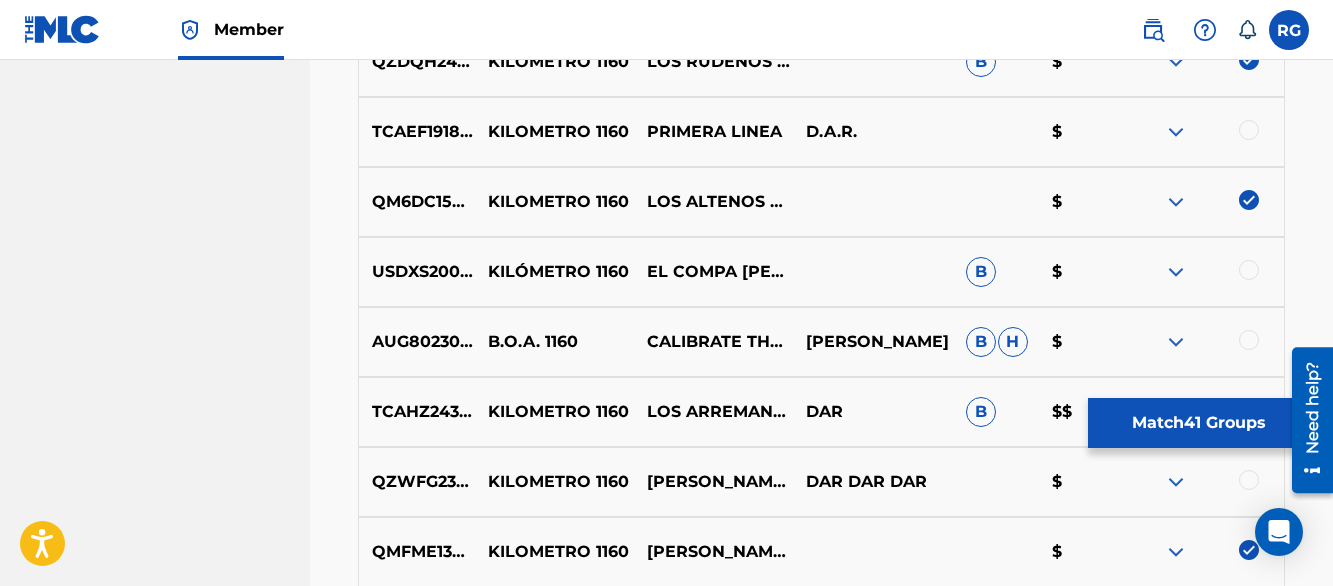 scroll, scrollTop: 3930, scrollLeft: 0, axis: vertical 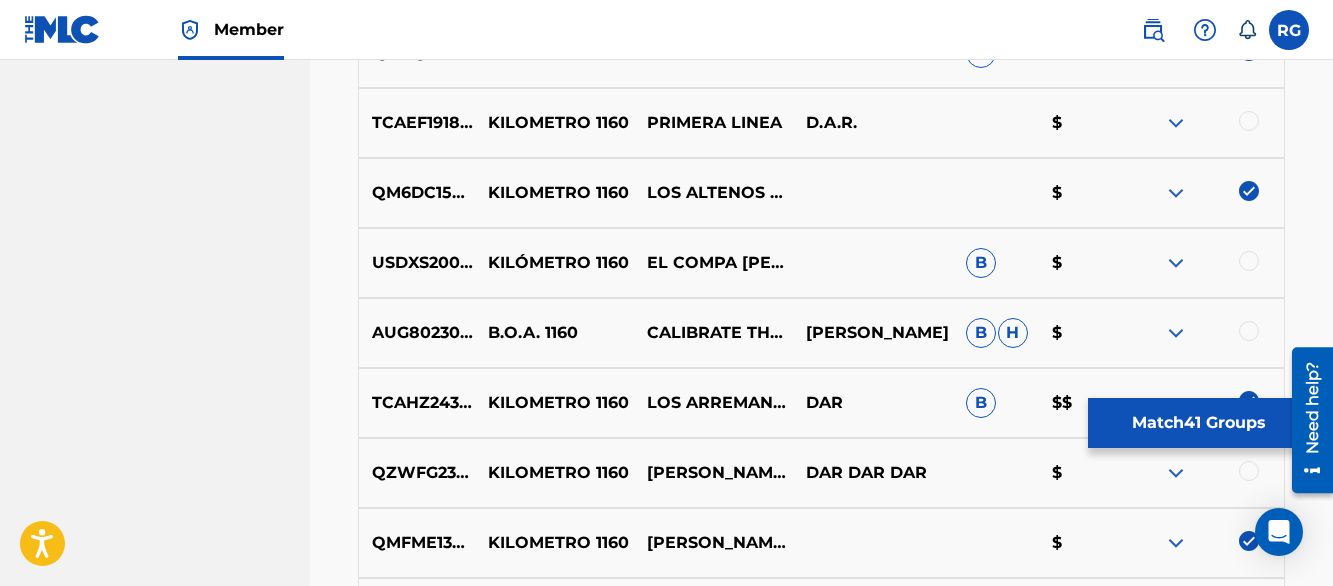 click at bounding box center [1176, 123] 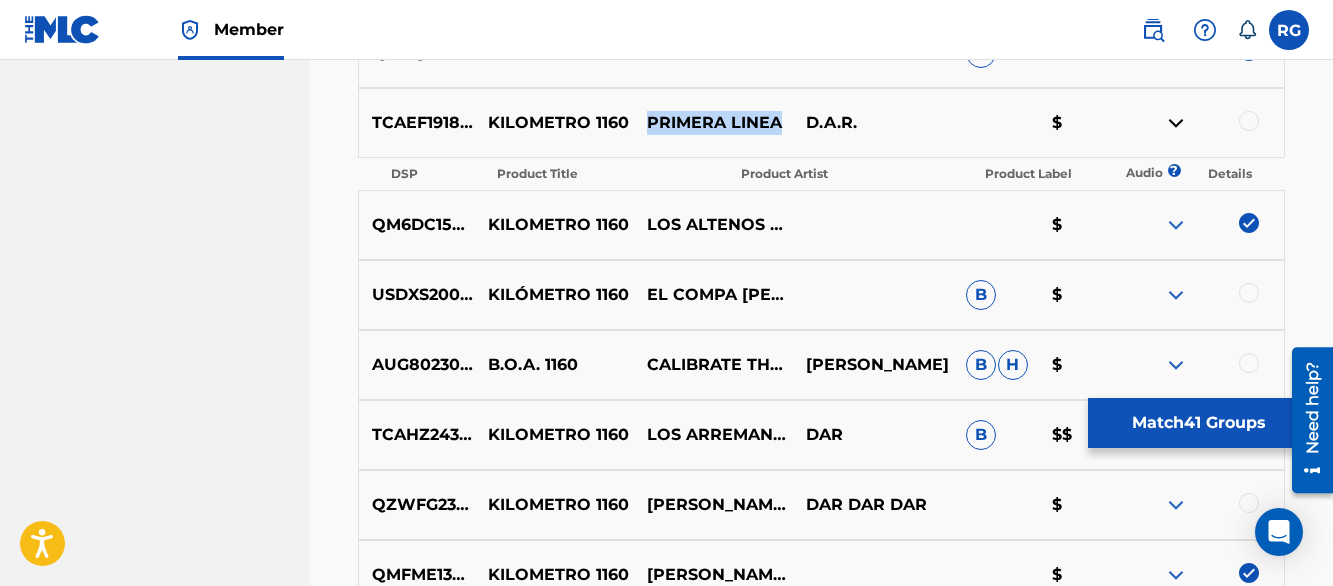 drag, startPoint x: 648, startPoint y: 124, endPoint x: 779, endPoint y: 126, distance: 131.01526 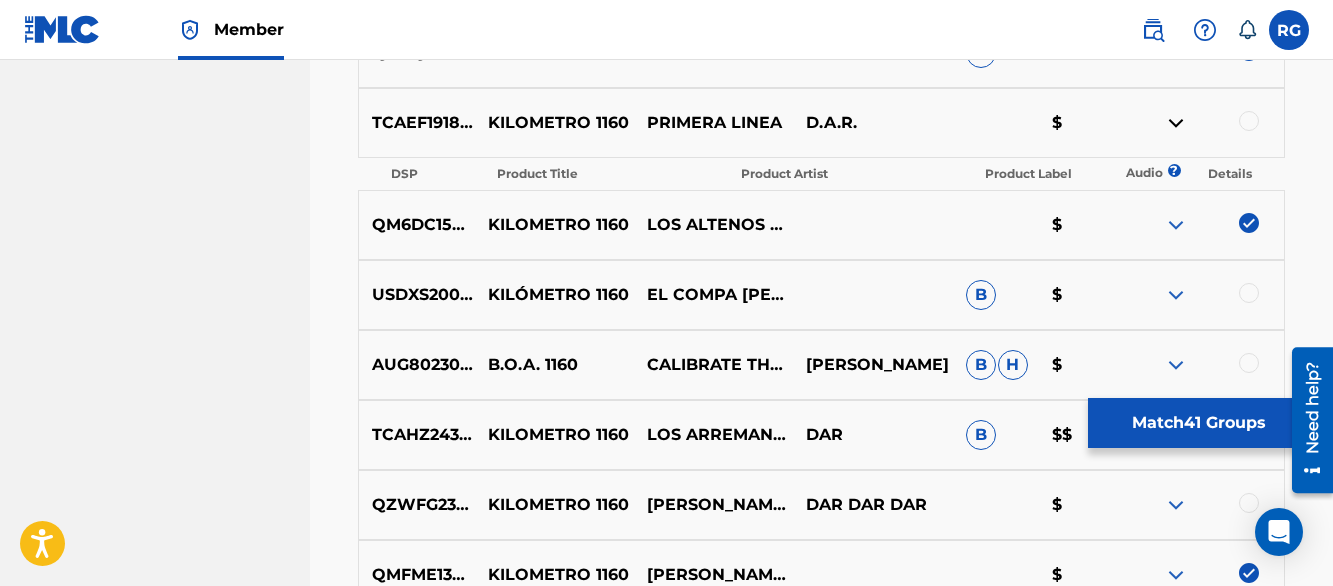 click at bounding box center [1249, 121] 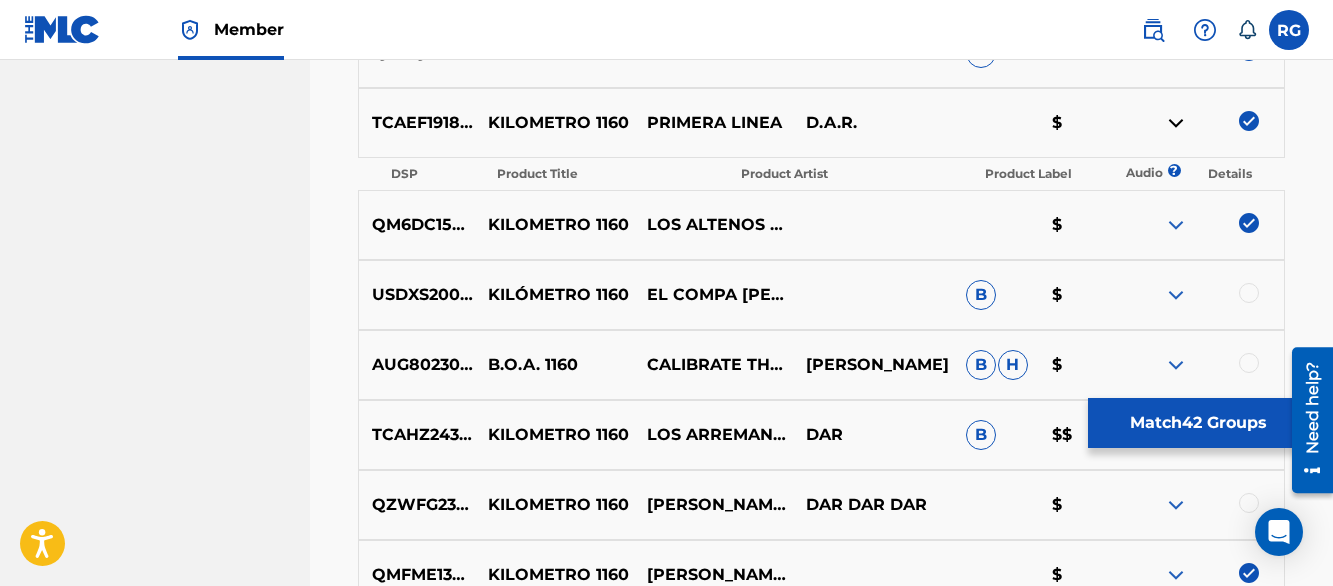 click at bounding box center [1176, 123] 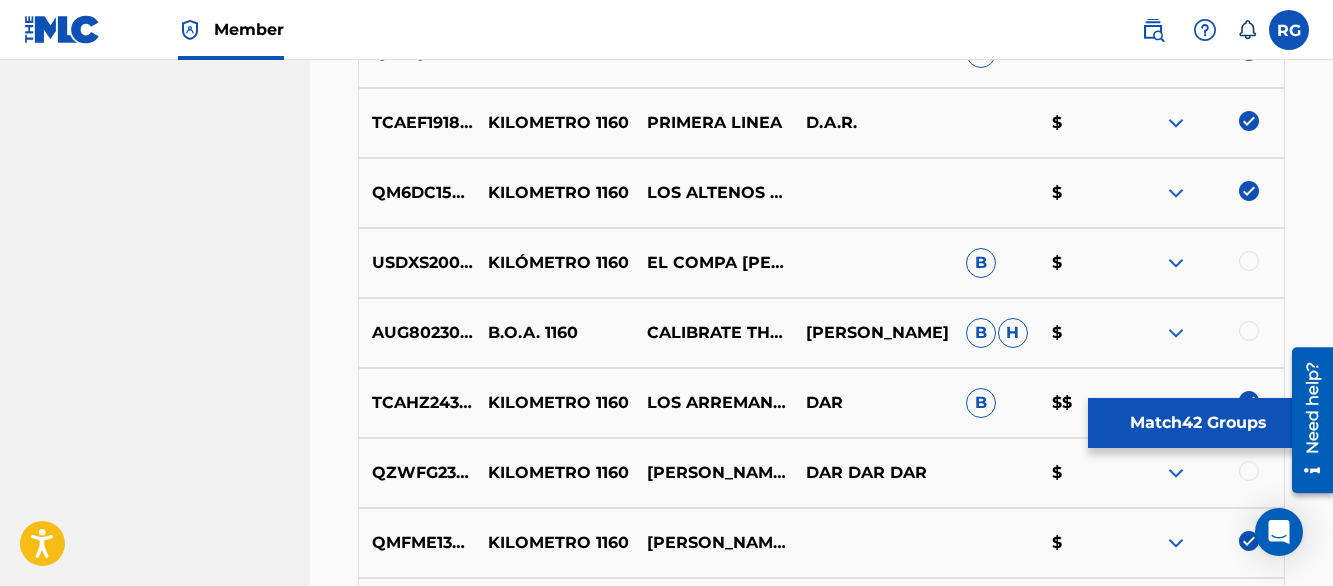 scroll, scrollTop: 4320, scrollLeft: 0, axis: vertical 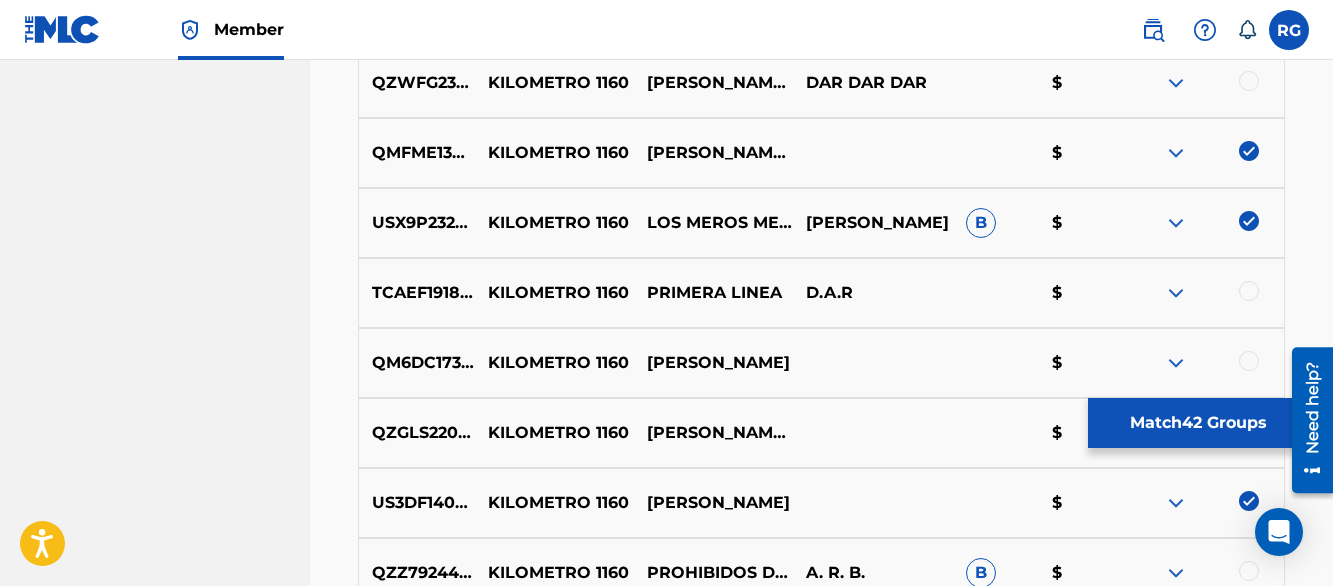 click at bounding box center (1249, 291) 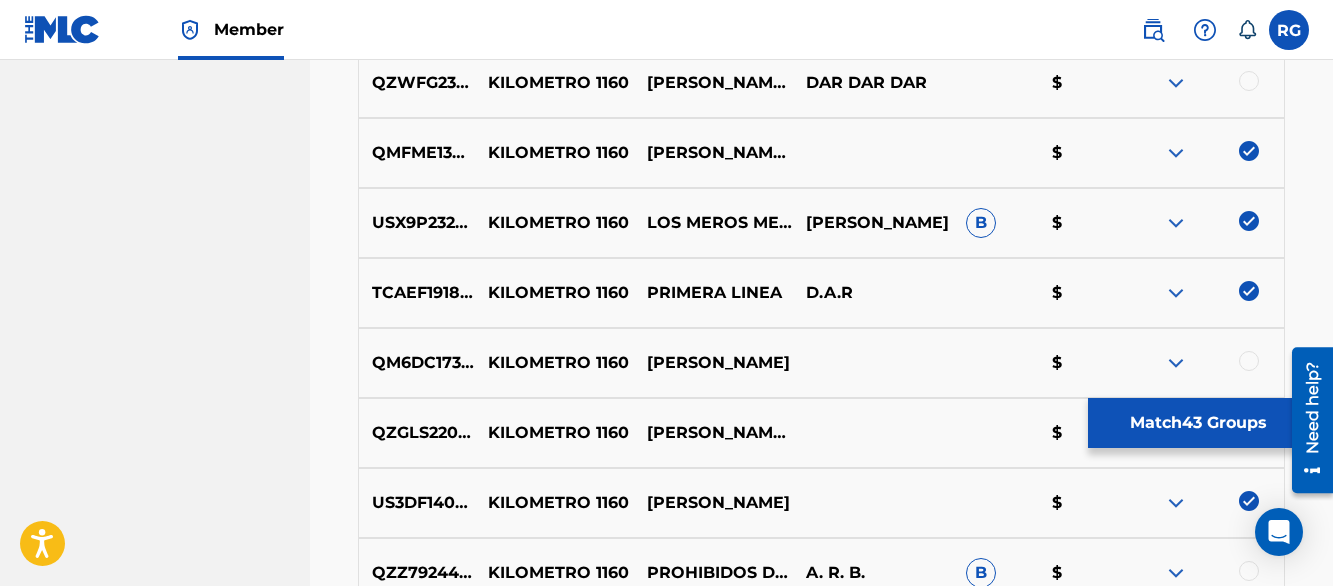 scroll, scrollTop: 7540, scrollLeft: 0, axis: vertical 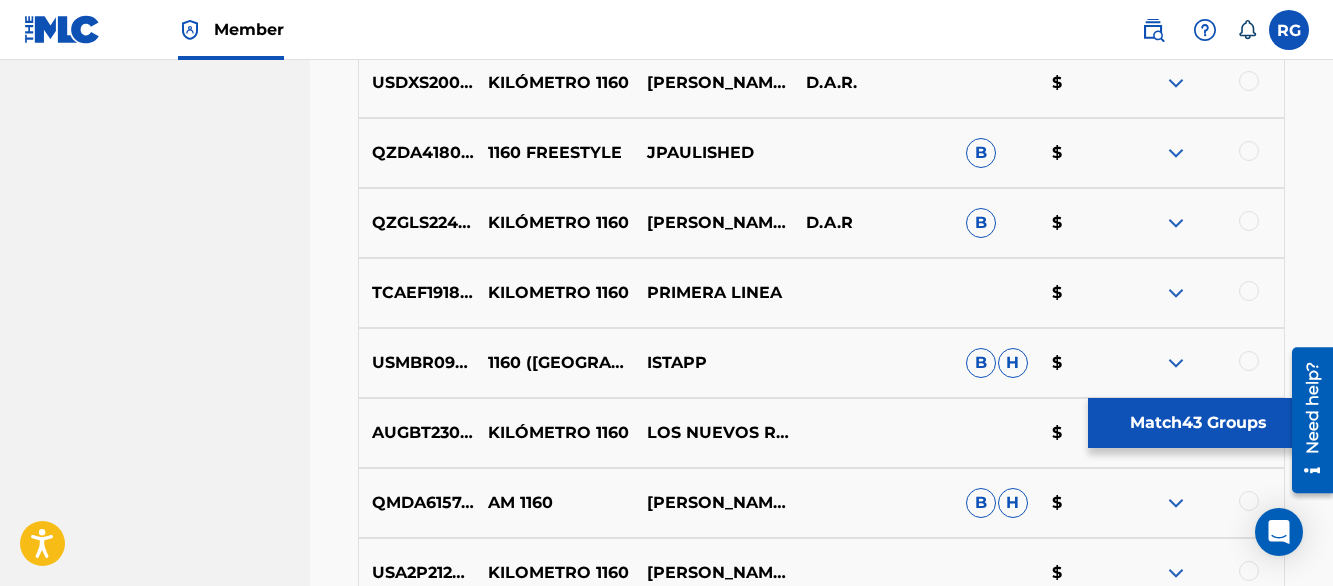 click at bounding box center (1249, 291) 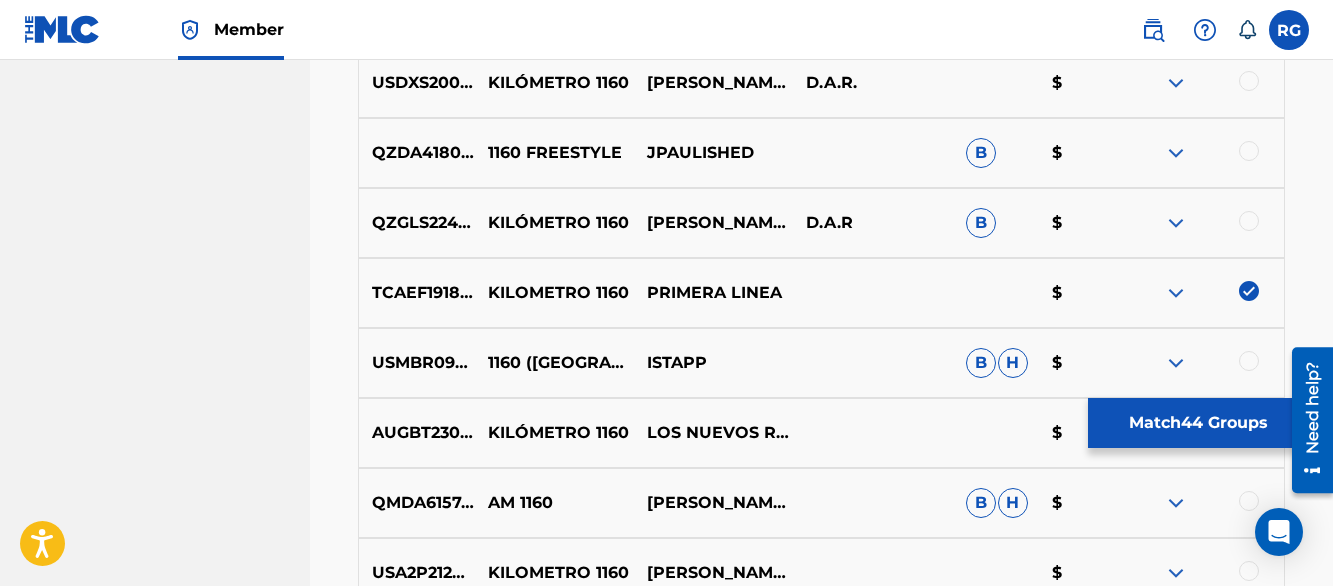 scroll, scrollTop: 3760, scrollLeft: 0, axis: vertical 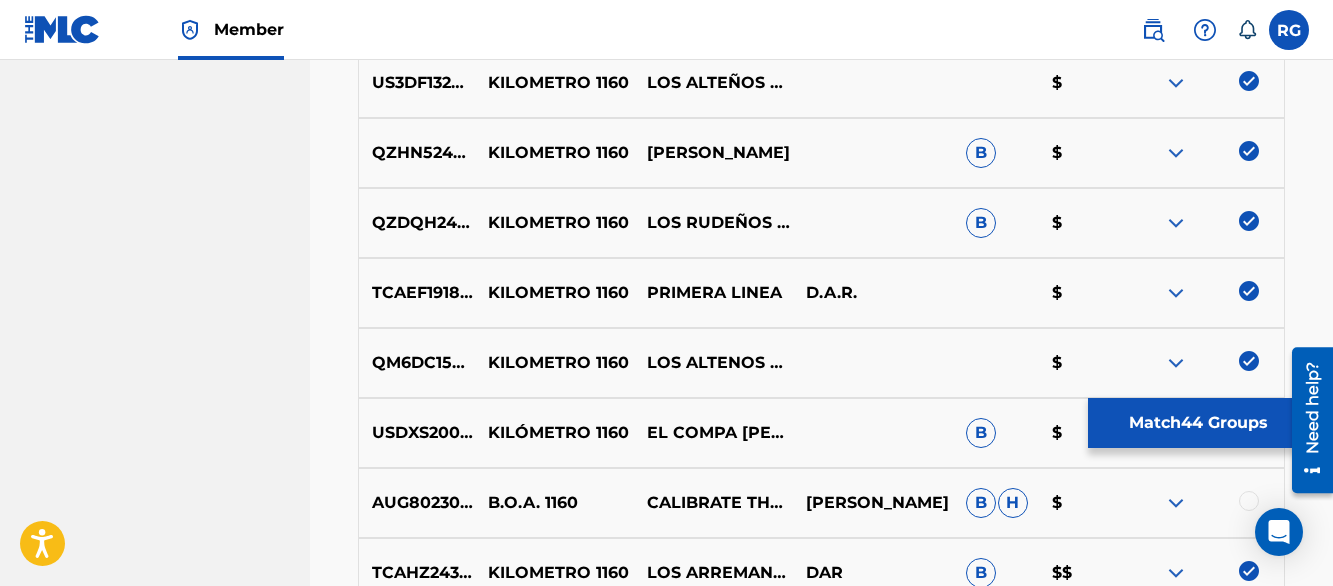 click on "Matching Tool The Matching Tool allows Members to match  sound recordings  to works within their catalog. This ensures you'll collect the royalties you're owed for your work(s). The first step is to locate recordings not yet matched to your works by entering criteria in the search fields below. Search results are sorted by relevance and will be grouped together based on similar data. In the next step, you can locate the specific work in your catalog that you want to match. SearchWithCriteria49c71dd9-d202-4aa9-9619-c59c7b9cfe1d Recording Title km 1160 SearchWithCriteriae5283984-87d5-4d62-b4c4-5370b5cf1049 Recording ISRC Add Criteria Filter Estimated Value All $$$$$ $$$$ $$$ $$ $ Source All Blanket License Historical Unmatched Remove Filters Apply Filters Filters ( 0 ) Search Showing 1 - 200 of 200+ results ISRC Recording Title Recording Artist Writer(s) Source ? Estimated Value ? 44  Selected GBSMU6099818 KM 1160 [PERSON_NAME] Y SU LEGADO $ US3DF2448319 KM 1160 RELAMPAGOS DE [GEOGRAPHIC_DATA] B $ US3DF2296753 KM 1160" at bounding box center [821, 3779] 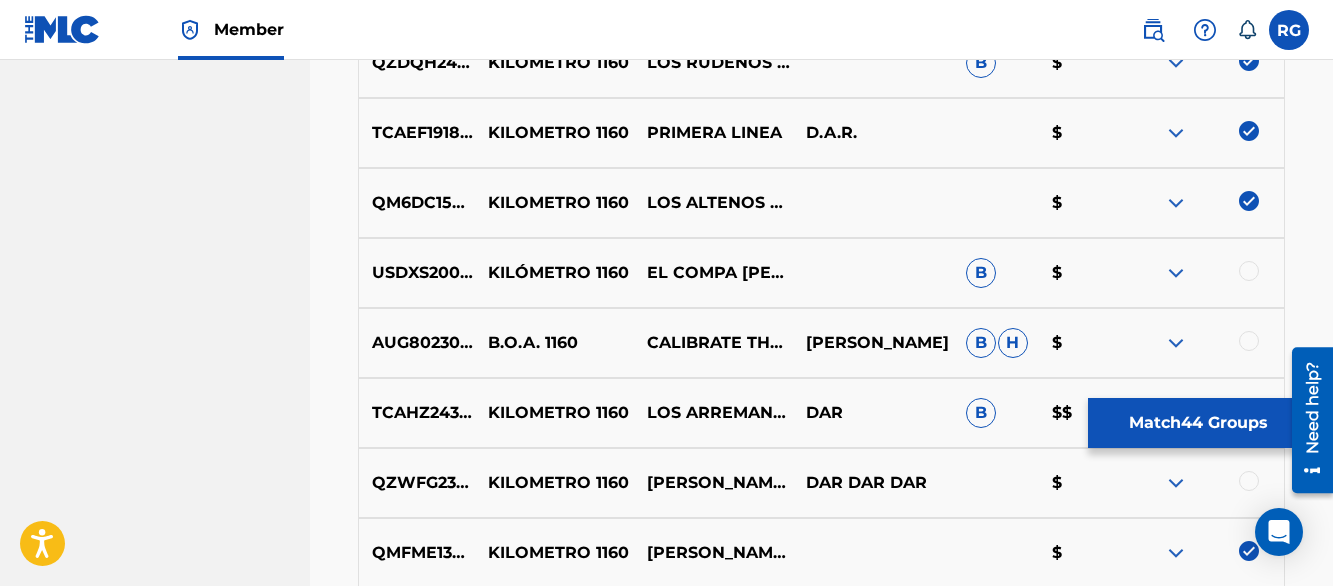 scroll, scrollTop: 3960, scrollLeft: 0, axis: vertical 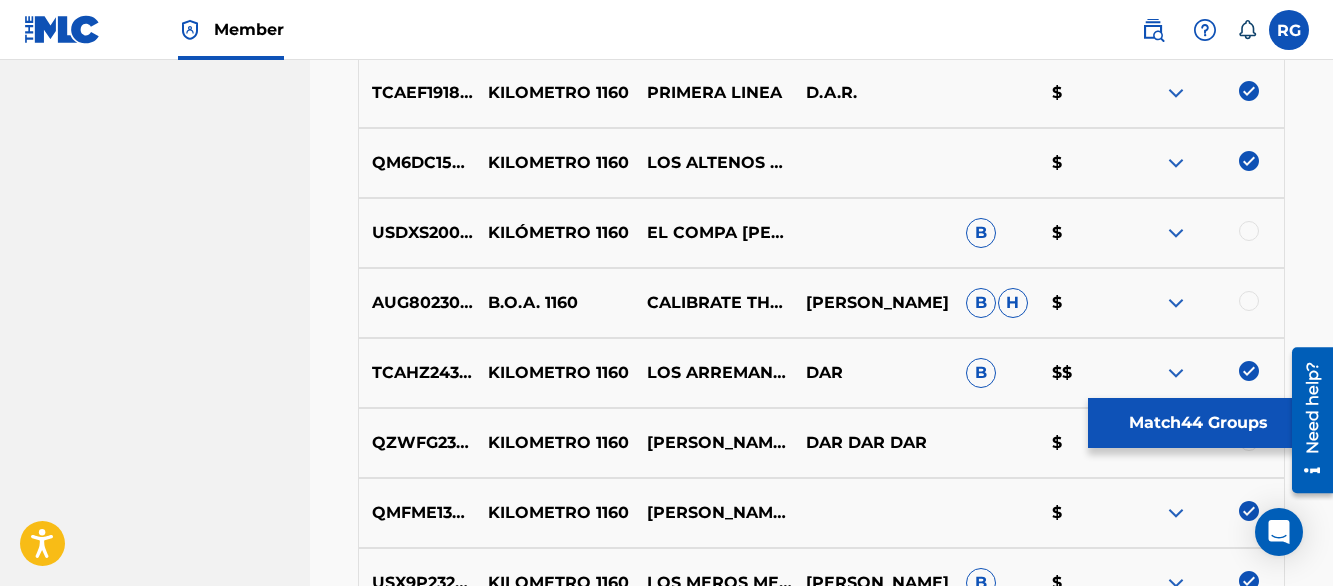 click at bounding box center [1176, 233] 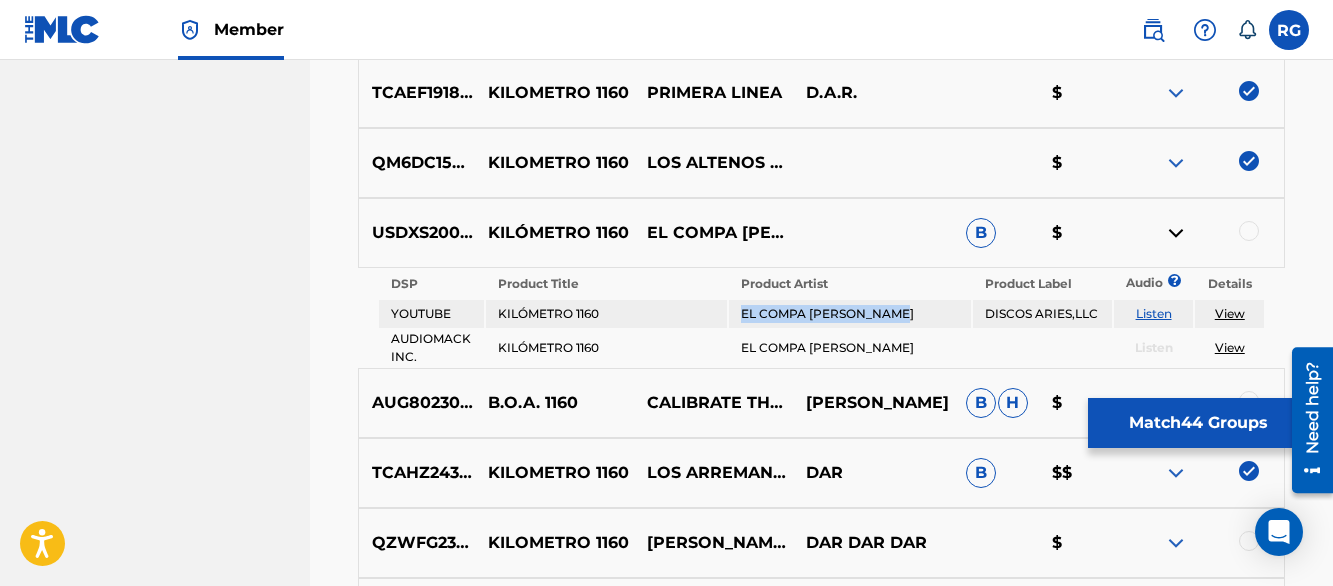 drag, startPoint x: 743, startPoint y: 315, endPoint x: 906, endPoint y: 319, distance: 163.04907 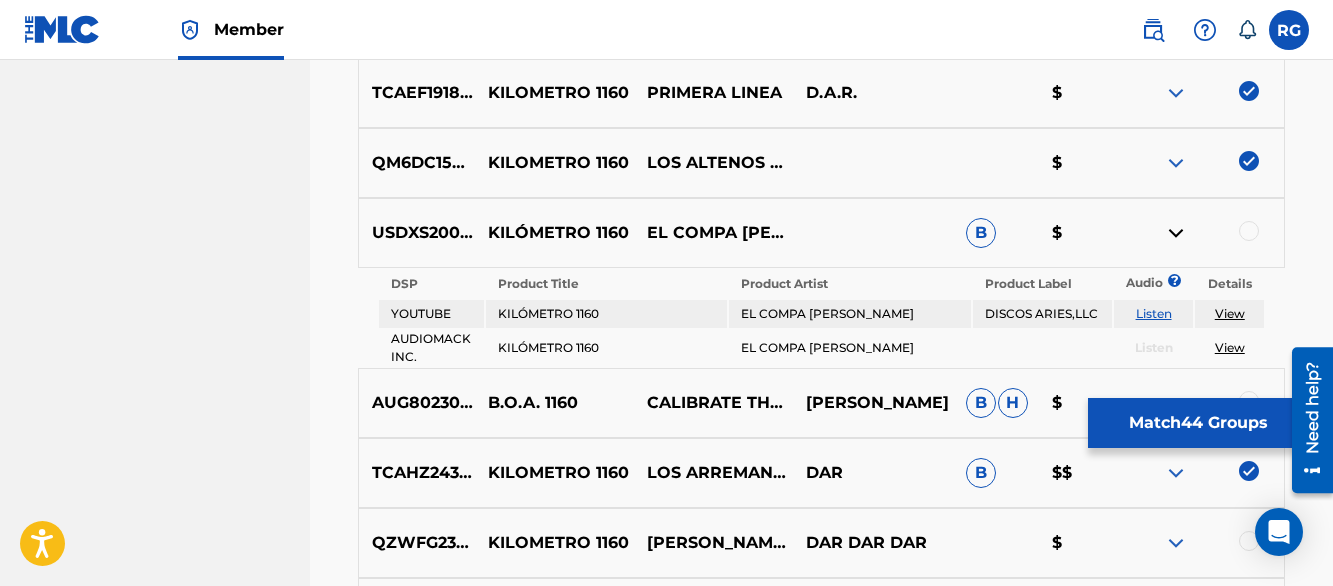 click at bounding box center [1249, 231] 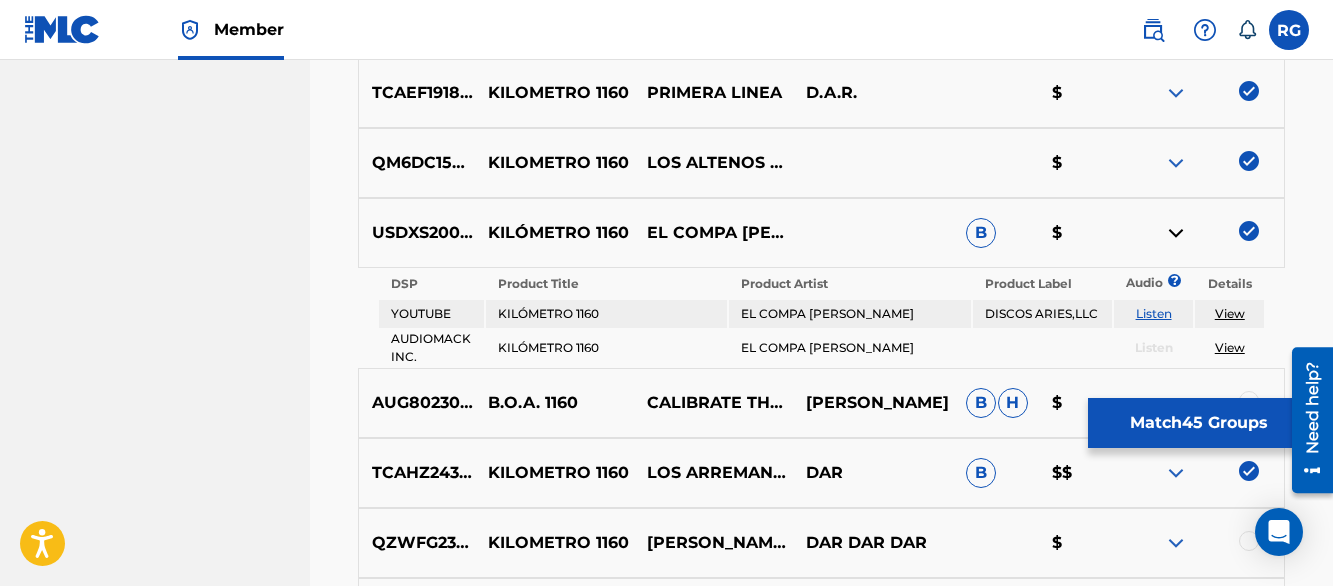 click at bounding box center (1176, 233) 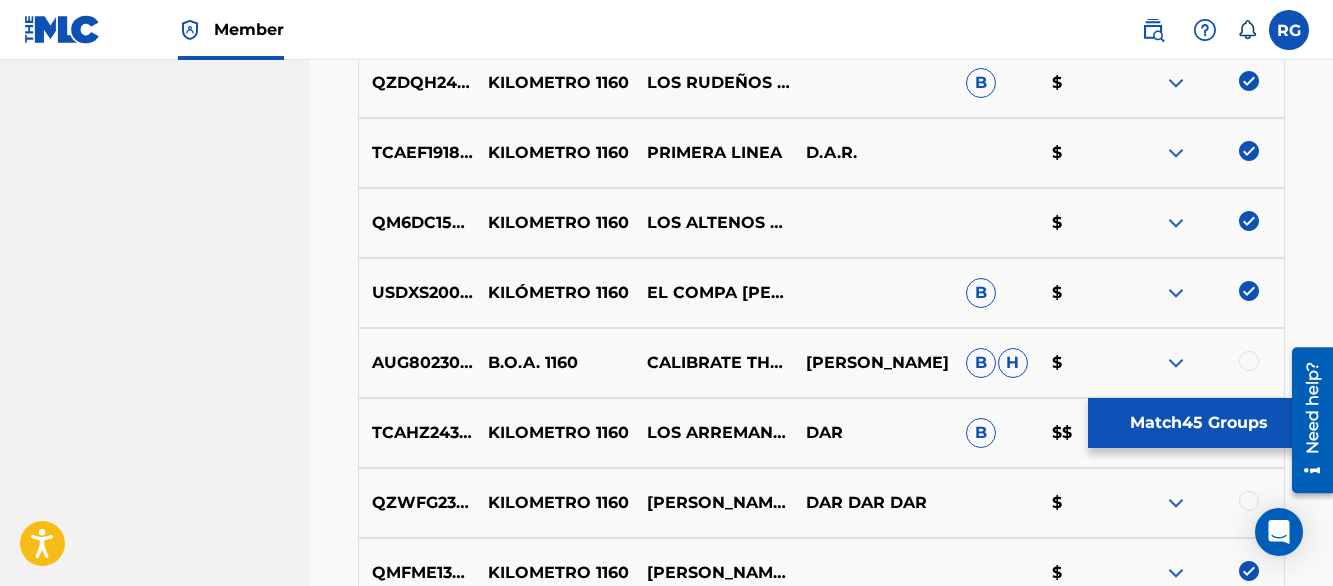 scroll, scrollTop: 6560, scrollLeft: 0, axis: vertical 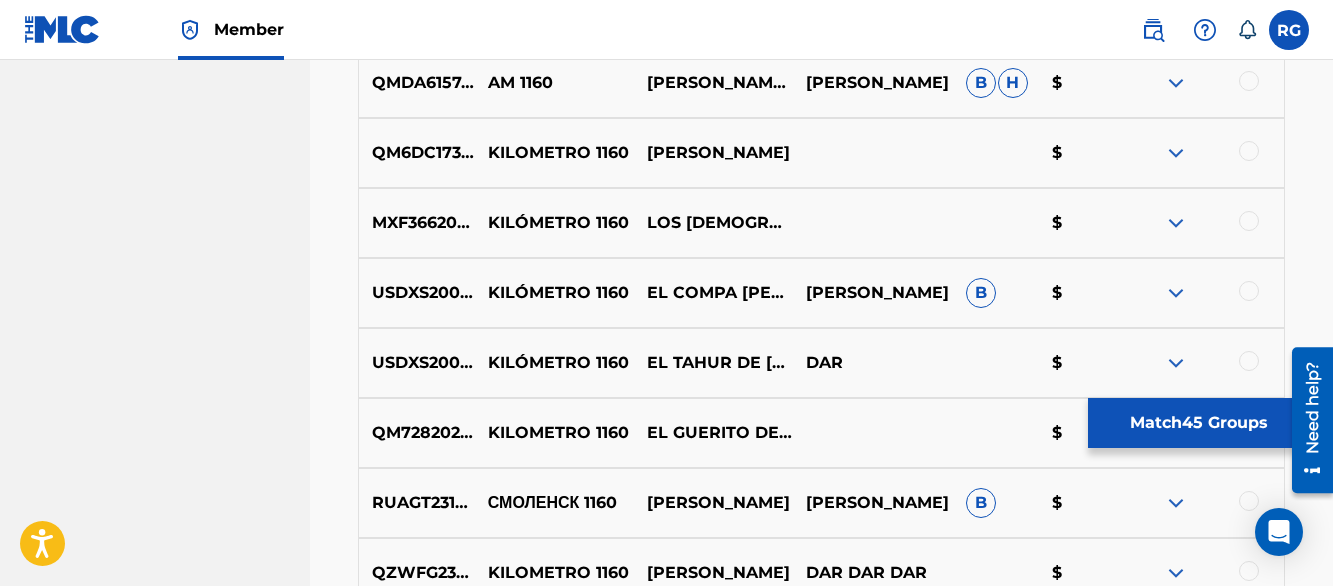 click at bounding box center (1249, 291) 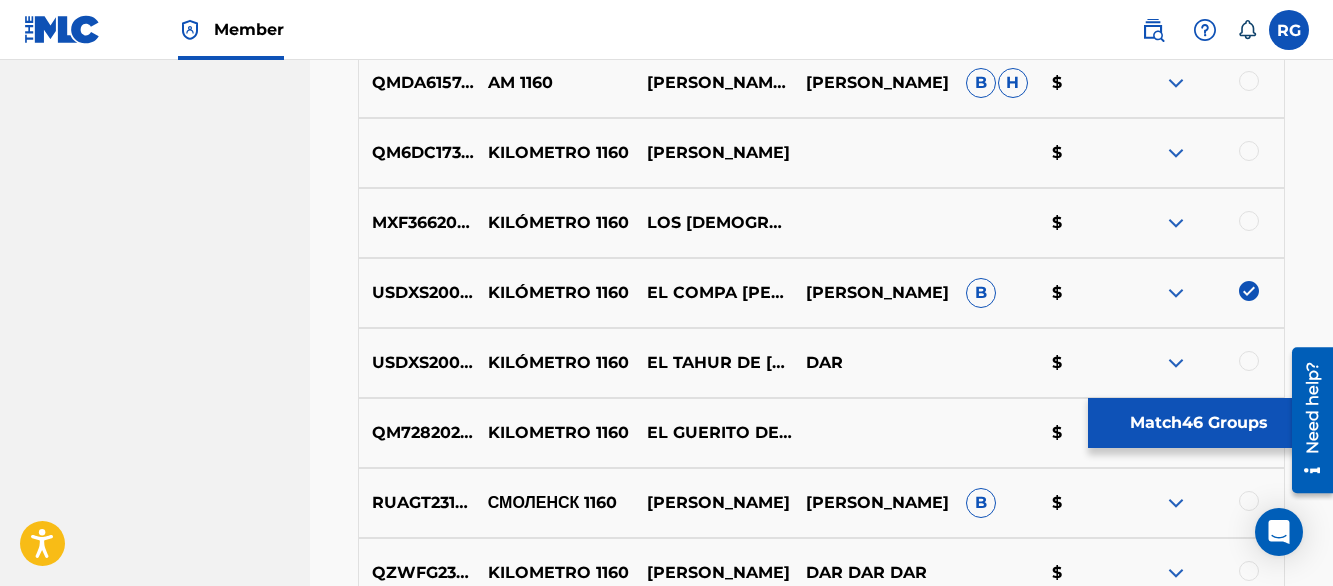 scroll, scrollTop: 3900, scrollLeft: 0, axis: vertical 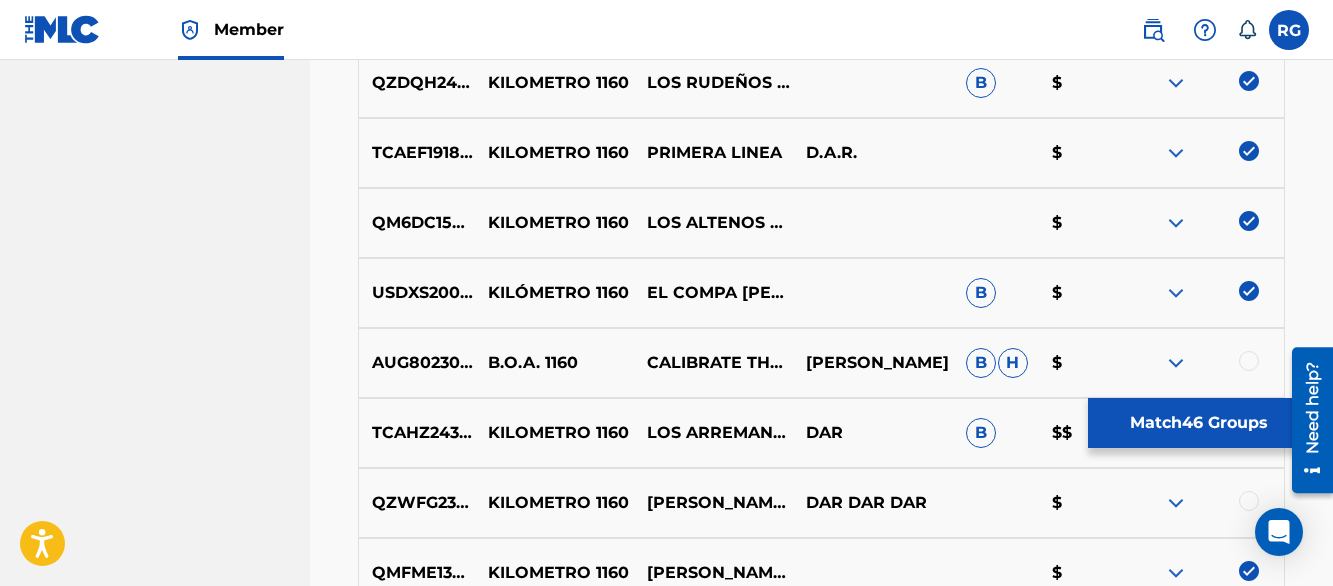 click on "Matching Tool The Matching Tool allows Members to match  sound recordings  to works within their catalog. This ensures you'll collect the royalties you're owed for your work(s). The first step is to locate recordings not yet matched to your works by entering criteria in the search fields below. Search results are sorted by relevance and will be grouped together based on similar data. In the next step, you can locate the specific work in your catalog that you want to match. SearchWithCriteria49c71dd9-d202-4aa9-9619-c59c7b9cfe1d Recording Title km 1160 SearchWithCriteriae5283984-87d5-4d62-b4c4-5370b5cf1049 Recording ISRC Add Criteria Filter Estimated Value All $$$$$ $$$$ $$$ $$ $ Source All Blanket License Historical Unmatched Remove Filters Apply Filters Filters ( 0 ) Search Showing 1 - 200 of 200+ results ISRC Recording Title Recording Artist Writer(s) Source ? Estimated Value ? 46  Selected GBSMU6099818 KM 1160 [PERSON_NAME] Y SU LEGADO $ US3DF2448319 KM 1160 RELAMPAGOS DE [GEOGRAPHIC_DATA] B $ US3DF2296753 KM 1160" at bounding box center (821, 3639) 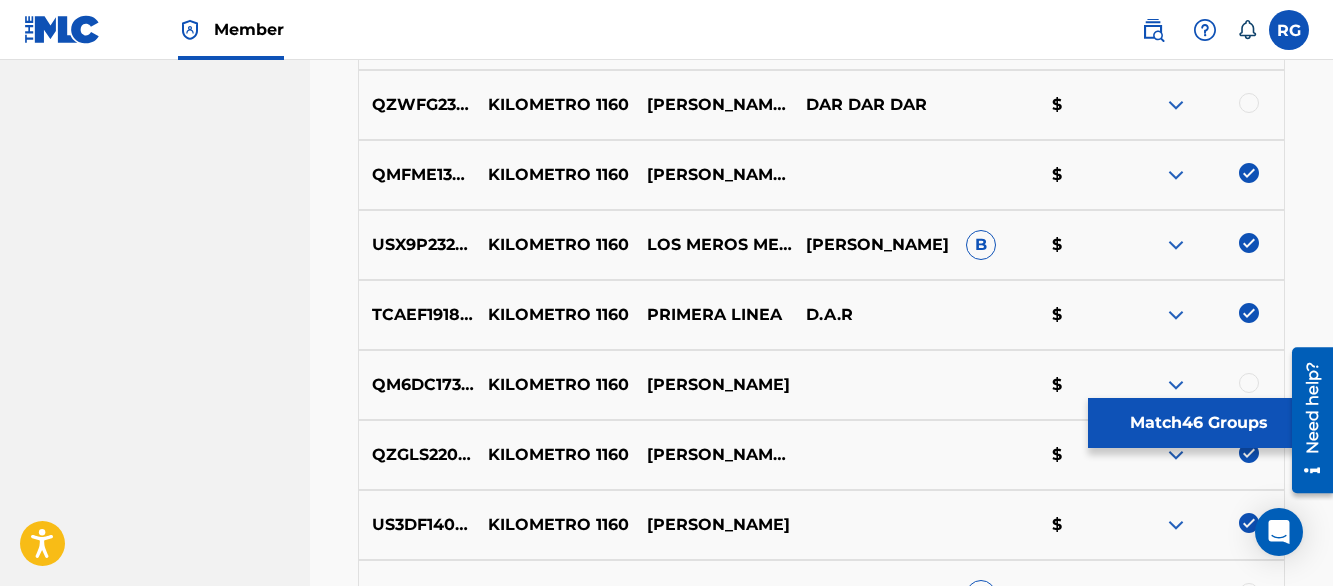 scroll, scrollTop: 4300, scrollLeft: 0, axis: vertical 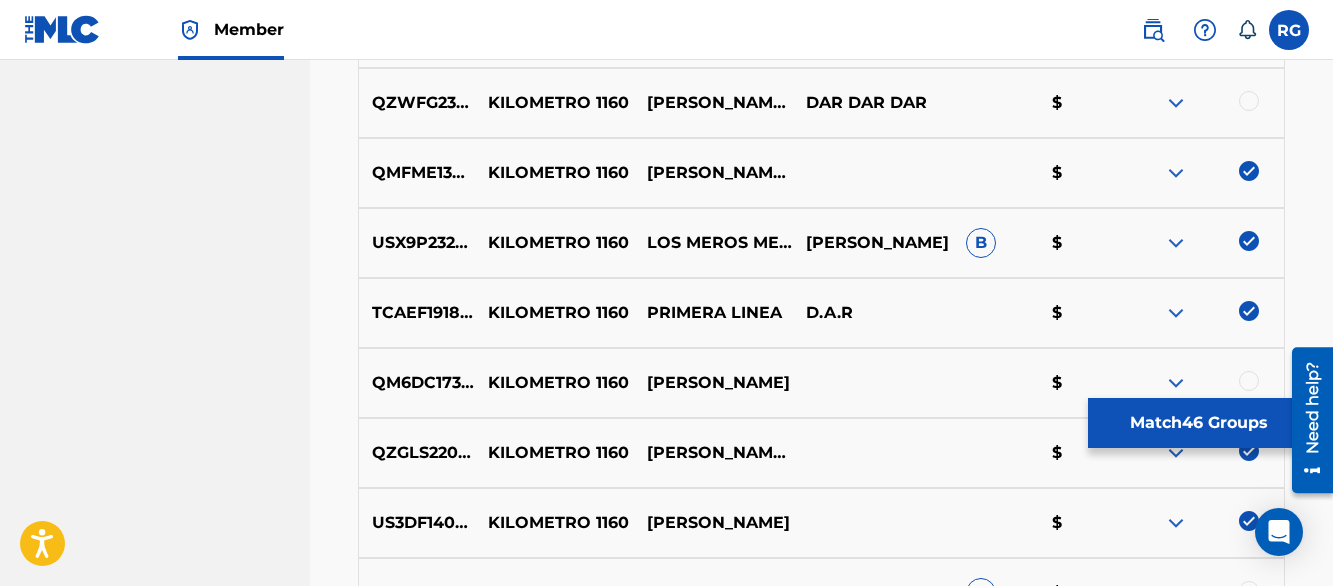 click on "SAN ANTONIO MUSIC PUBLISHER Summary Catalog Works Registration Claiming Tool Individual Registration Tool Bulk Registration Tool Registration Drafts Registration History Overclaims Tool Matching Matching Tool Match History Member Settings Member Benefits" at bounding box center (155, 3214) 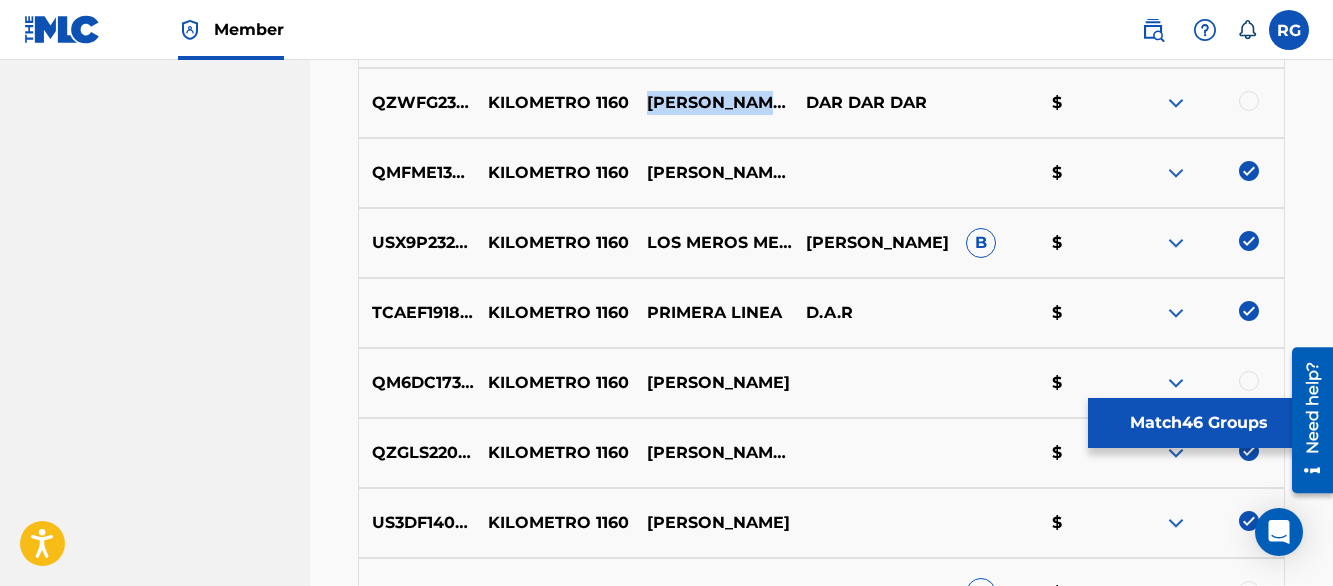 drag, startPoint x: 638, startPoint y: 78, endPoint x: 690, endPoint y: 121, distance: 67.47592 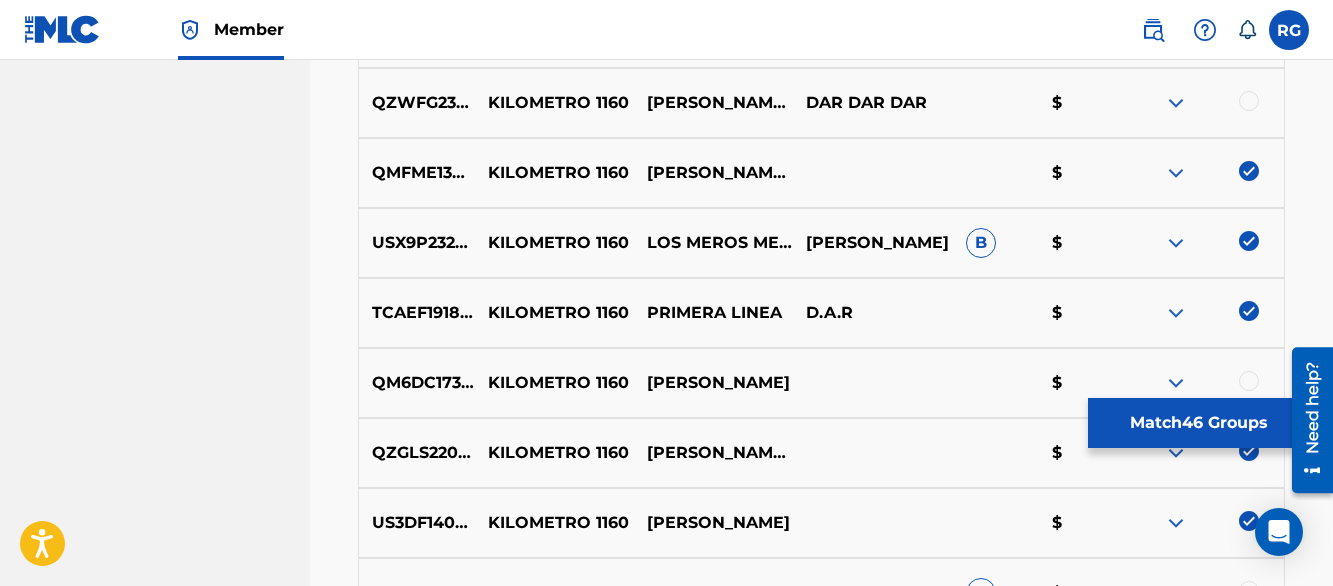 click at bounding box center [1249, 101] 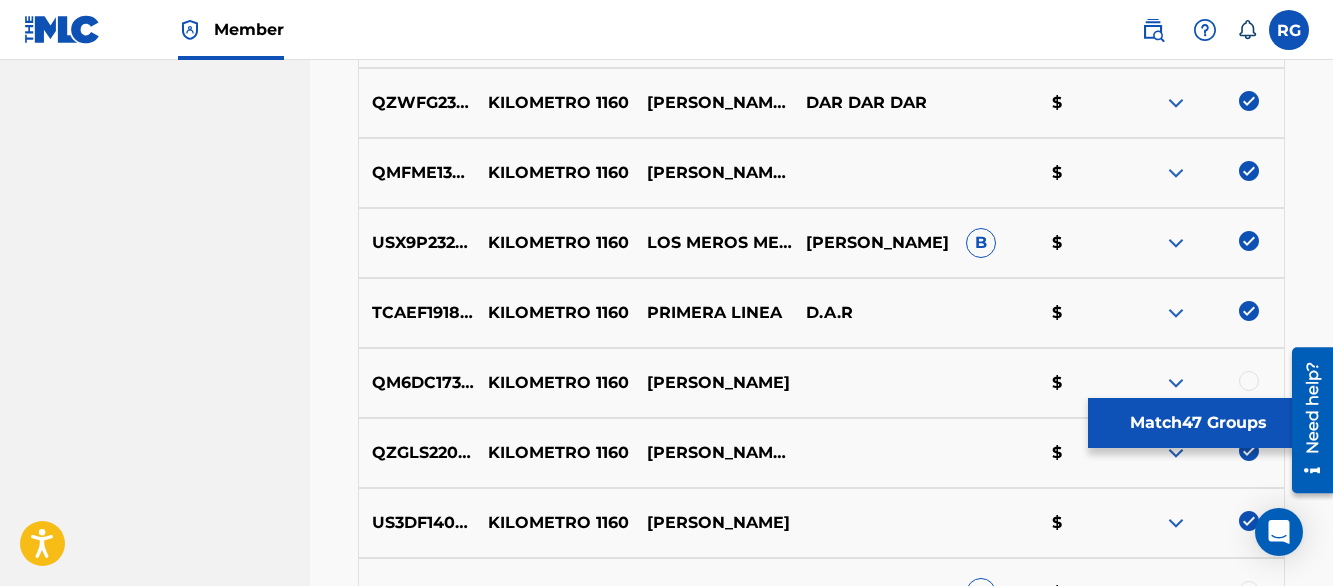 click on "Matching Tool The Matching Tool allows Members to match  sound recordings  to works within their catalog. This ensures you'll collect the royalties you're owed for your work(s). The first step is to locate recordings not yet matched to your works by entering criteria in the search fields below. Search results are sorted by relevance and will be grouped together based on similar data. In the next step, you can locate the specific work in your catalog that you want to match. SearchWithCriteria49c71dd9-d202-4aa9-9619-c59c7b9cfe1d Recording Title km 1160 SearchWithCriteriae5283984-87d5-4d62-b4c4-5370b5cf1049 Recording ISRC Add Criteria Filter Estimated Value All $$$$$ $$$$ $$$ $$ $ Source All Blanket License Historical Unmatched Remove Filters Apply Filters Filters ( 0 ) Search Showing 1 - 200 of 200+ results ISRC Recording Title Recording Artist Writer(s) Source ? Estimated Value ? 47  Selected GBSMU6099818 KM 1160 [PERSON_NAME] Y SU LEGADO $ US3DF2448319 KM 1160 RELAMPAGOS DE [GEOGRAPHIC_DATA] B $ US3DF2296753 KM 1160" at bounding box center [821, 3239] 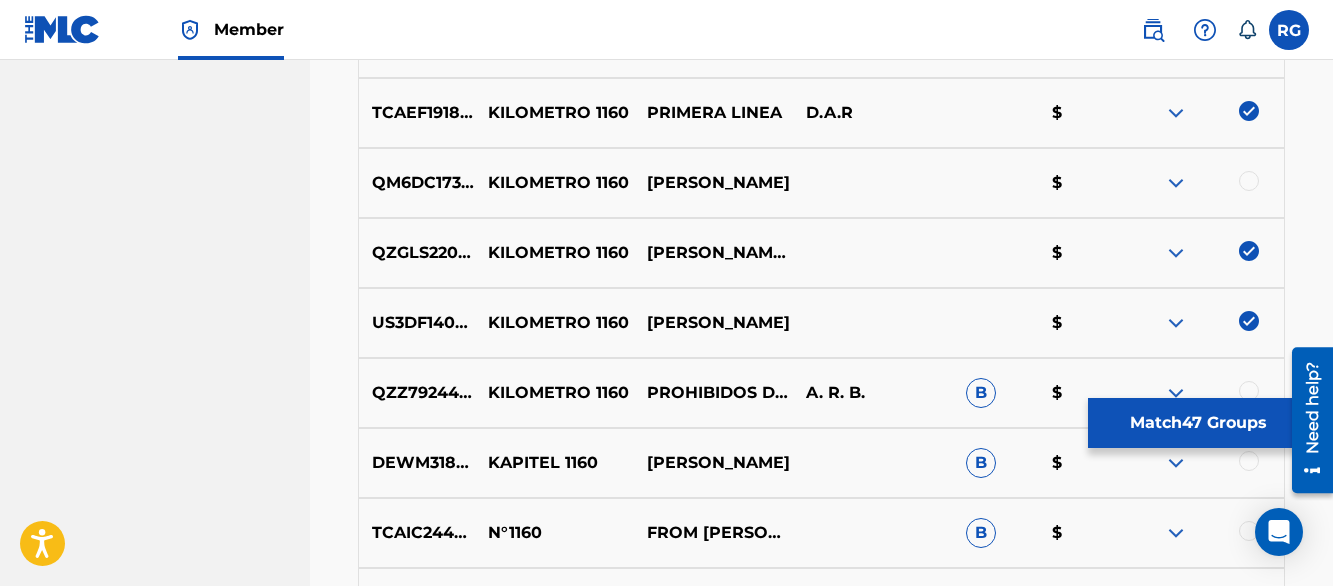 scroll, scrollTop: 4540, scrollLeft: 0, axis: vertical 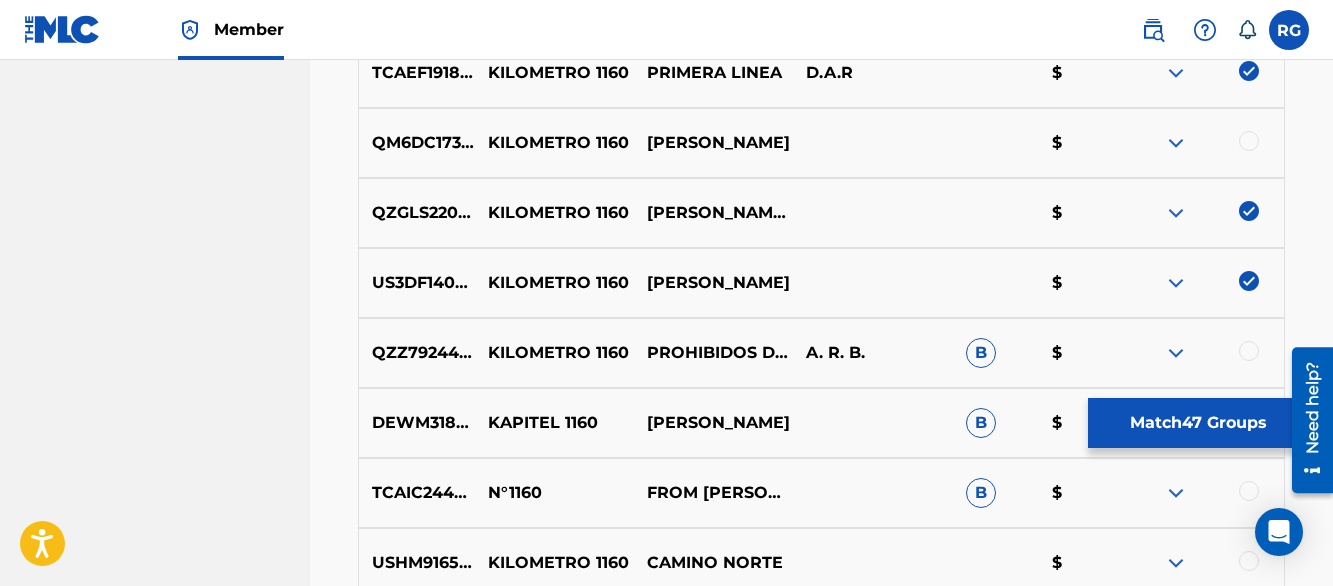 click at bounding box center [1176, 143] 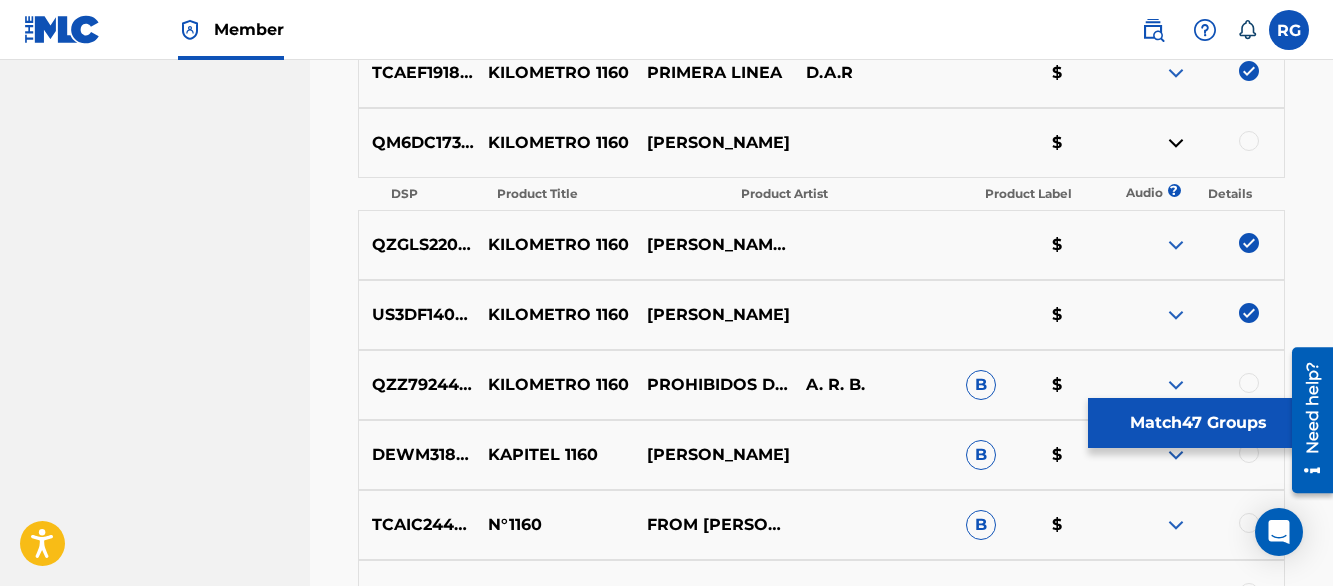 click at bounding box center [1176, 143] 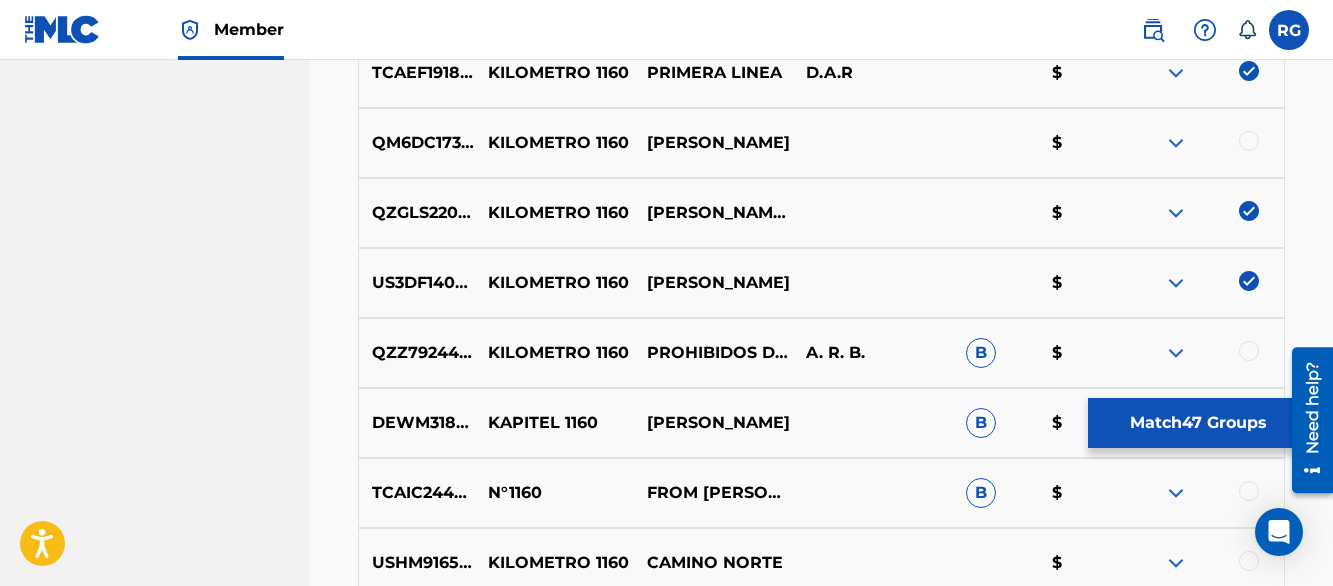 click at bounding box center (1249, 141) 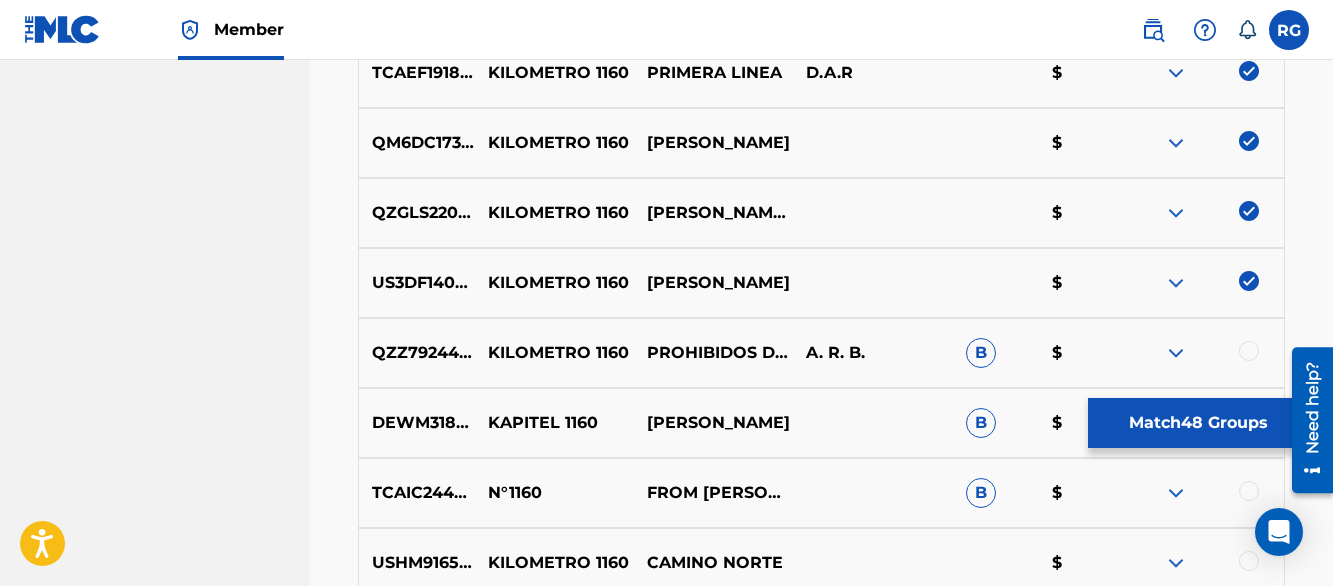 click on "SAN ANTONIO MUSIC PUBLISHER Summary Catalog Works Registration Claiming Tool Individual Registration Tool Bulk Registration Tool Registration Drafts Registration History Overclaims Tool Matching Matching Tool Match History Member Settings Member Benefits" at bounding box center [155, 2974] 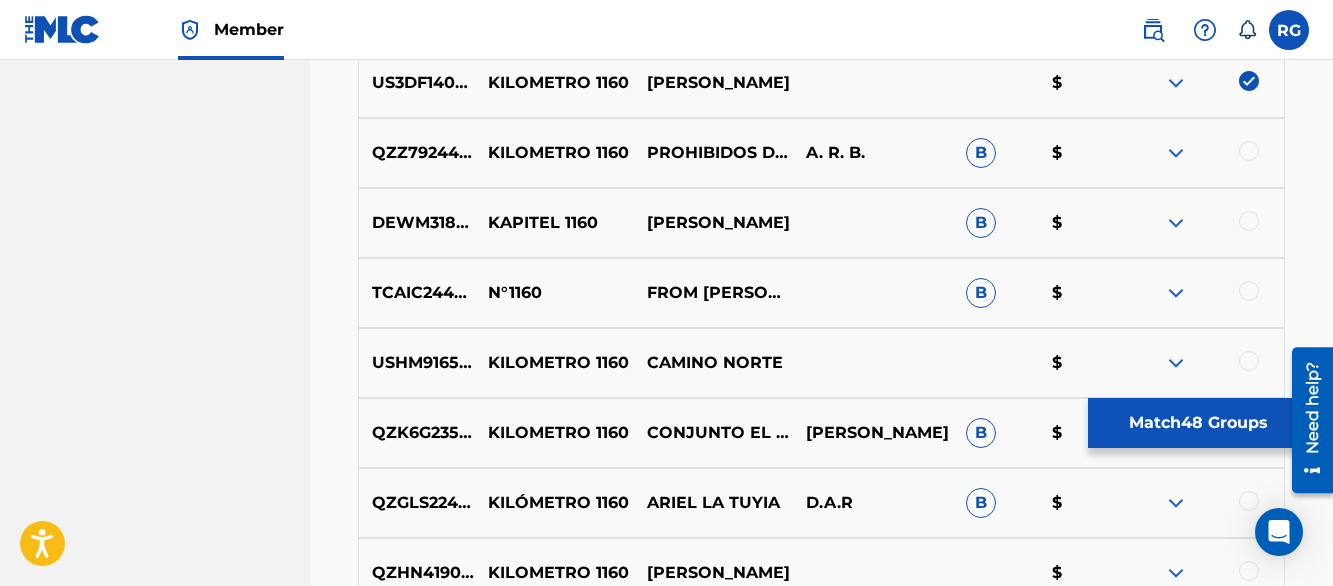 scroll, scrollTop: 4780, scrollLeft: 0, axis: vertical 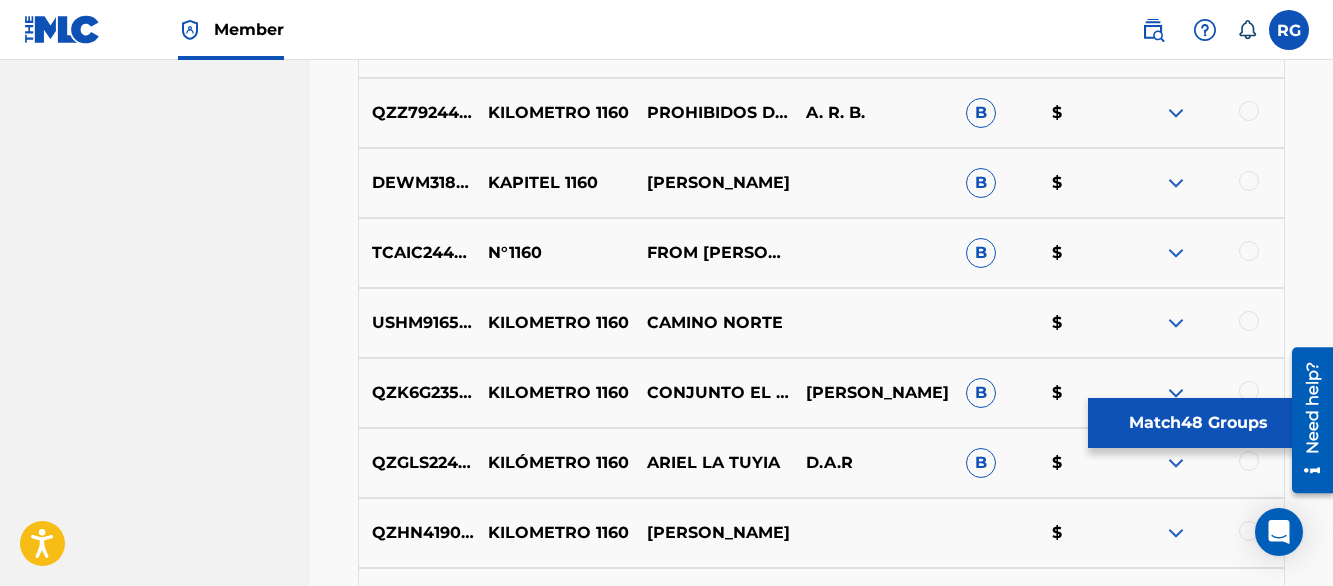click at bounding box center [1249, 111] 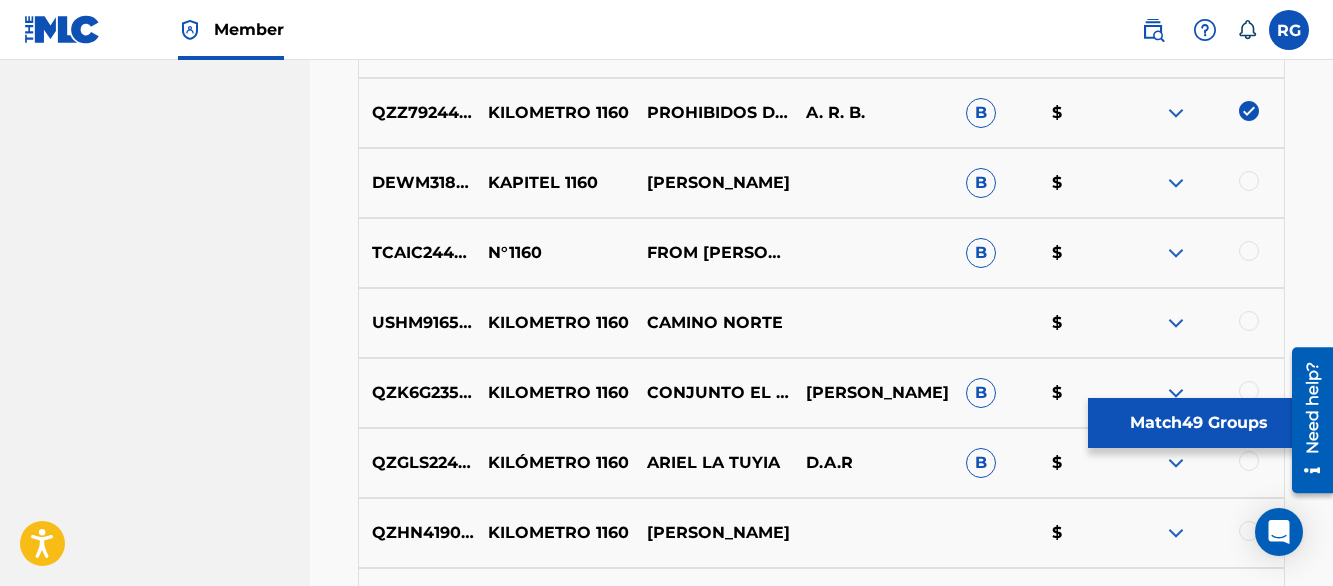 click on "SAN ANTONIO MUSIC PUBLISHER Summary Catalog Works Registration Claiming Tool Individual Registration Tool Bulk Registration Tool Registration Drafts Registration History Overclaims Tool Matching Matching Tool Match History Member Settings Member Benefits" at bounding box center (155, 2734) 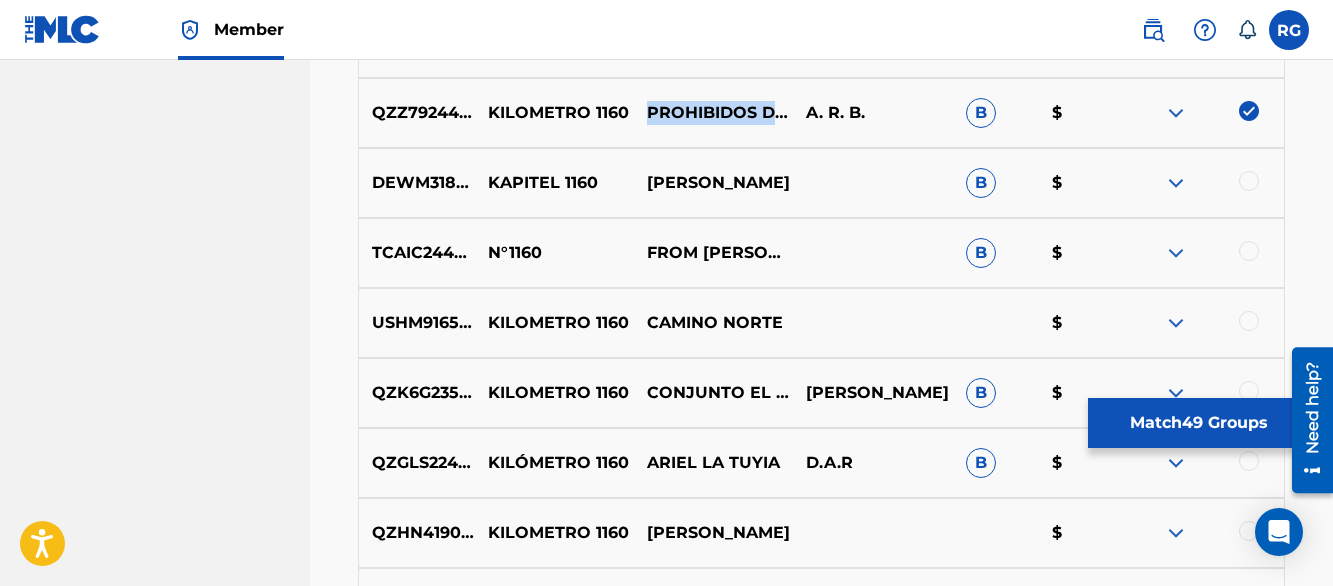 drag, startPoint x: 648, startPoint y: 99, endPoint x: 734, endPoint y: 123, distance: 89.28606 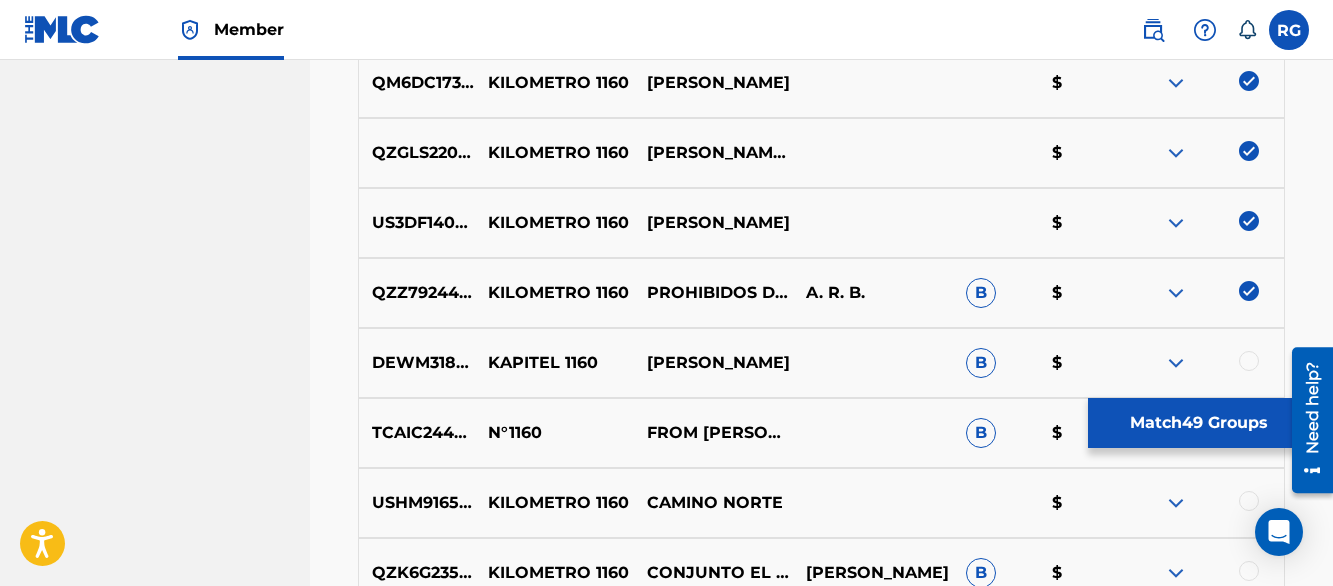 scroll, scrollTop: 6280, scrollLeft: 0, axis: vertical 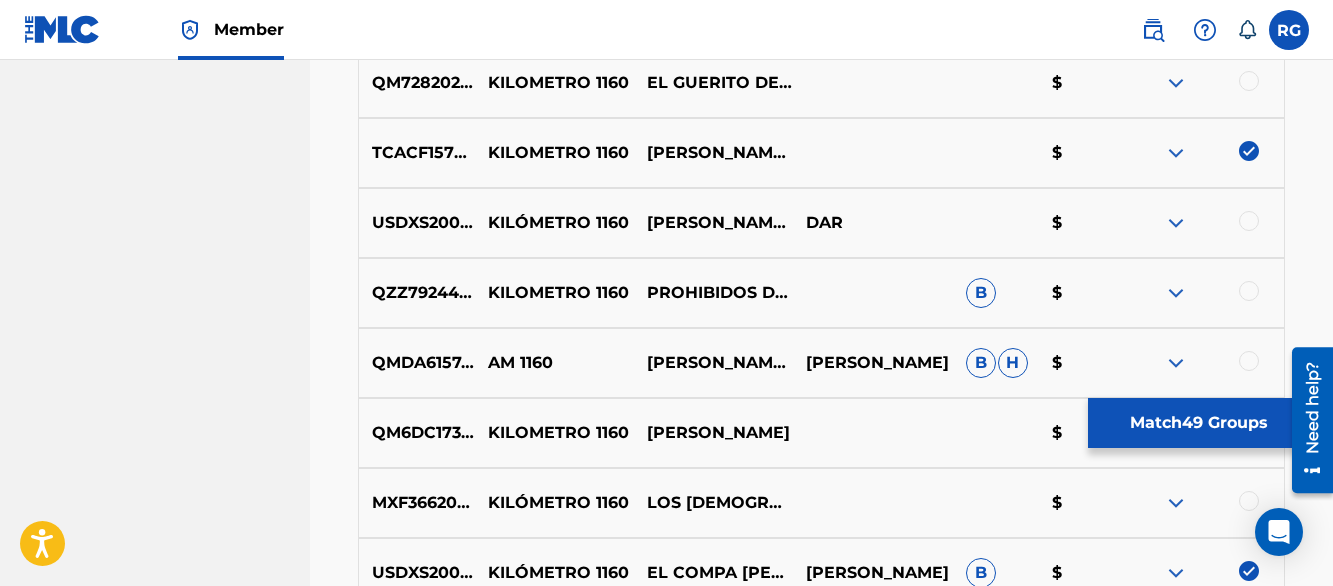 click at bounding box center (1249, 291) 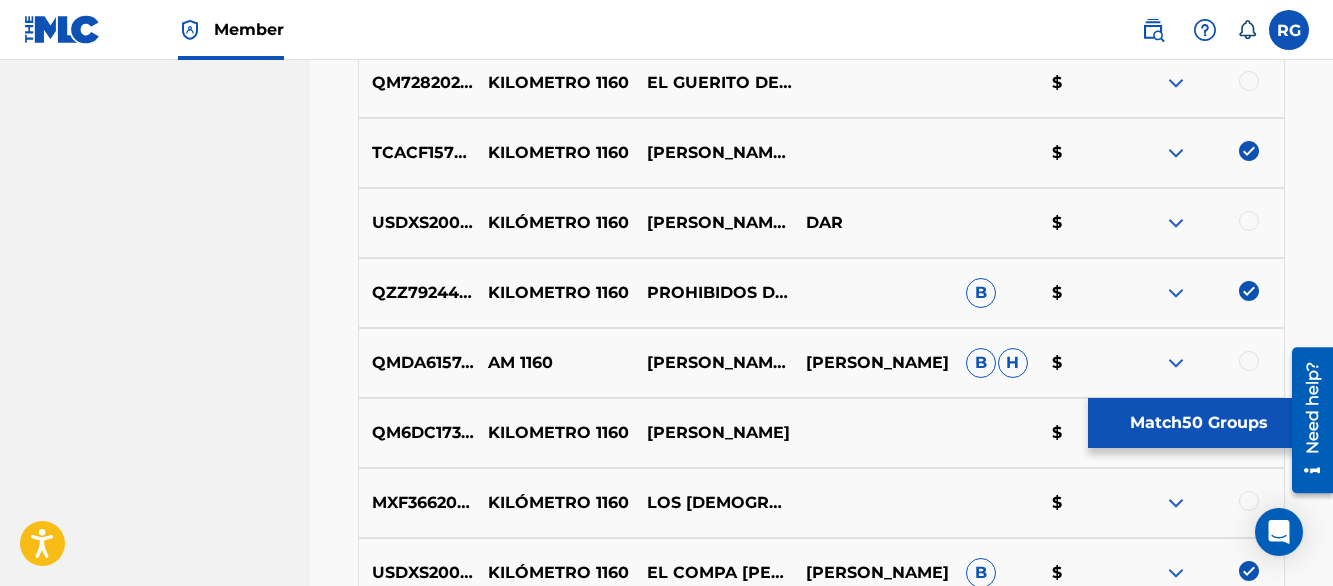 scroll, scrollTop: 4600, scrollLeft: 0, axis: vertical 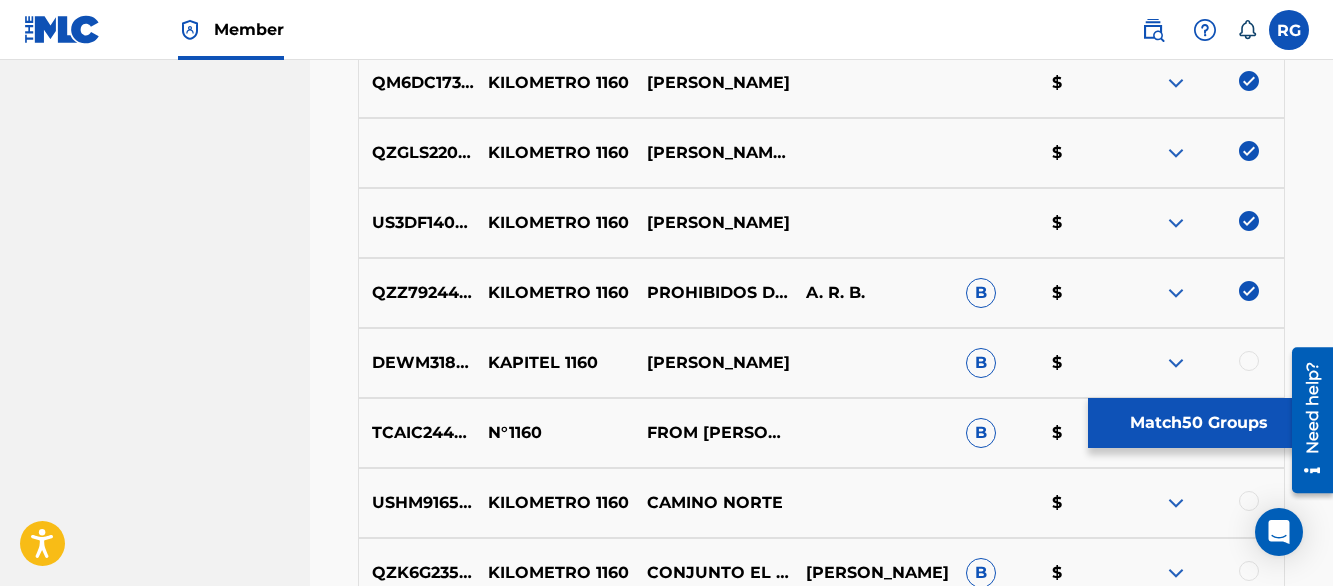 click on "Matching Tool The Matching Tool allows Members to match  sound recordings  to works within their catalog. This ensures you'll collect the royalties you're owed for your work(s). The first step is to locate recordings not yet matched to your works by entering criteria in the search fields below. Search results are sorted by relevance and will be grouped together based on similar data. In the next step, you can locate the specific work in your catalog that you want to match. SearchWithCriteria49c71dd9-d202-4aa9-9619-c59c7b9cfe1d Recording Title km 1160 SearchWithCriteriae5283984-87d5-4d62-b4c4-5370b5cf1049 Recording ISRC Add Criteria Filter Estimated Value All $$$$$ $$$$ $$$ $$ $ Source All Blanket License Historical Unmatched Remove Filters Apply Filters Filters ( 0 ) Search Showing 1 - 200 of 200+ results ISRC Recording Title Recording Artist Writer(s) Source ? Estimated Value ? 50  Selected GBSMU6099818 KM 1160 [PERSON_NAME] Y SU LEGADO $ US3DF2448319 KM 1160 RELAMPAGOS DE [GEOGRAPHIC_DATA] B $ US3DF2296753 KM 1160" at bounding box center (821, 2964) 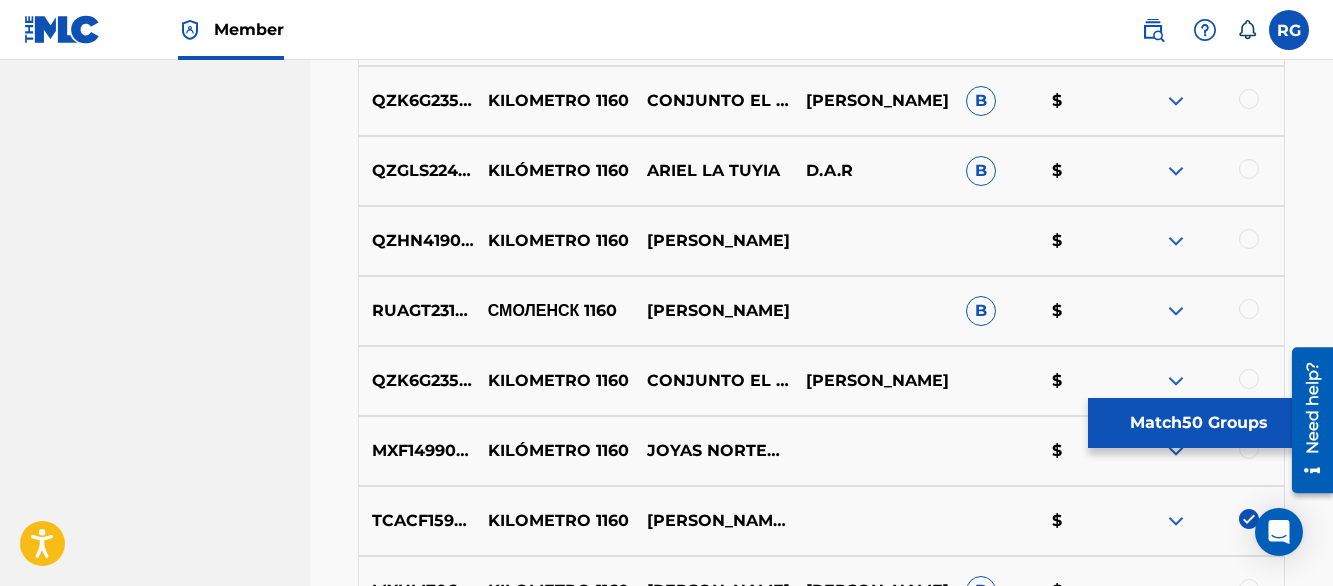 scroll, scrollTop: 5000, scrollLeft: 0, axis: vertical 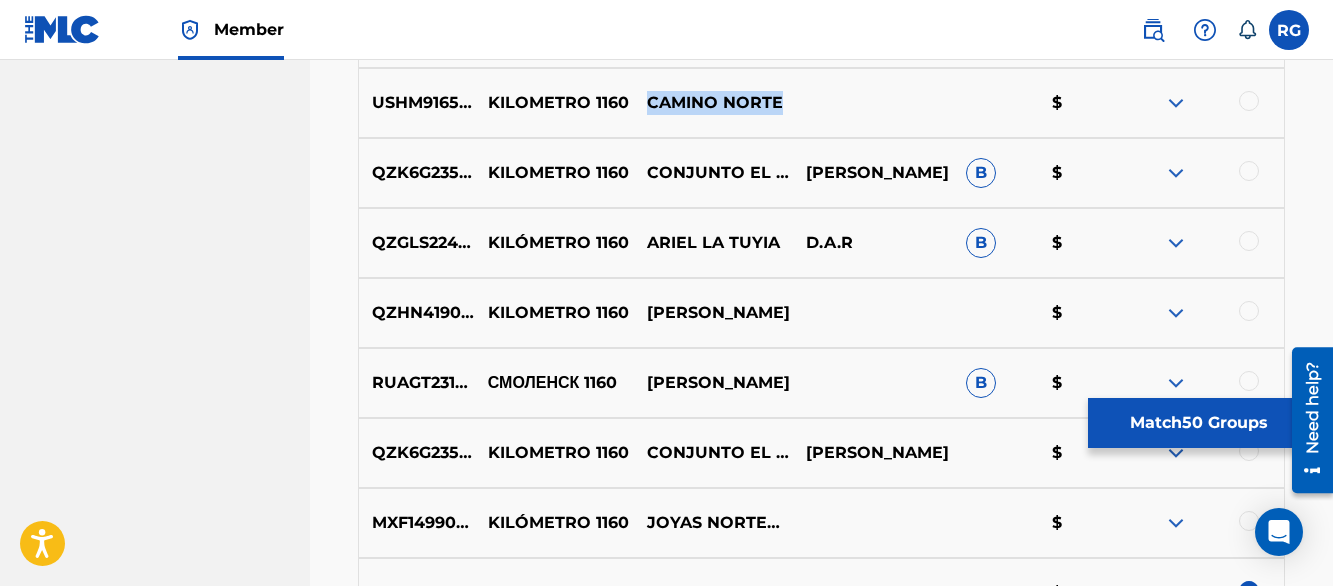 drag, startPoint x: 796, startPoint y: 100, endPoint x: 649, endPoint y: 96, distance: 147.05441 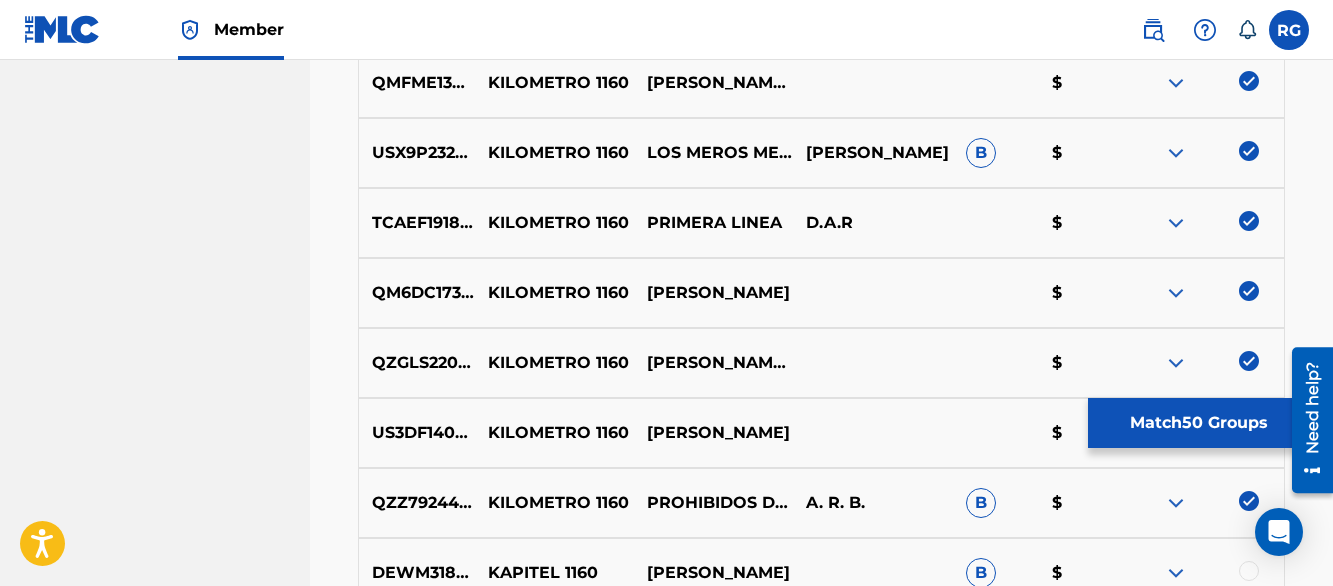scroll, scrollTop: 5580, scrollLeft: 0, axis: vertical 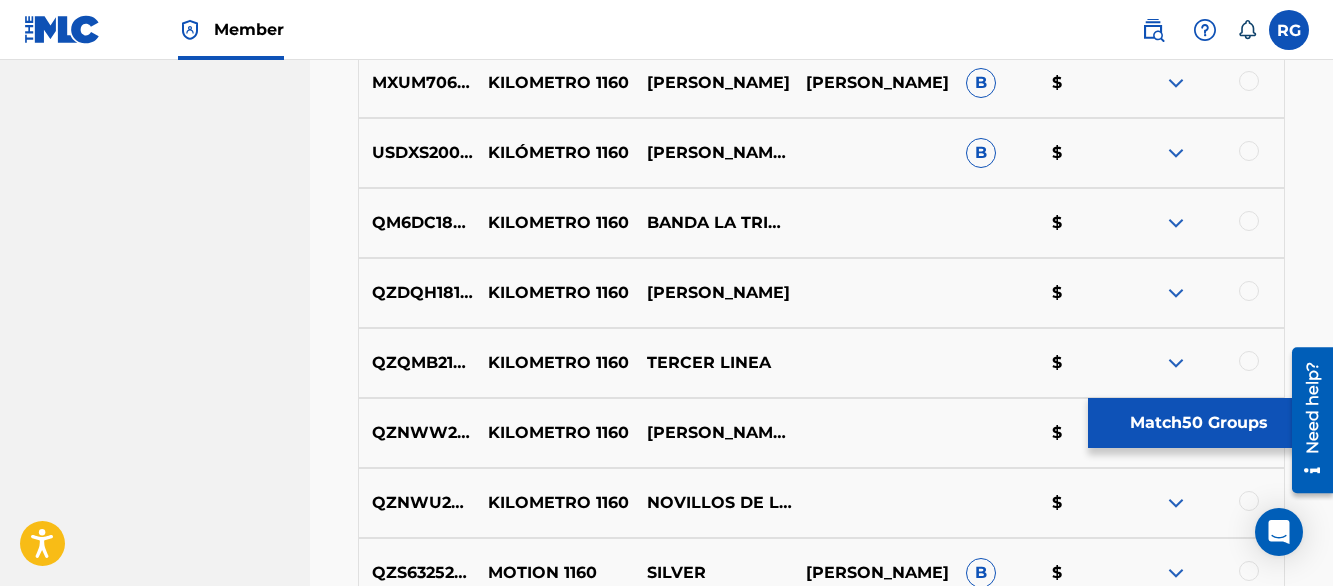 click at bounding box center [1249, 291] 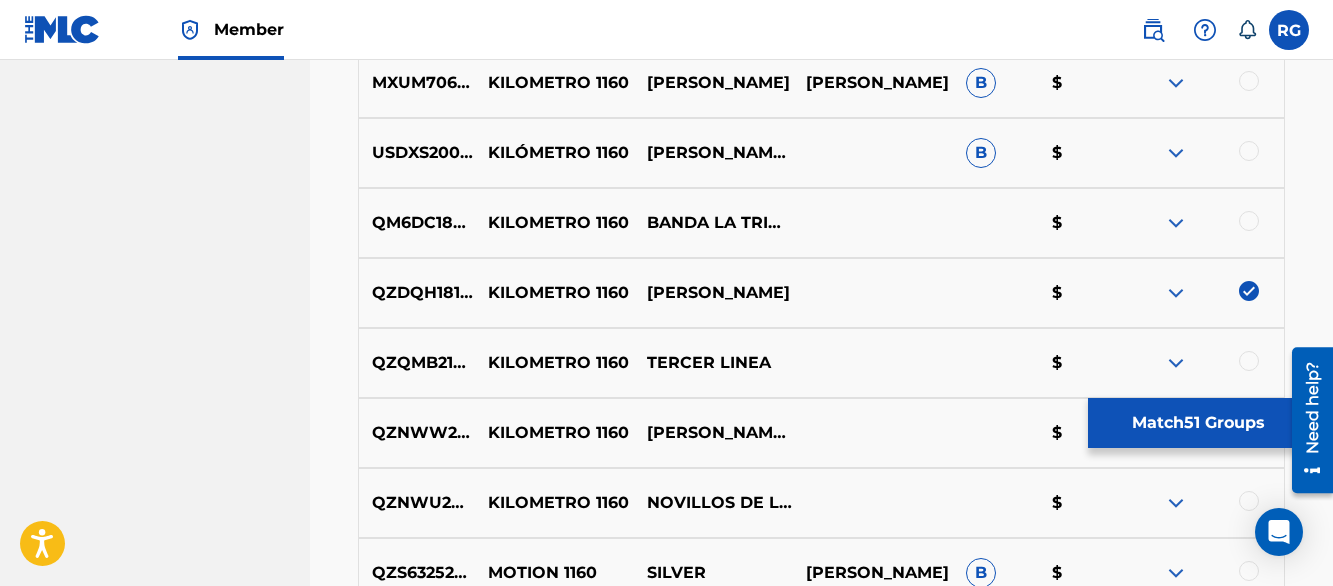 scroll, scrollTop: 6420, scrollLeft: 0, axis: vertical 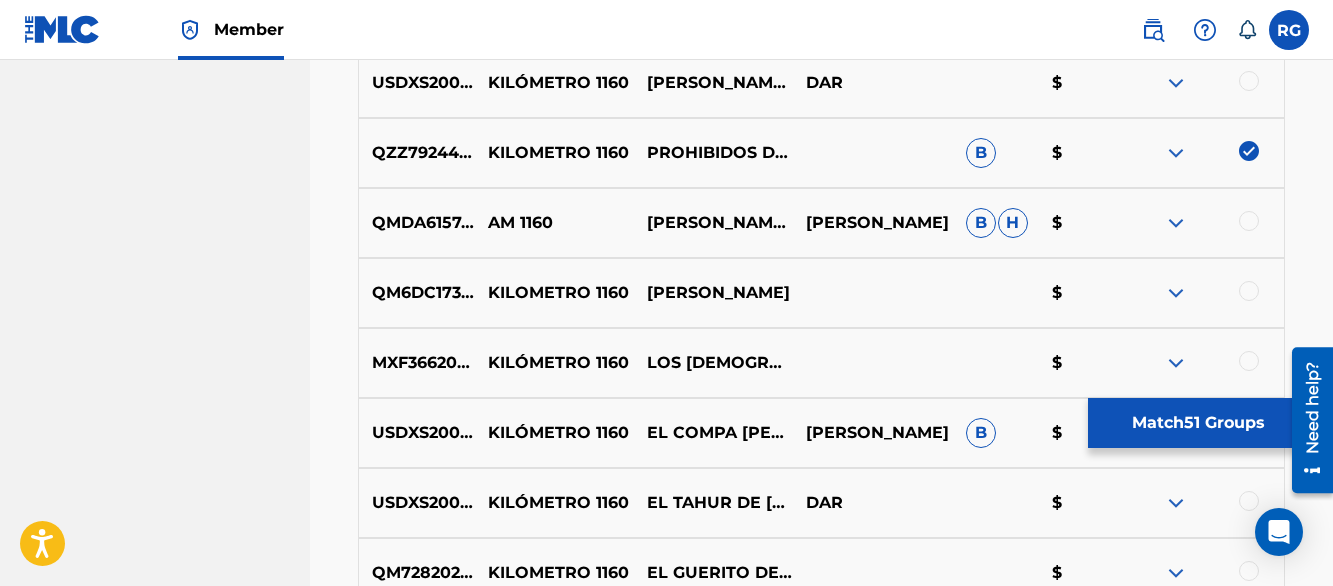 click at bounding box center (1249, 291) 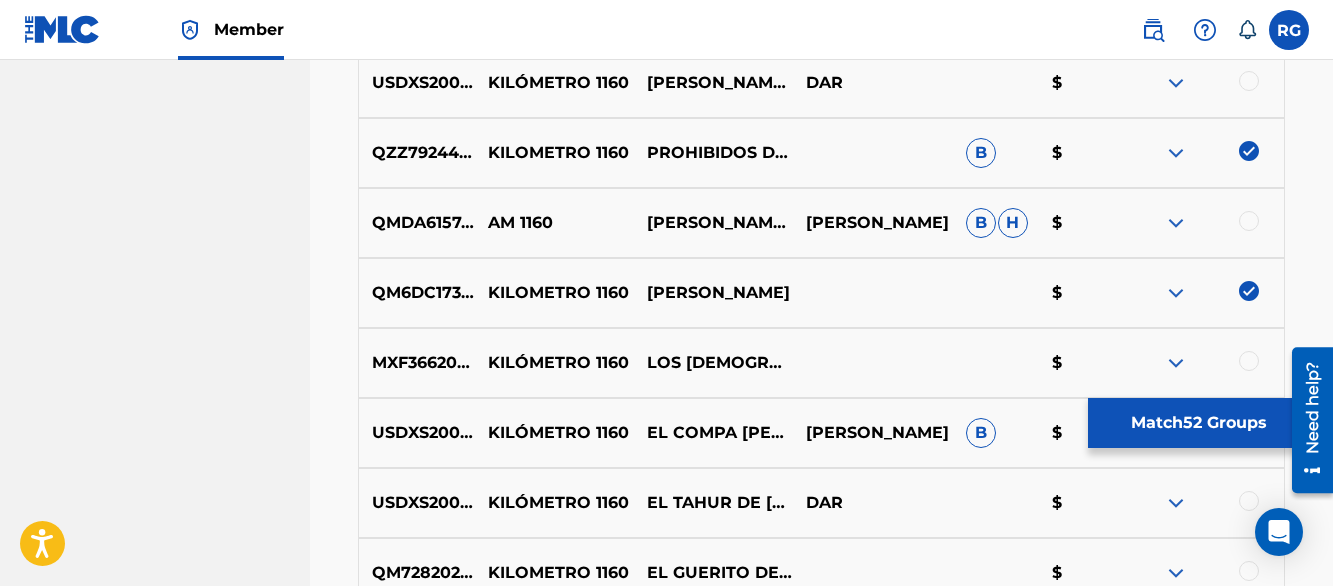 scroll, scrollTop: 7120, scrollLeft: 0, axis: vertical 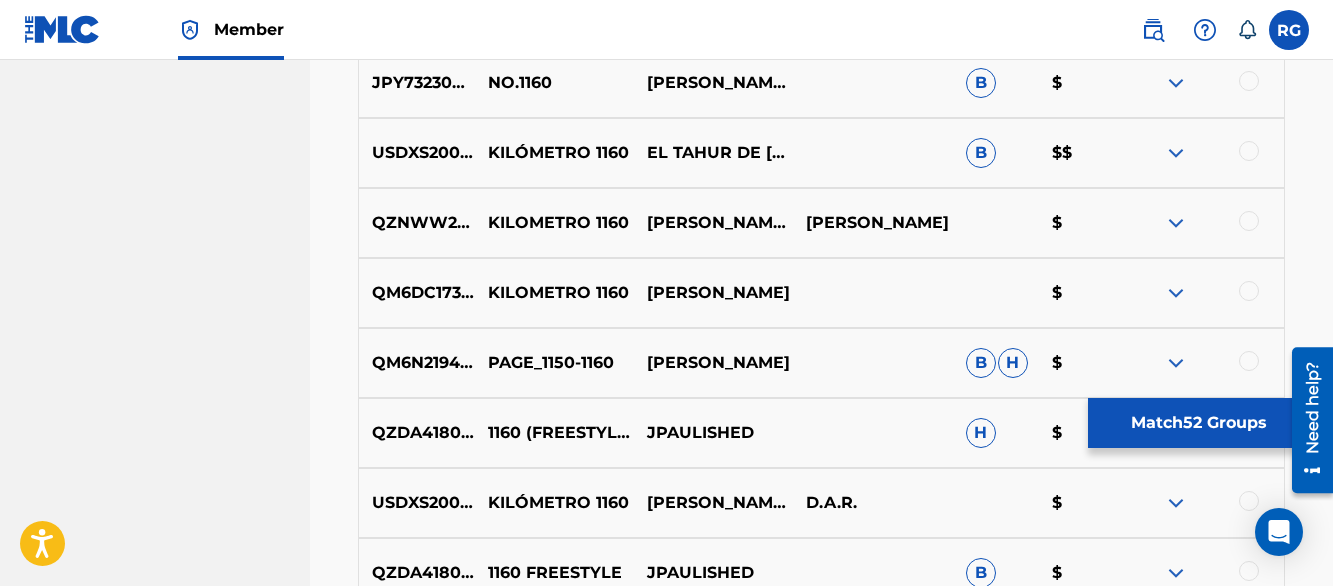 click at bounding box center (1249, 291) 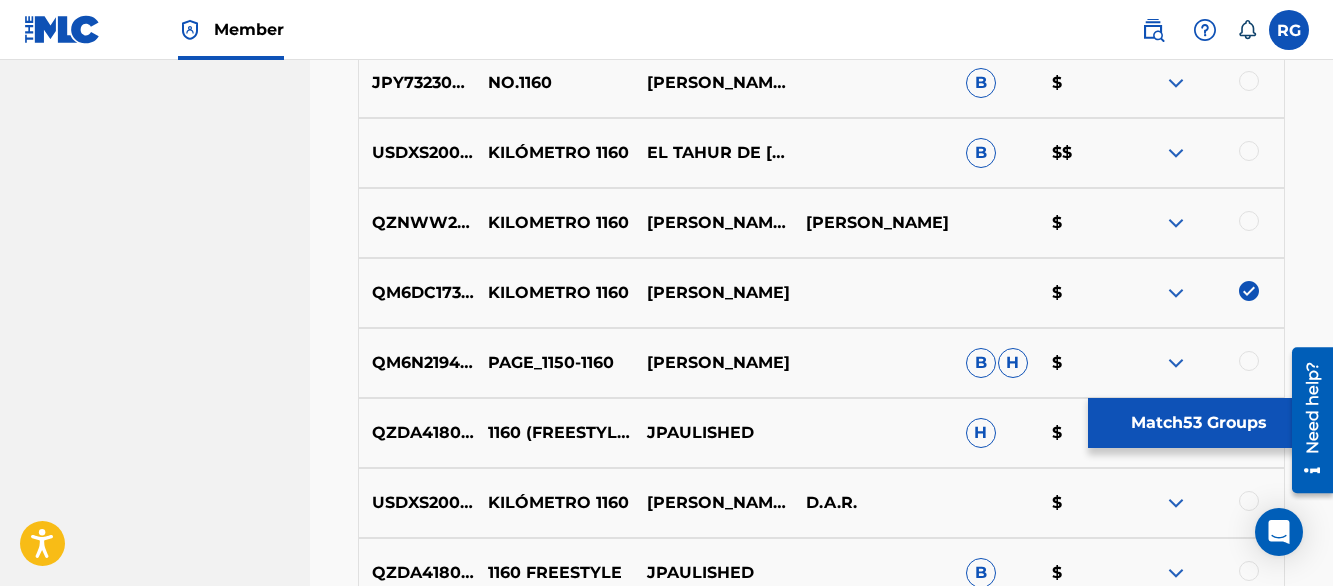 scroll, scrollTop: 2500, scrollLeft: 0, axis: vertical 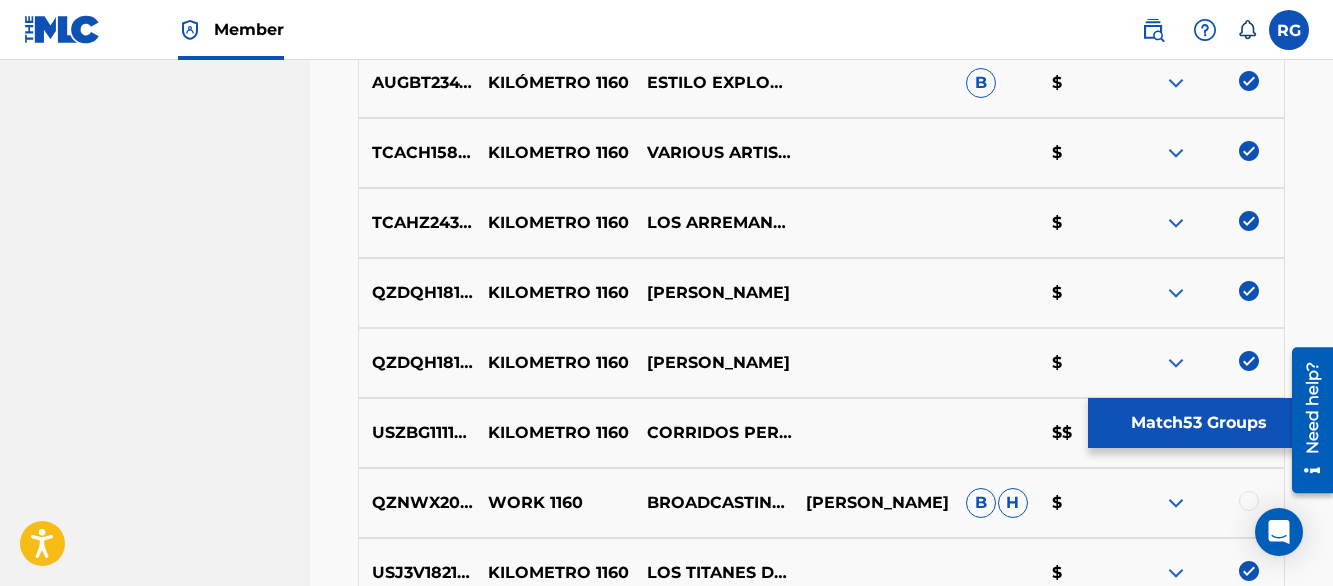 click on "Matching Tool The Matching Tool allows Members to match  sound recordings  to works within their catalog. This ensures you'll collect the royalties you're owed for your work(s). The first step is to locate recordings not yet matched to your works by entering criteria in the search fields below. Search results are sorted by relevance and will be grouped together based on similar data. In the next step, you can locate the specific work in your catalog that you want to match. SearchWithCriteria49c71dd9-d202-4aa9-9619-c59c7b9cfe1d Recording Title km 1160 SearchWithCriteriae5283984-87d5-4d62-b4c4-5370b5cf1049 Recording ISRC Add Criteria Filter Estimated Value All $$$$$ $$$$ $$$ $$ $ Source All Blanket License Historical Unmatched Remove Filters Apply Filters Filters ( 0 ) Search Showing 1 - 200 of 200+ results ISRC Recording Title Recording Artist Writer(s) Source ? Estimated Value ? 53  Selected GBSMU6099818 KM 1160 [PERSON_NAME] Y SU LEGADO $ US3DF2448319 KM 1160 RELAMPAGOS DE SINALOA B $ US3DF2296753 KM 1160" at bounding box center (821, 5064) 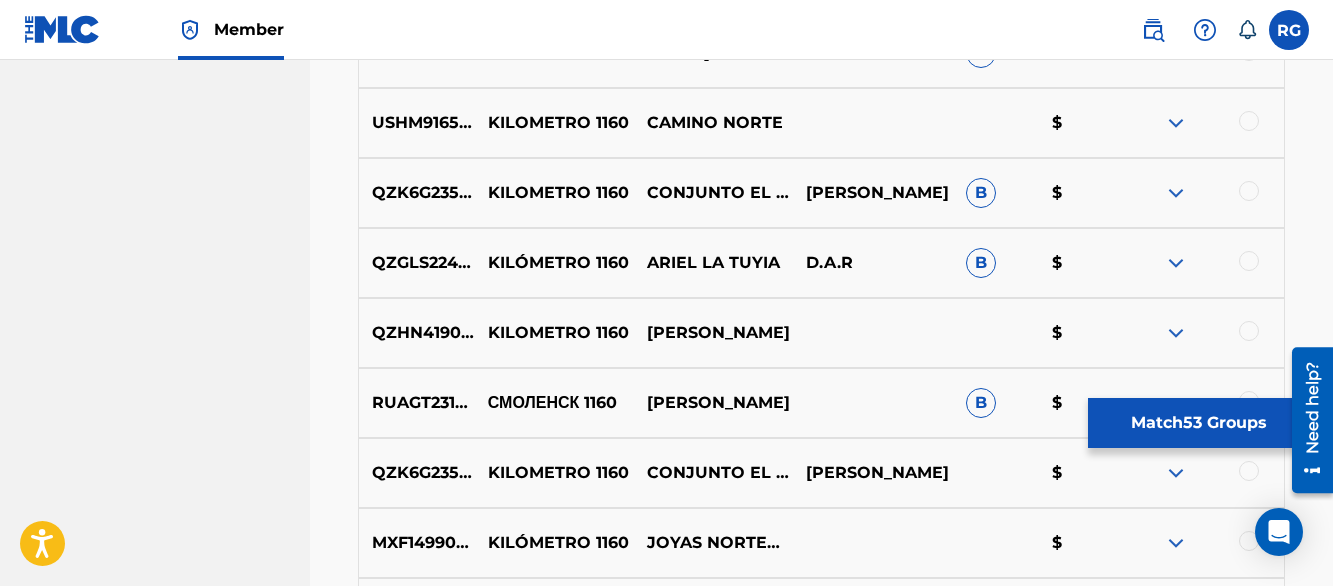 scroll, scrollTop: 5020, scrollLeft: 0, axis: vertical 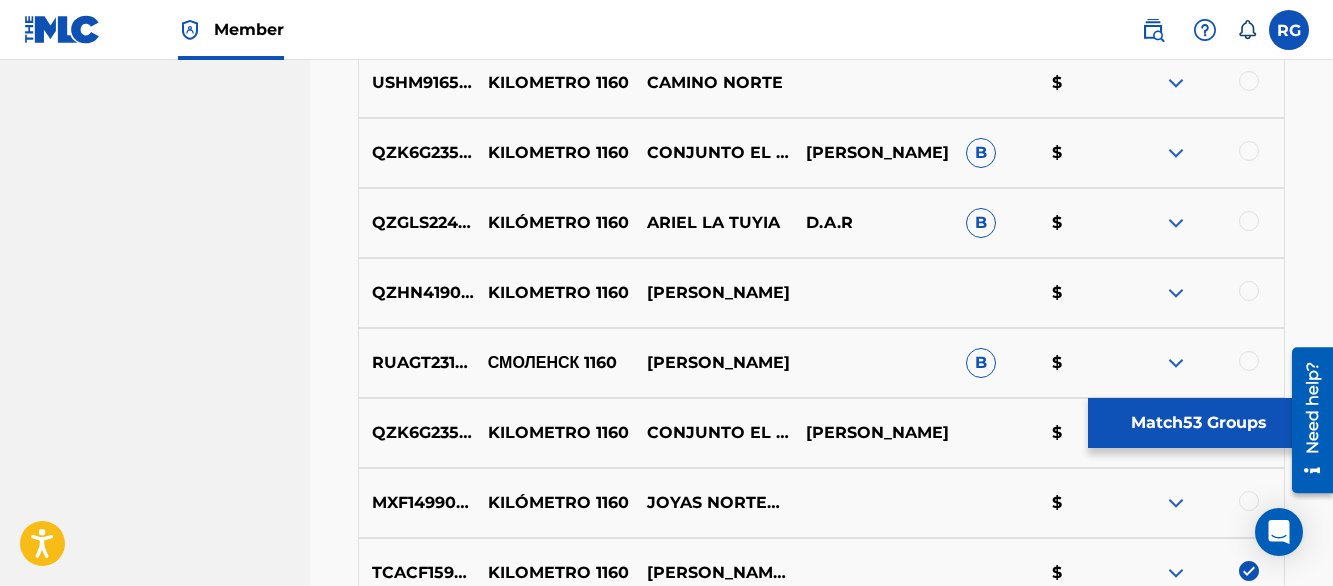 click at bounding box center (1249, 81) 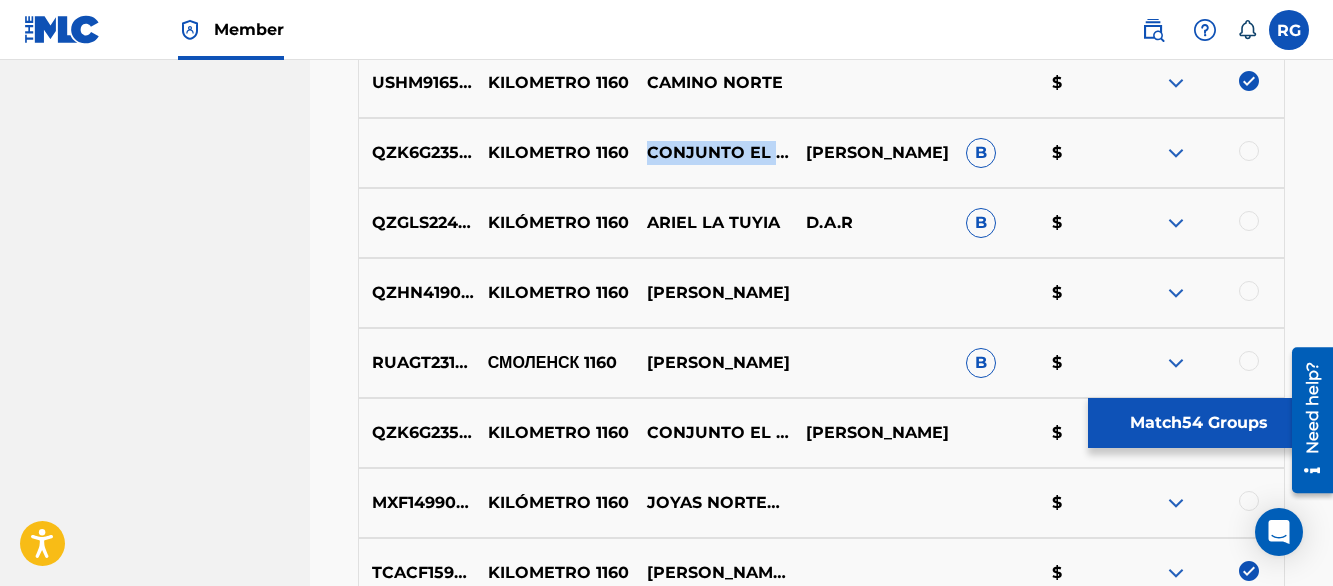 drag, startPoint x: 707, startPoint y: 160, endPoint x: 651, endPoint y: 140, distance: 59.464275 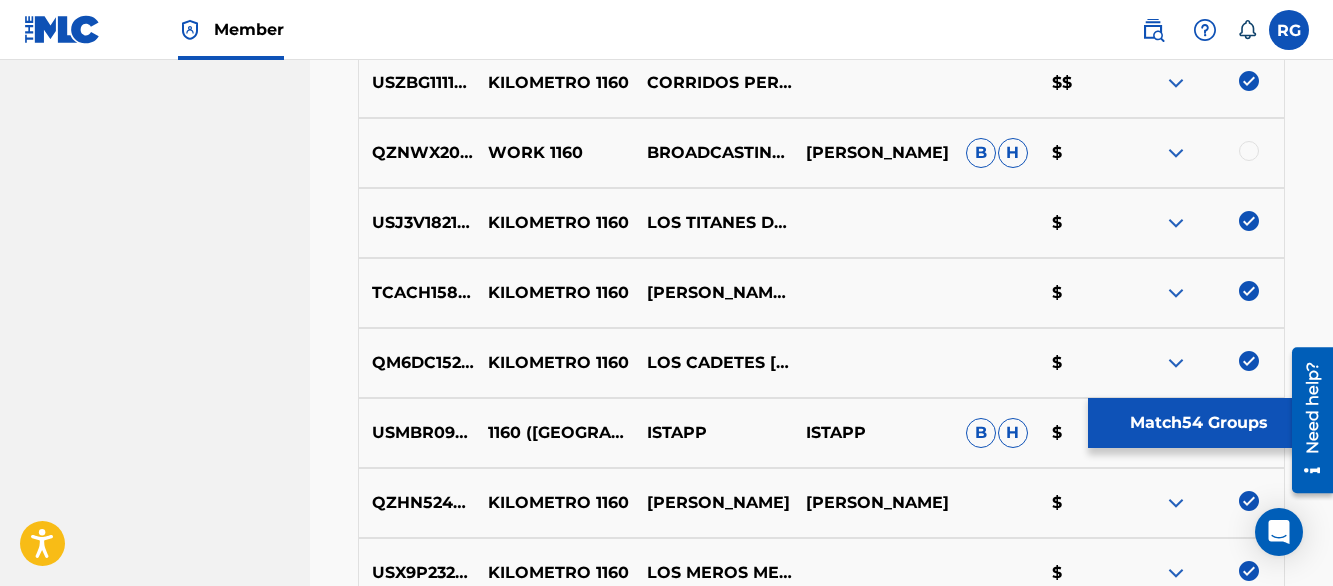 scroll, scrollTop: 4880, scrollLeft: 0, axis: vertical 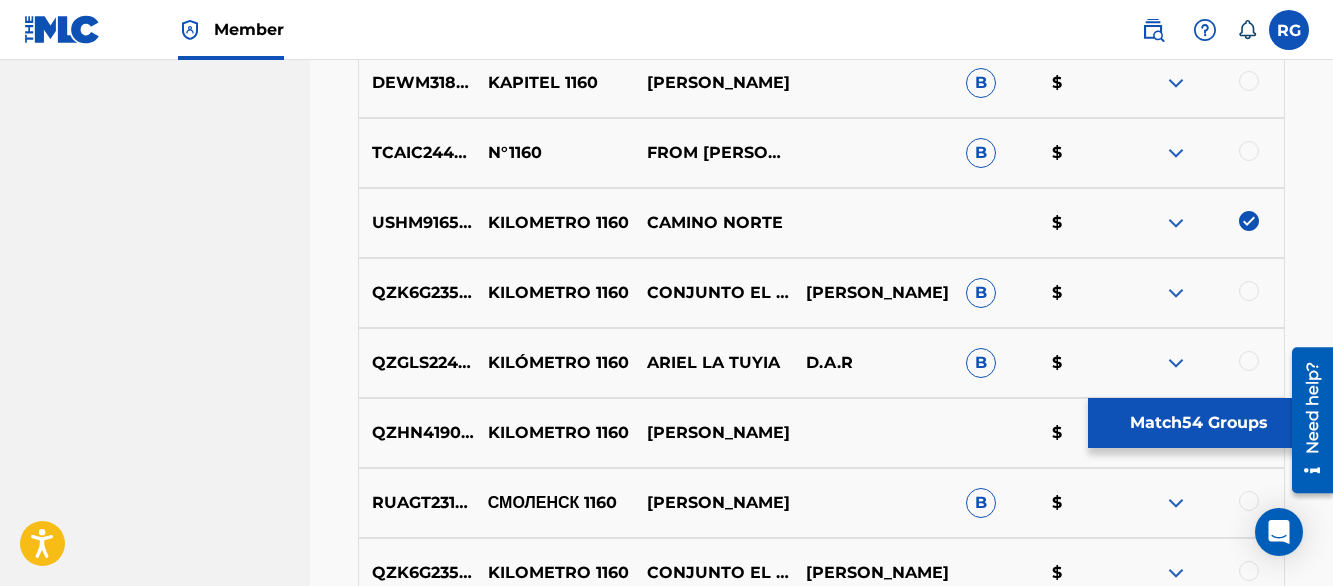 click at bounding box center [1249, 571] 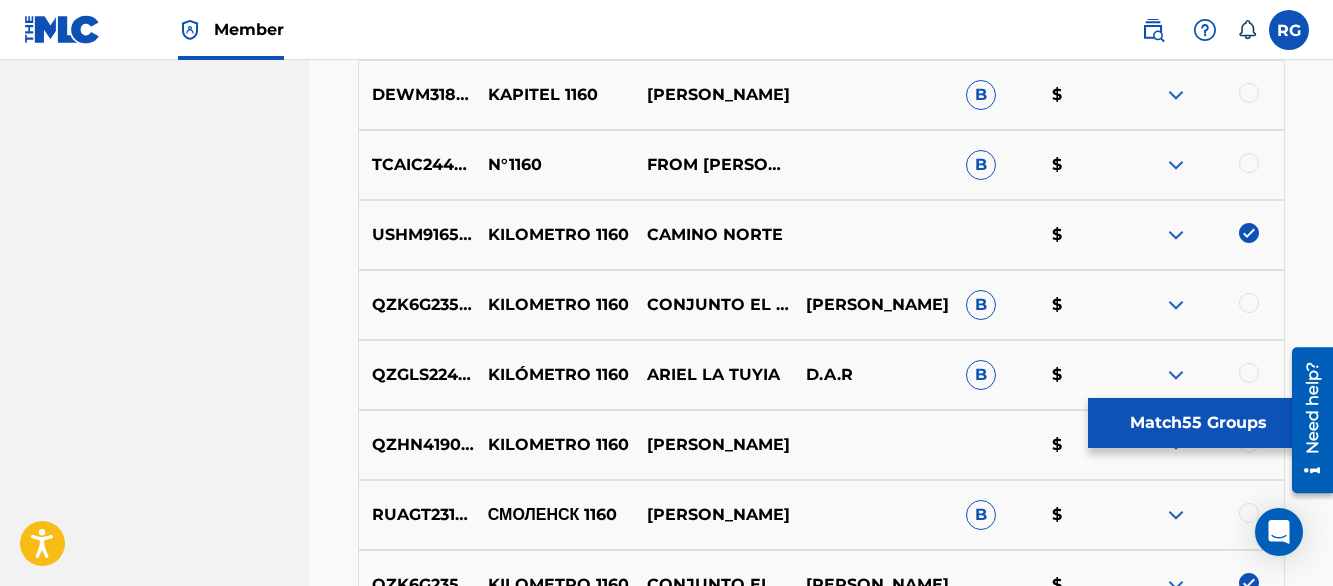 scroll, scrollTop: 4880, scrollLeft: 0, axis: vertical 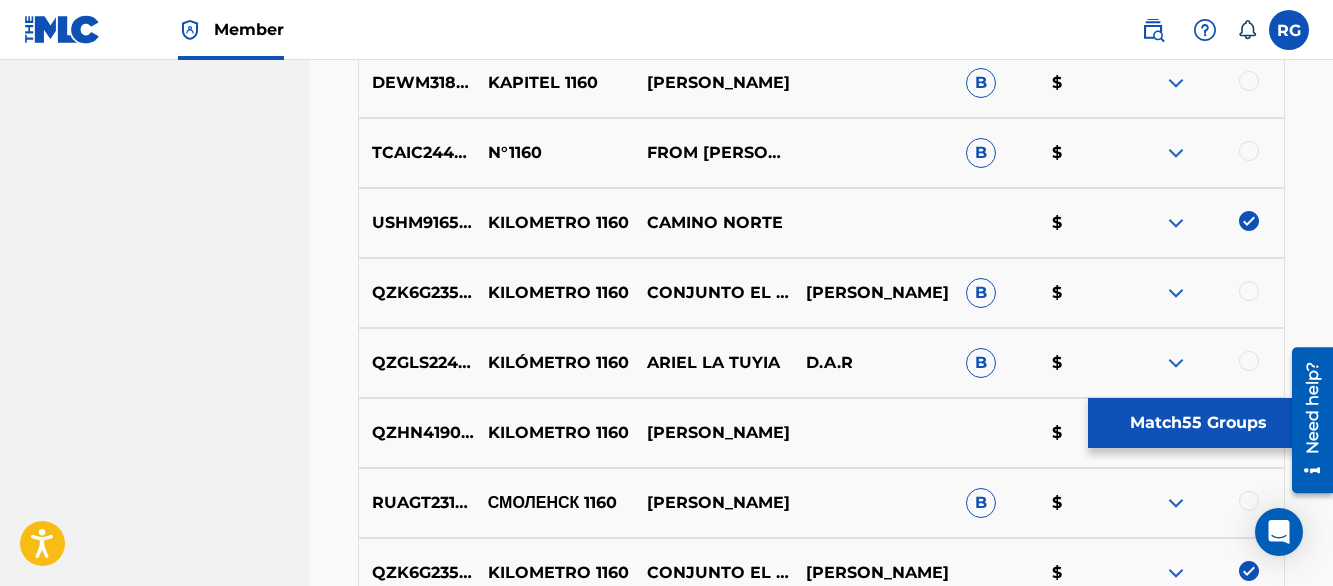 click at bounding box center (1249, 291) 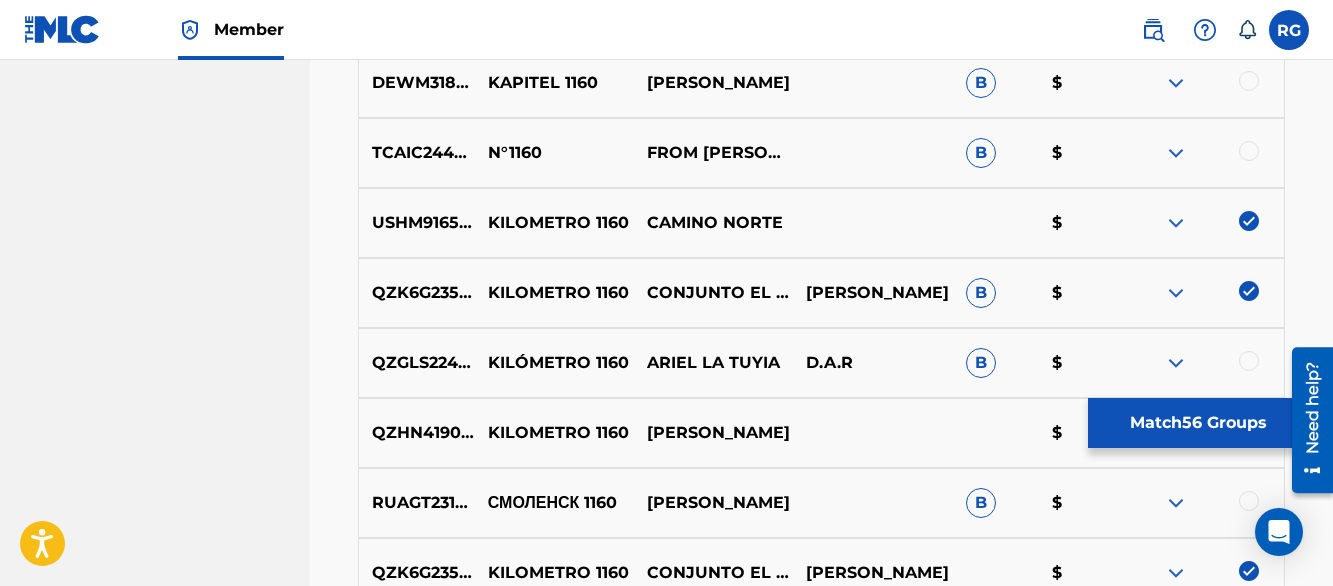 click on "Matching Tool The Matching Tool allows Members to match  sound recordings  to works within their catalog. This ensures you'll collect the royalties you're owed for your work(s). The first step is to locate recordings not yet matched to your works by entering criteria in the search fields below. Search results are sorted by relevance and will be grouped together based on similar data. In the next step, you can locate the specific work in your catalog that you want to match. SearchWithCriteria49c71dd9-d202-4aa9-9619-c59c7b9cfe1d Recording Title km 1160 SearchWithCriteriae5283984-87d5-4d62-b4c4-5370b5cf1049 Recording ISRC Add Criteria Filter Estimated Value All $$$$$ $$$$ $$$ $$ $ Source All Blanket License Historical Unmatched Remove Filters Apply Filters Filters ( 0 ) Search Showing 1 - 200 of 200+ results ISRC Recording Title Recording Artist Writer(s) Source ? Estimated Value ? 56  Selected GBSMU6099818 KM 1160 [PERSON_NAME] Y SU LEGADO $ US3DF2448319 KM 1160 RELAMPAGOS DE [GEOGRAPHIC_DATA] B $ US3DF2296753 KM 1160" at bounding box center (821, 2659) 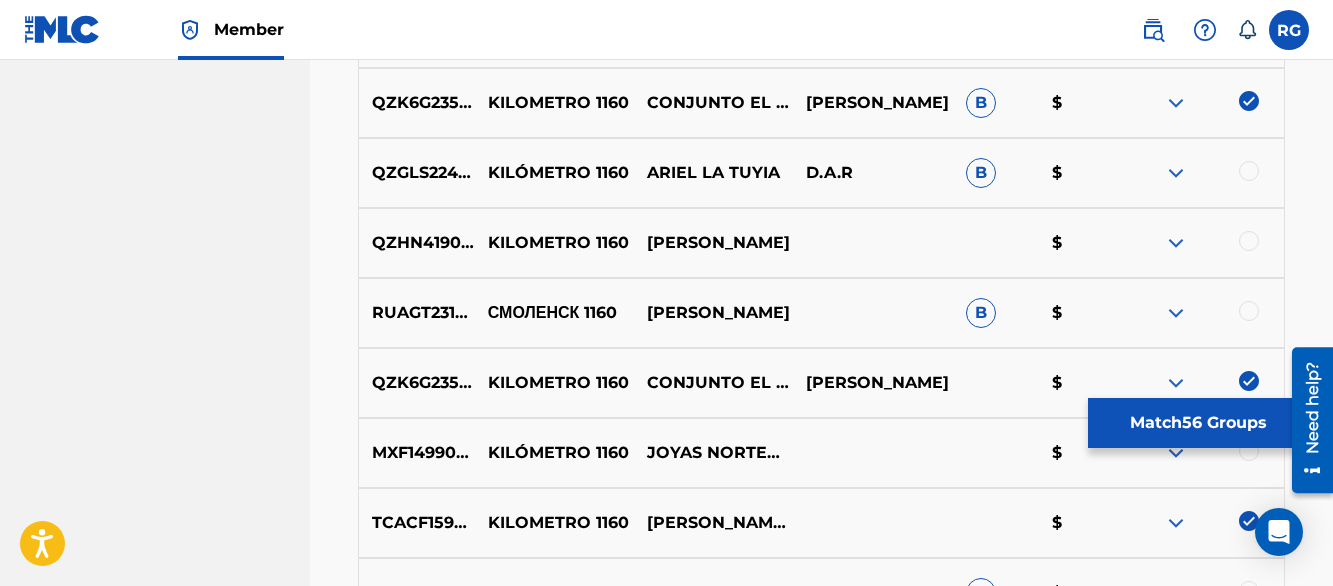 scroll, scrollTop: 5080, scrollLeft: 0, axis: vertical 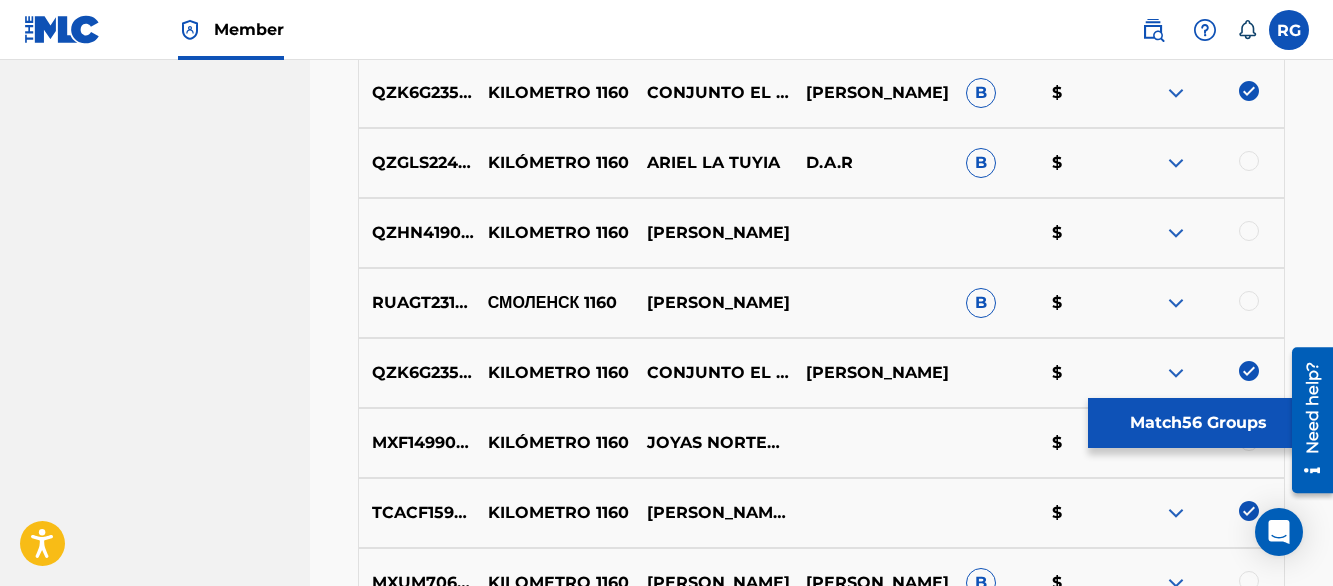 click at bounding box center [1176, 163] 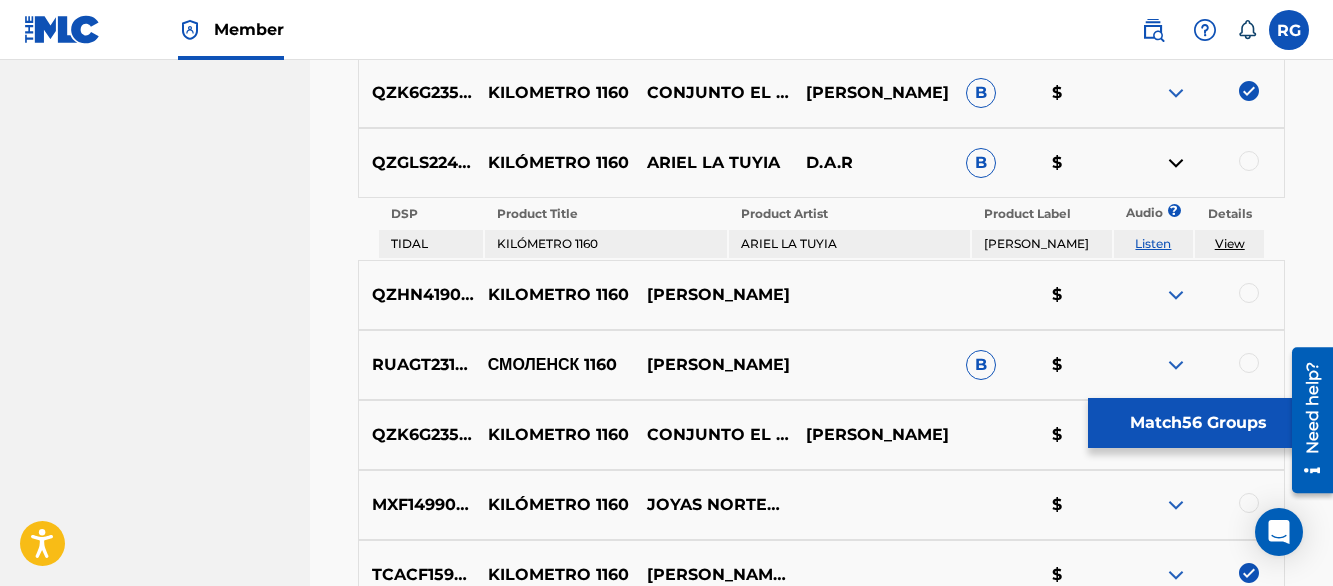 click on "Listen" at bounding box center (1153, 243) 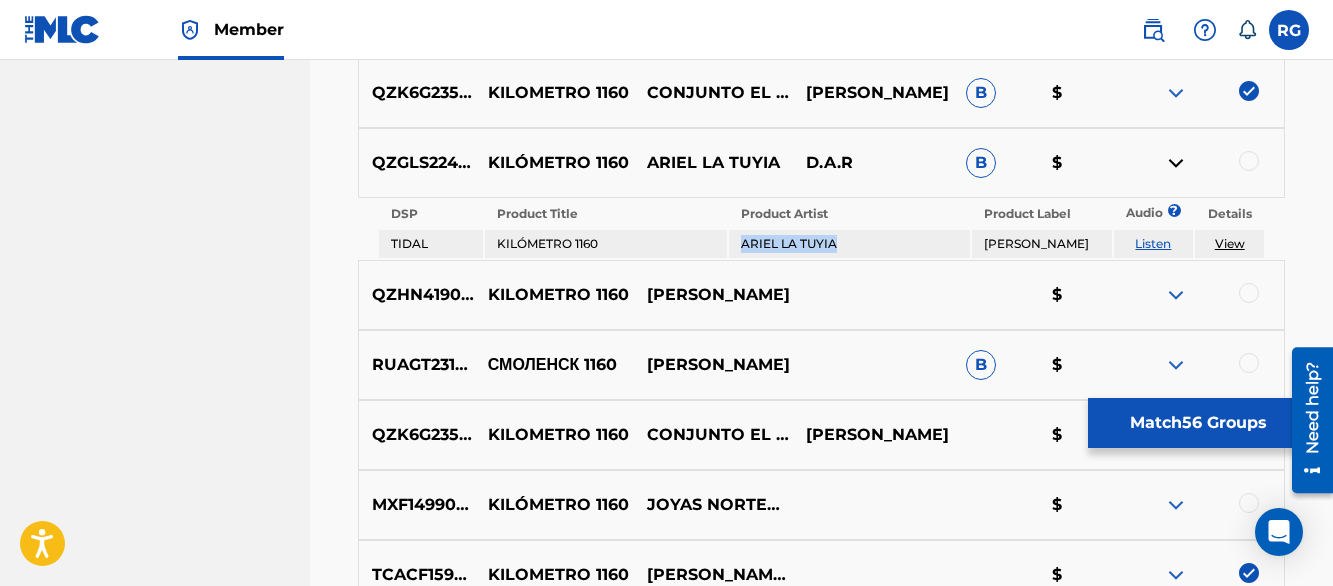 drag, startPoint x: 742, startPoint y: 243, endPoint x: 833, endPoint y: 251, distance: 91.350975 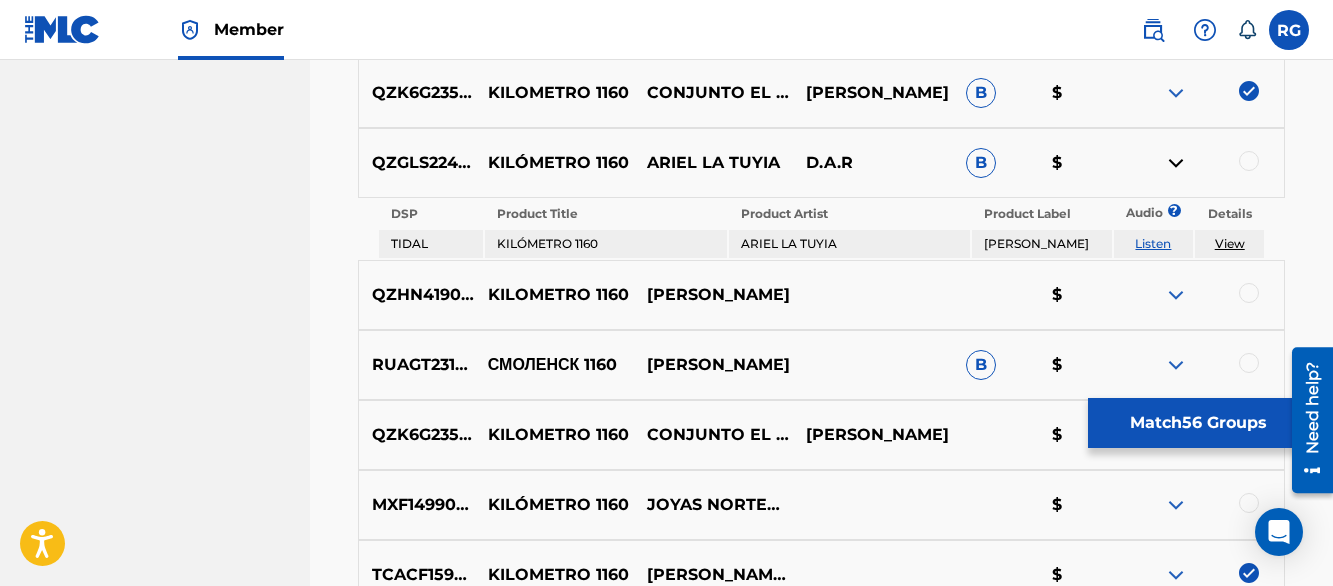 click at bounding box center (1249, 161) 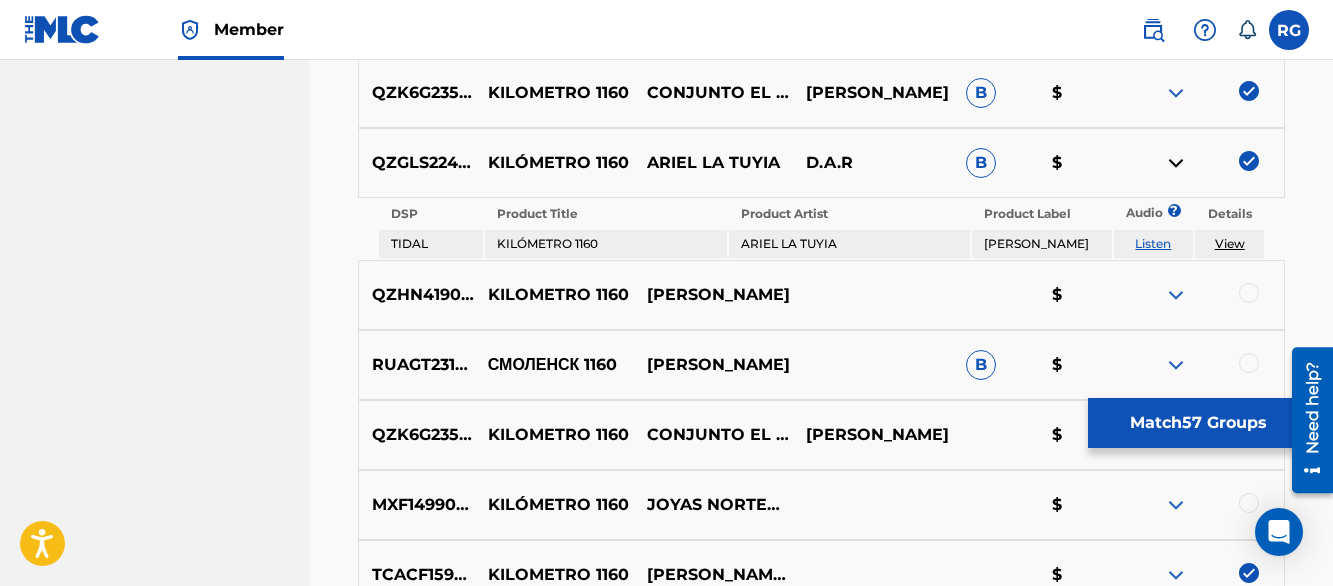 click at bounding box center [1176, 163] 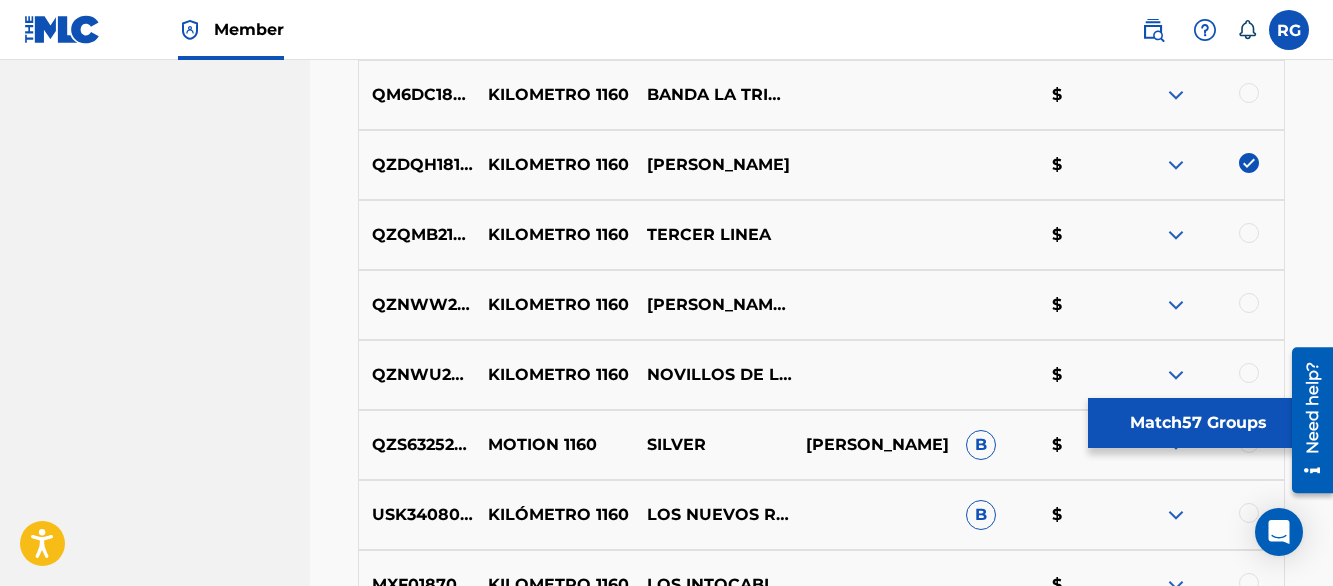 scroll, scrollTop: 5720, scrollLeft: 0, axis: vertical 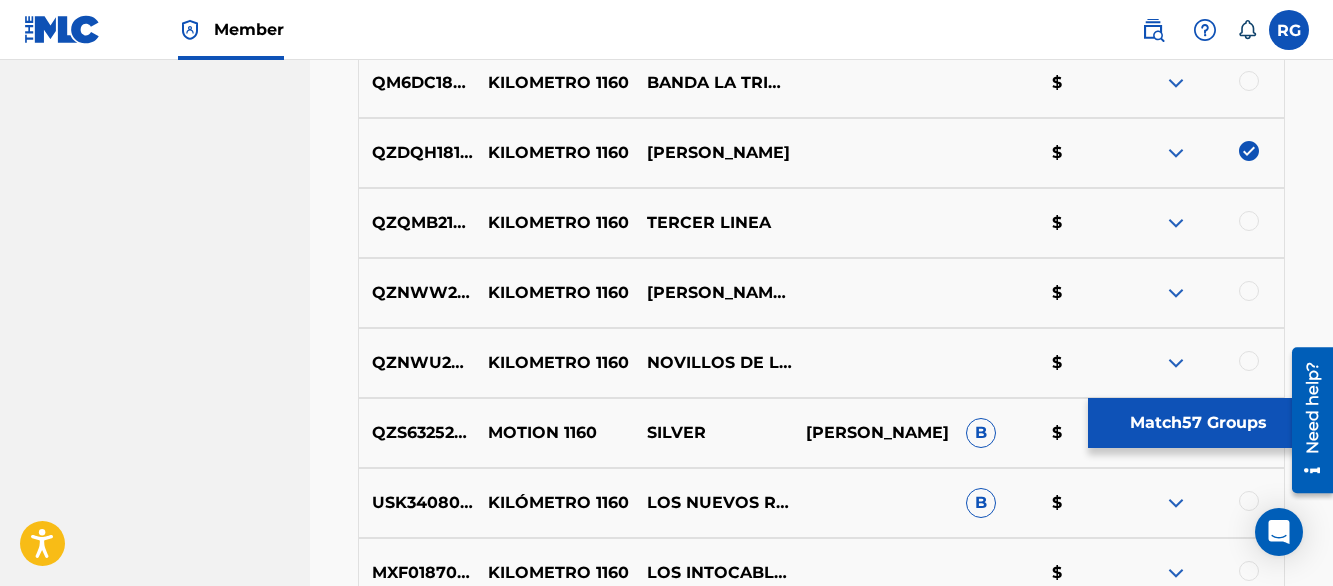 click at bounding box center [1249, 291] 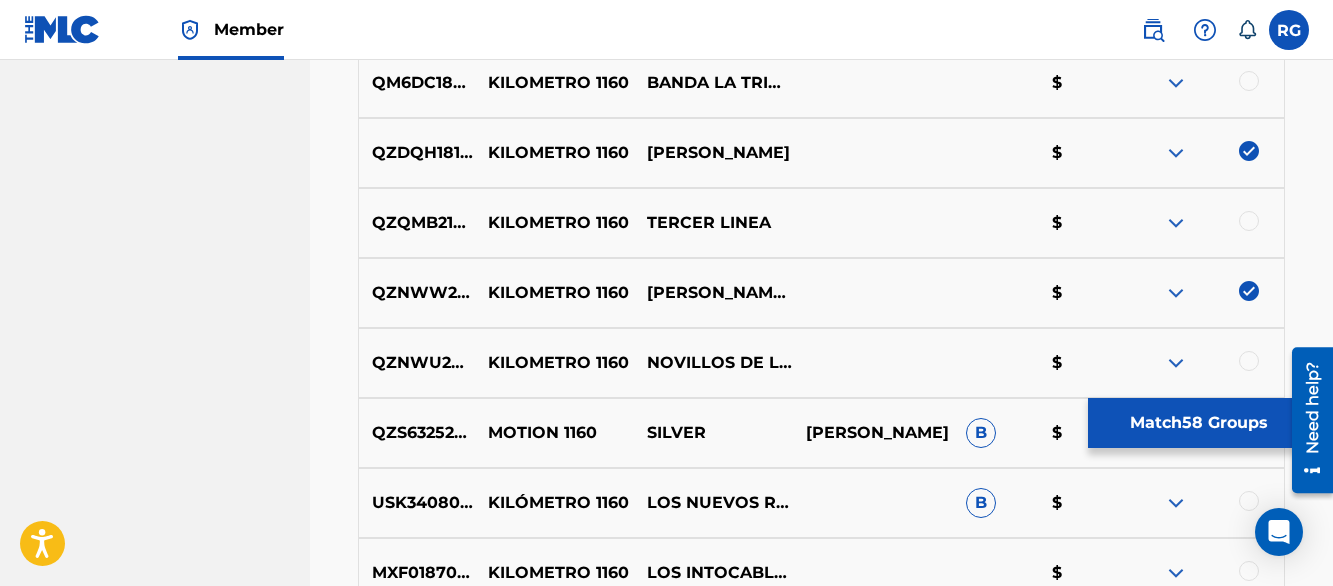 scroll, scrollTop: 7050, scrollLeft: 0, axis: vertical 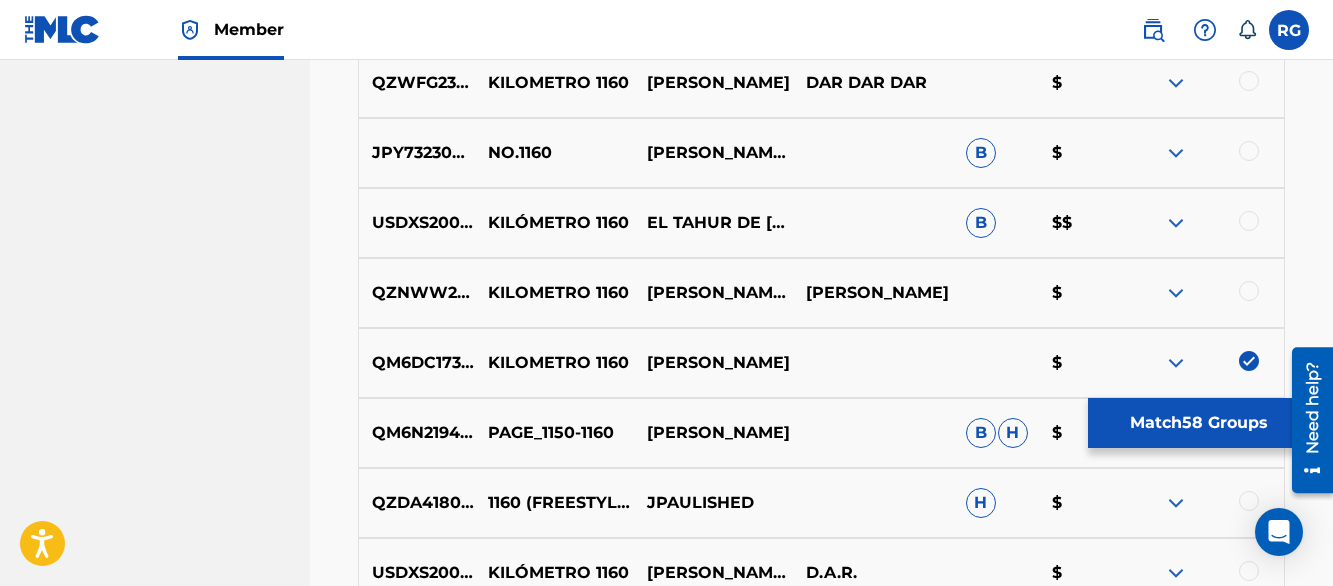click at bounding box center (1249, 291) 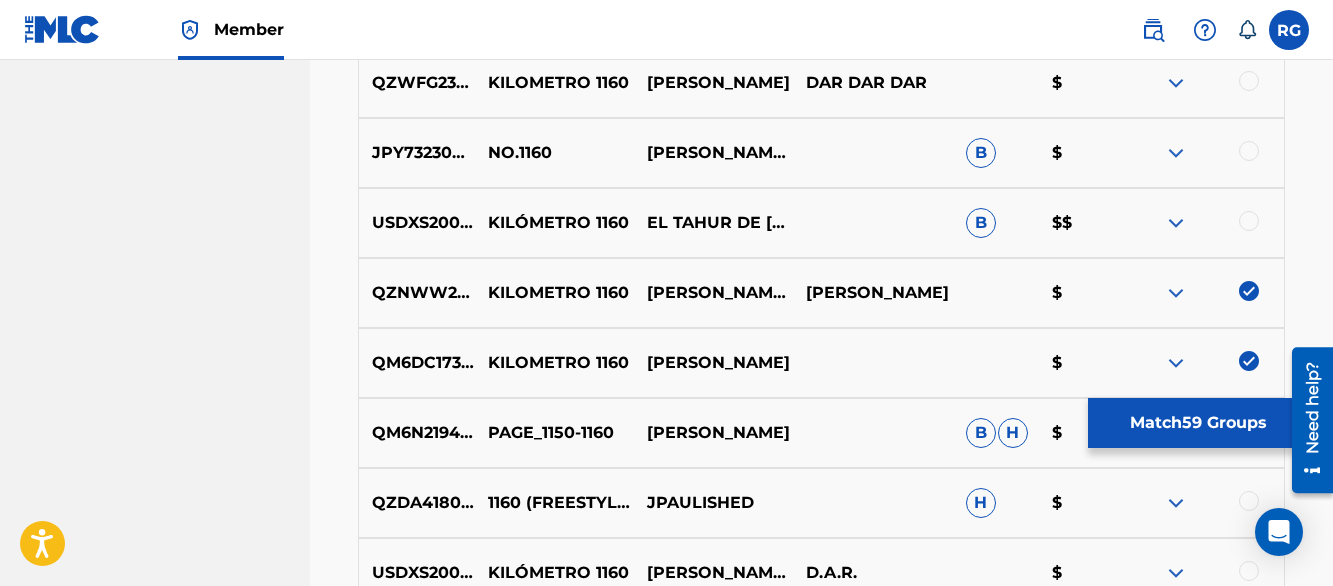 scroll, scrollTop: 7470, scrollLeft: 0, axis: vertical 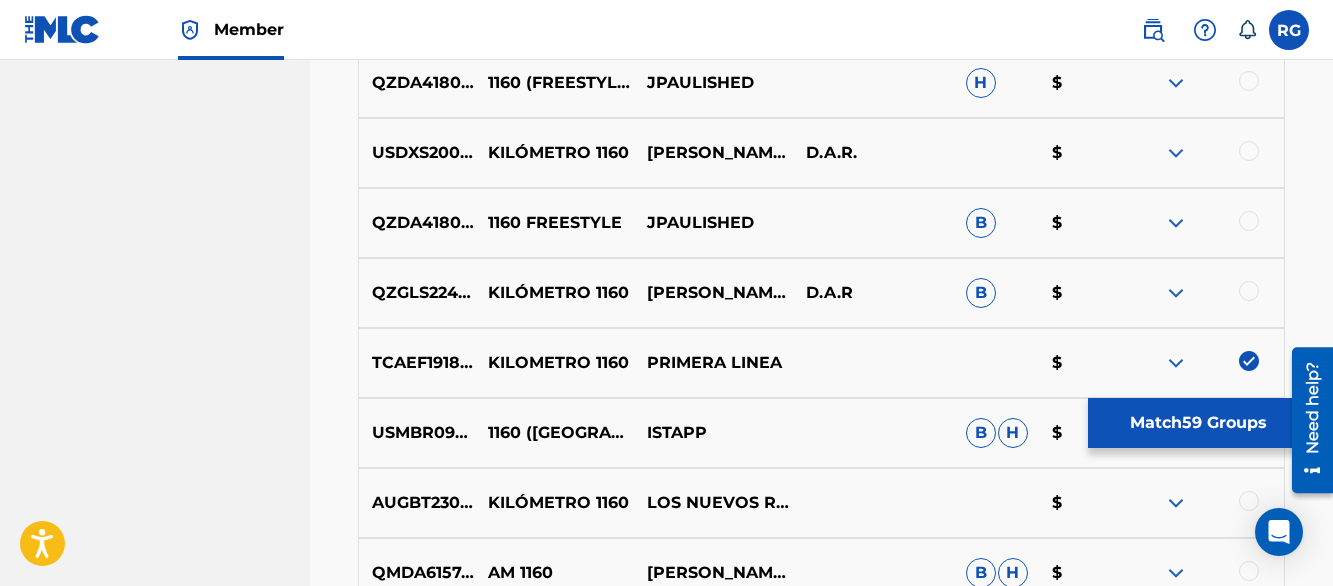 click at bounding box center (1249, 291) 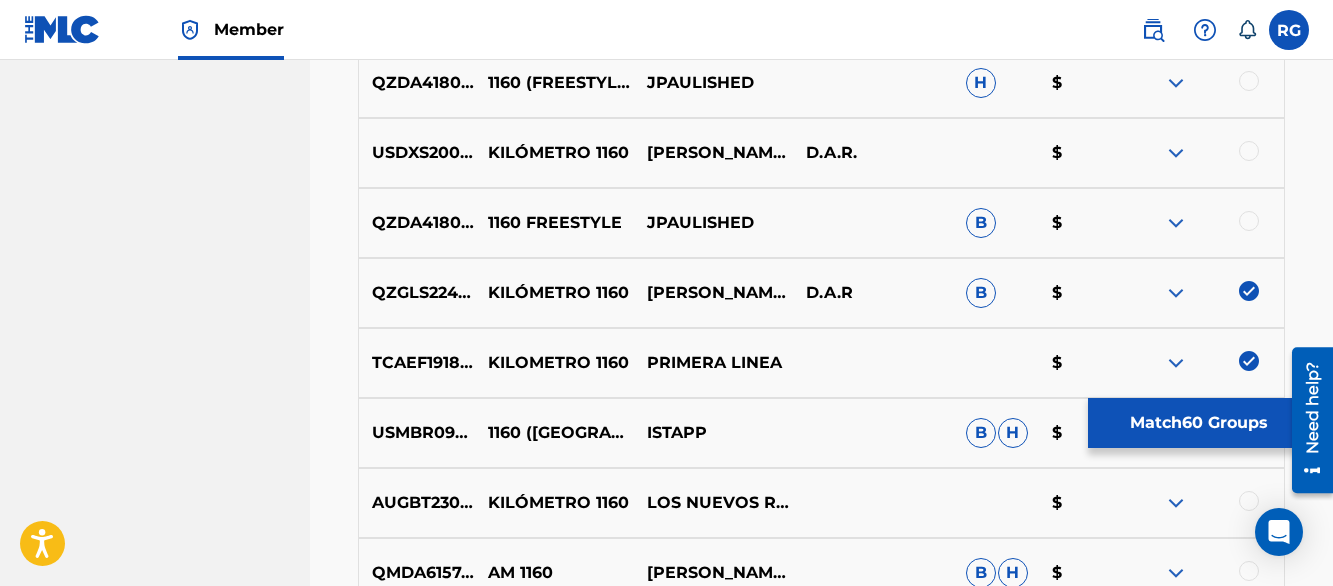 scroll, scrollTop: 4950, scrollLeft: 0, axis: vertical 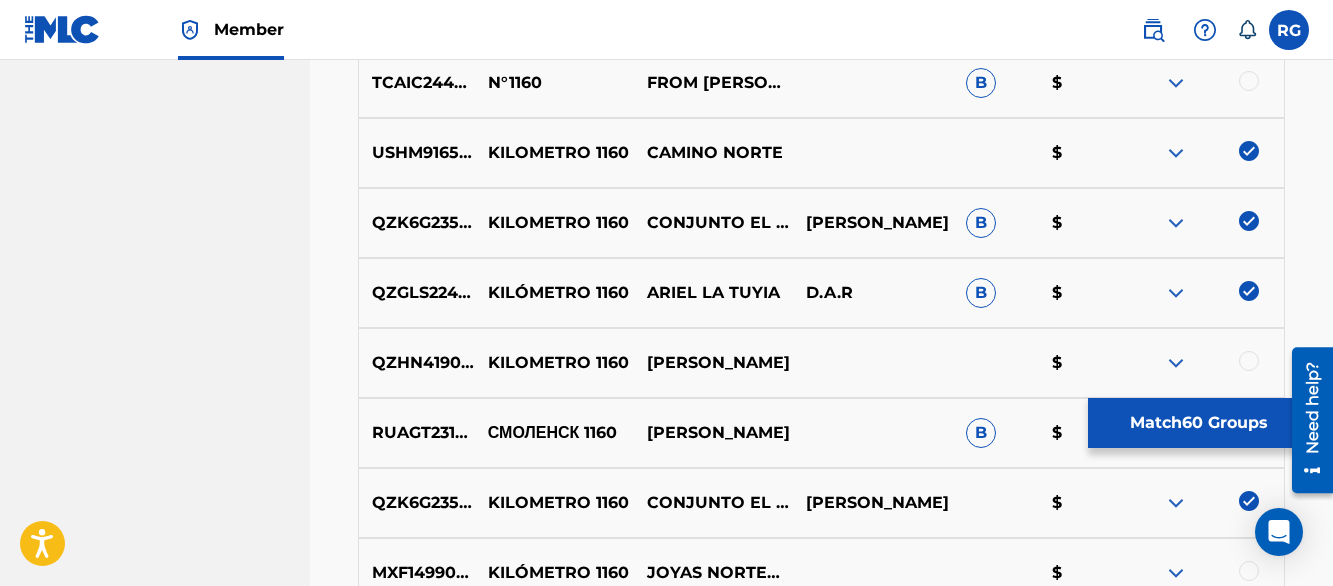 click on "SAN ANTONIO MUSIC PUBLISHER Summary Catalog Works Registration Claiming Tool Individual Registration Tool Bulk Registration Tool Registration Drafts Registration History Overclaims Tool Matching Matching Tool Match History Member Settings Member Benefits" at bounding box center (155, 2564) 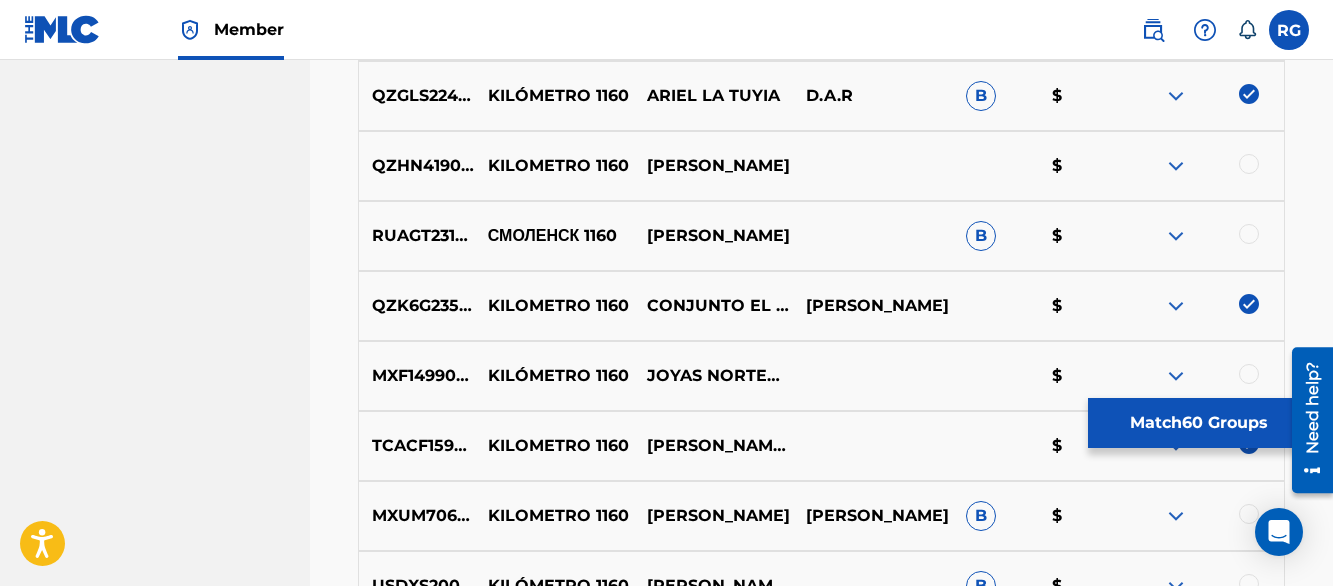 scroll, scrollTop: 5150, scrollLeft: 0, axis: vertical 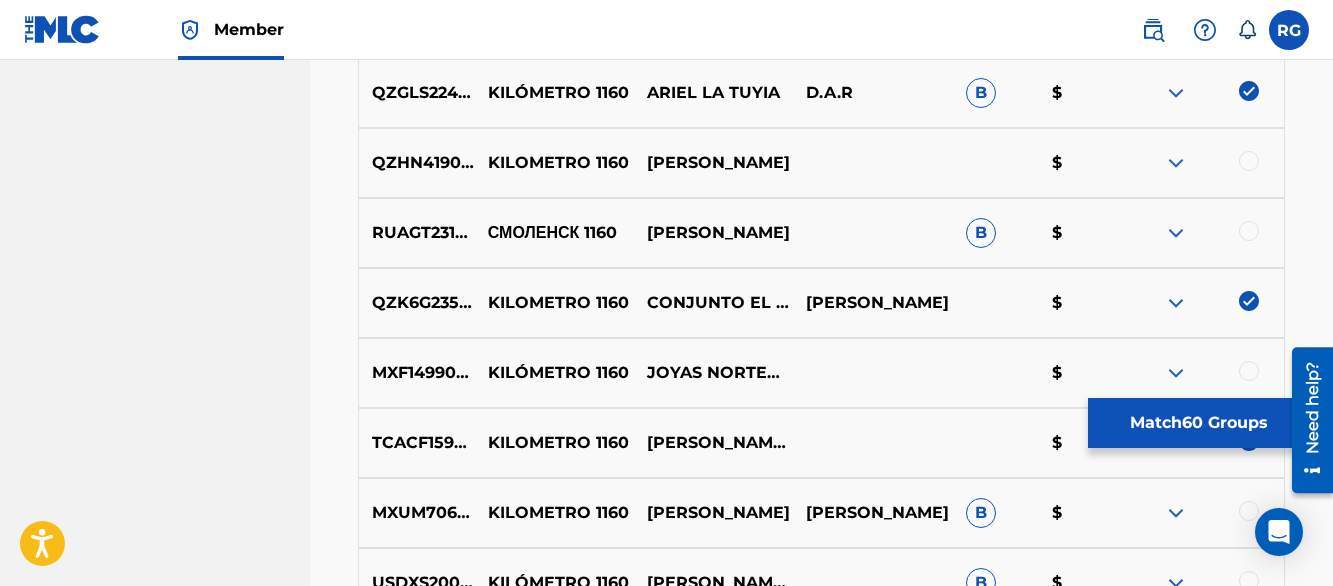 click on "SAN ANTONIO MUSIC PUBLISHER Summary Catalog Works Registration Claiming Tool Individual Registration Tool Bulk Registration Tool Registration Drafts Registration History Overclaims Tool Matching Matching Tool Match History Member Settings Member Benefits" at bounding box center [155, 2364] 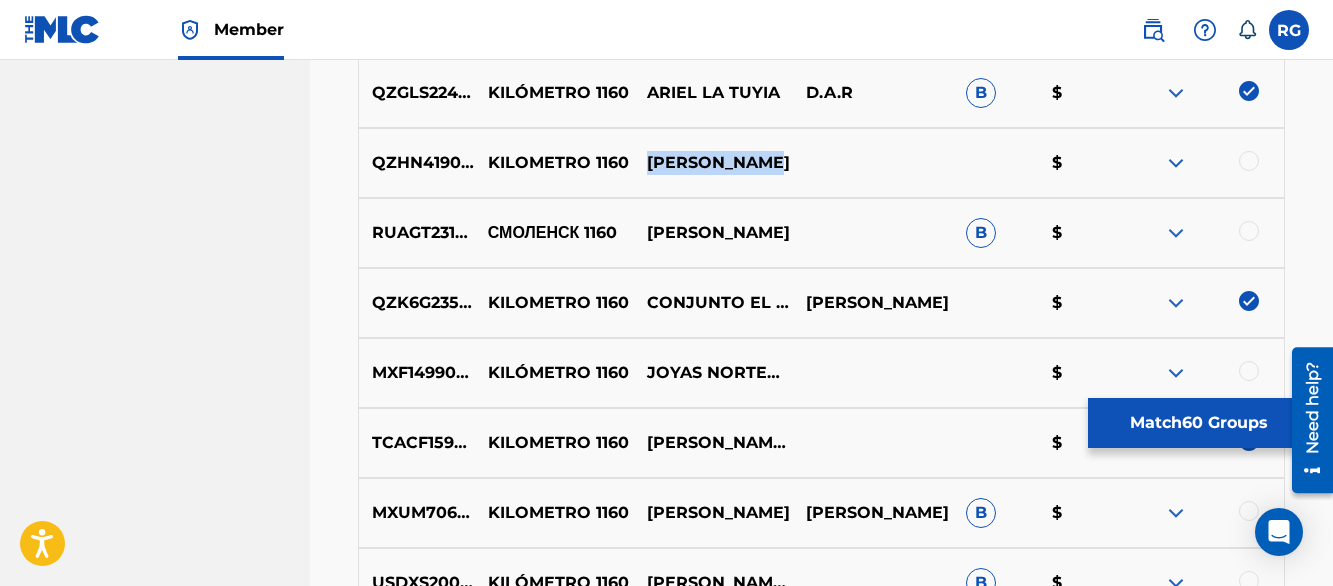 drag, startPoint x: 788, startPoint y: 160, endPoint x: 652, endPoint y: 168, distance: 136.23509 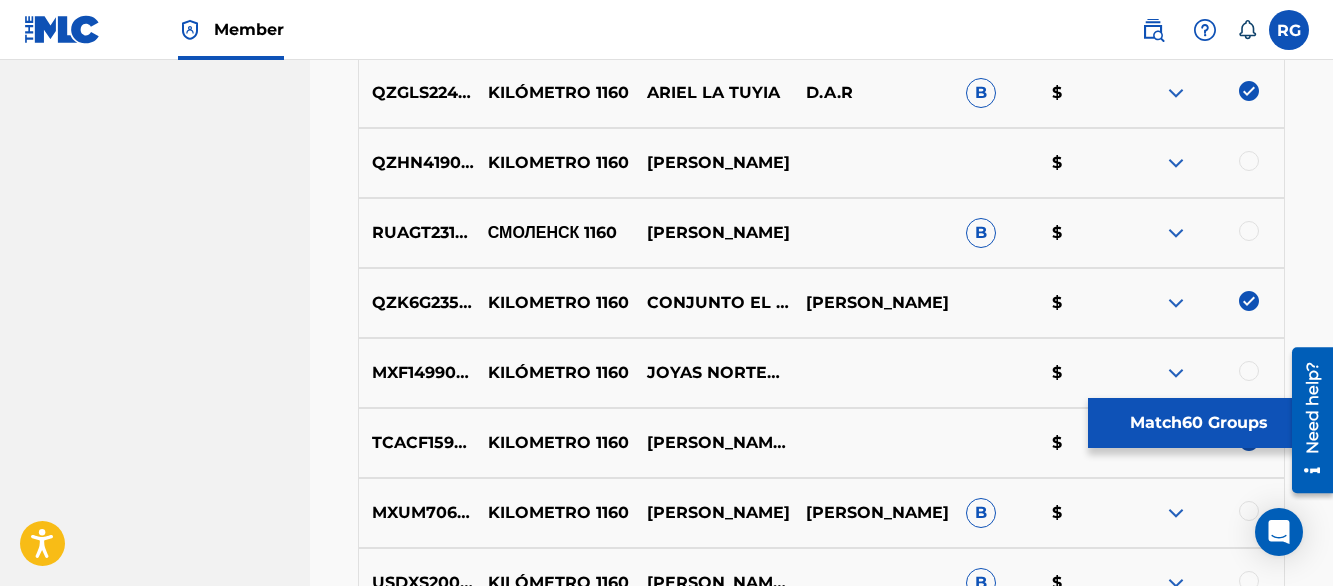 click at bounding box center (1249, 161) 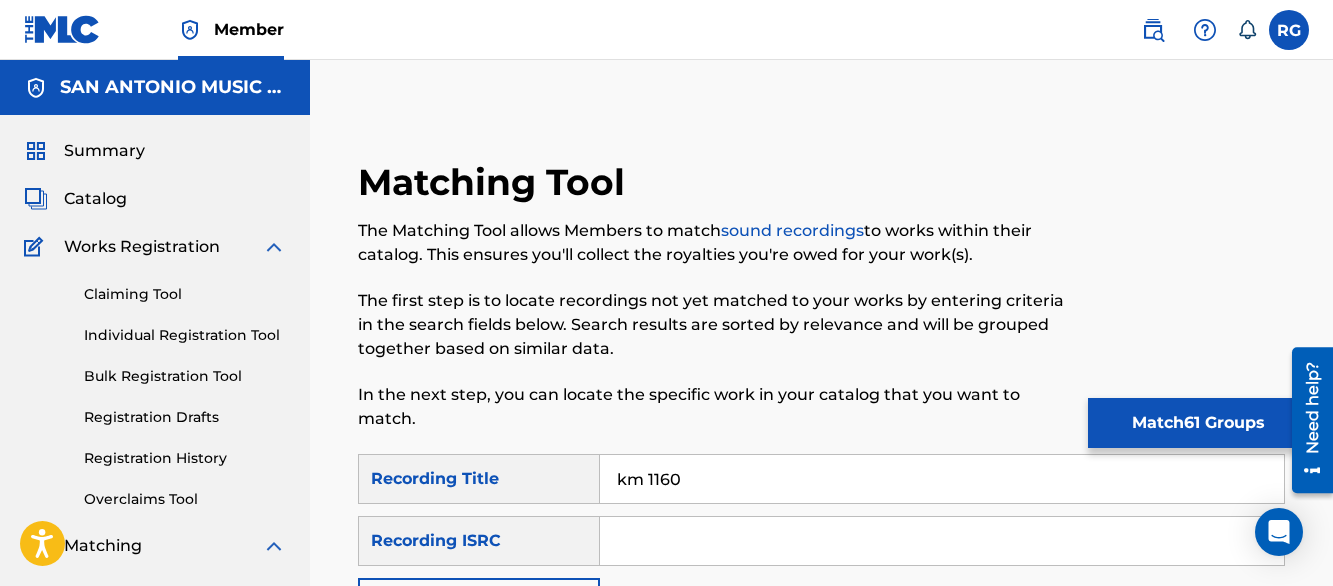 scroll, scrollTop: 5020, scrollLeft: 0, axis: vertical 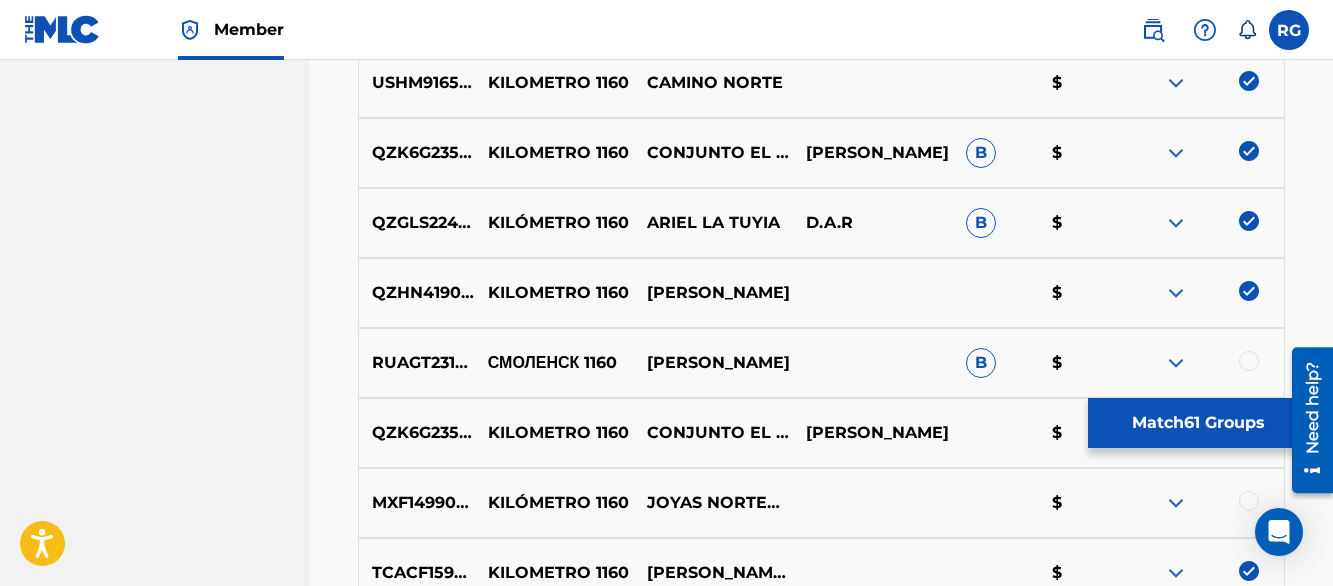 click on "Matching Tool The Matching Tool allows Members to match  sound recordings  to works within their catalog. This ensures you'll collect the royalties you're owed for your work(s). The first step is to locate recordings not yet matched to your works by entering criteria in the search fields below. Search results are sorted by relevance and will be grouped together based on similar data. In the next step, you can locate the specific work in your catalog that you want to match. SearchWithCriteria49c71dd9-d202-4aa9-9619-c59c7b9cfe1d Recording Title km 1160 SearchWithCriteriae5283984-87d5-4d62-b4c4-5370b5cf1049 Recording ISRC Add Criteria Filter Estimated Value All $$$$$ $$$$ $$$ $$ $ Source All Blanket License Historical Unmatched Remove Filters Apply Filters Filters ( 0 ) Search Showing 1 - 200 of 200+ results ISRC Recording Title Recording Artist Writer(s) Source ? Estimated Value ? 61  Selected GBSMU6099818 KM 1160 [PERSON_NAME] Y SU LEGADO $ US3DF2448319 KM 1160 RELAMPAGOS DE [GEOGRAPHIC_DATA] B $ US3DF2296753 KM 1160" at bounding box center [821, 2519] 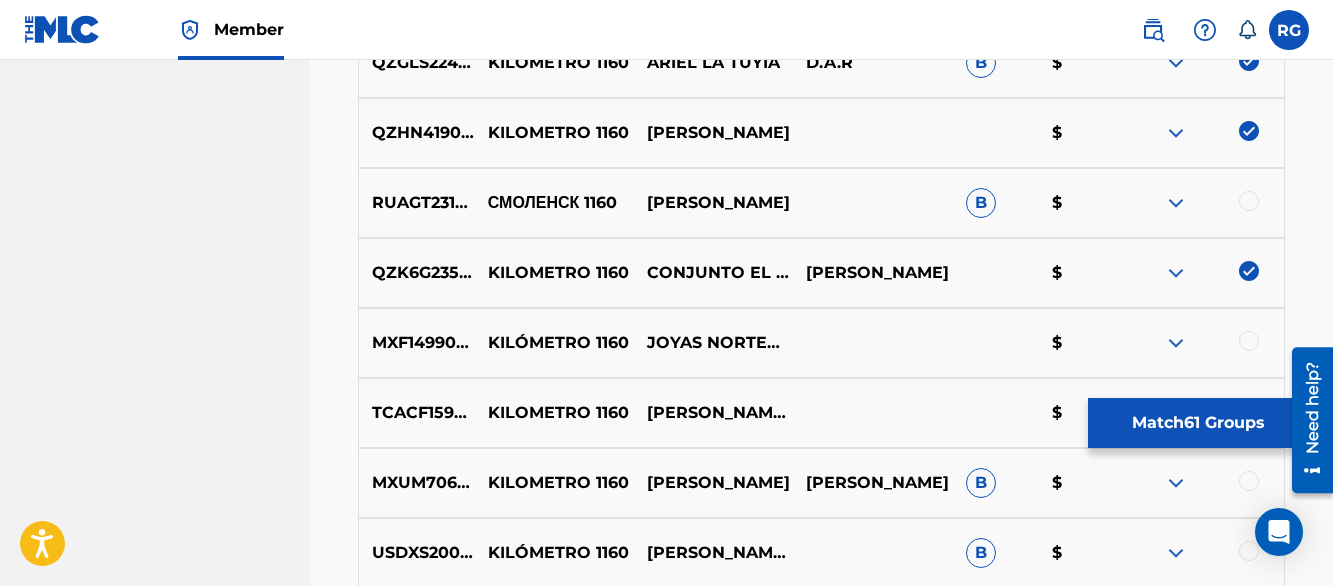 scroll, scrollTop: 5220, scrollLeft: 0, axis: vertical 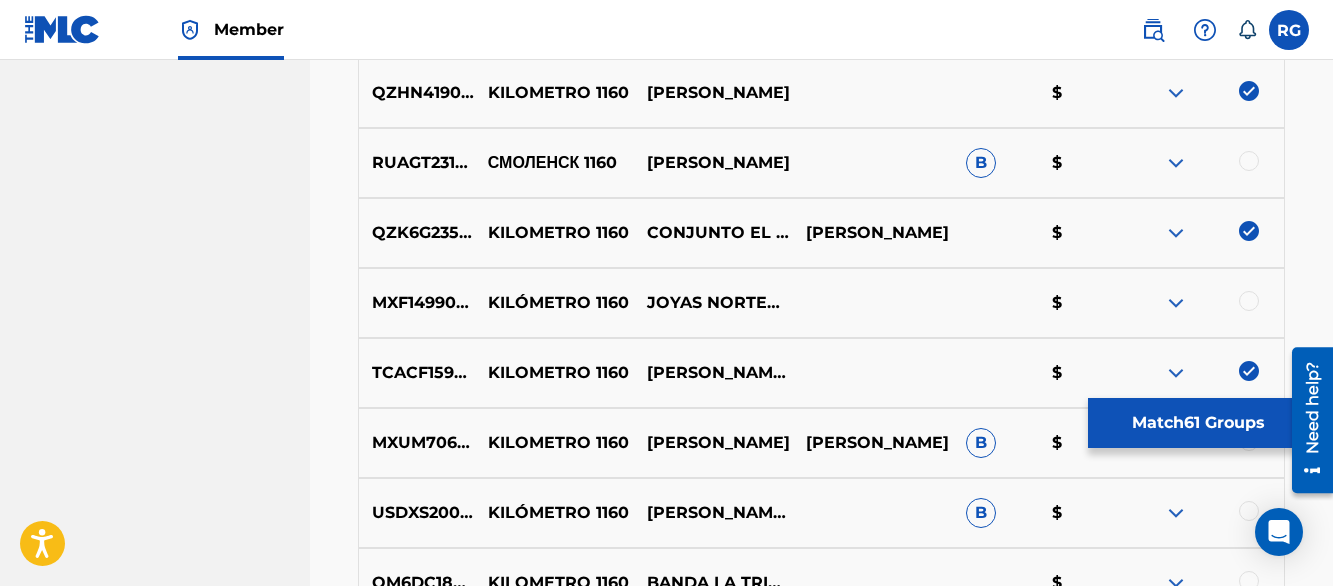 click at bounding box center [1176, 163] 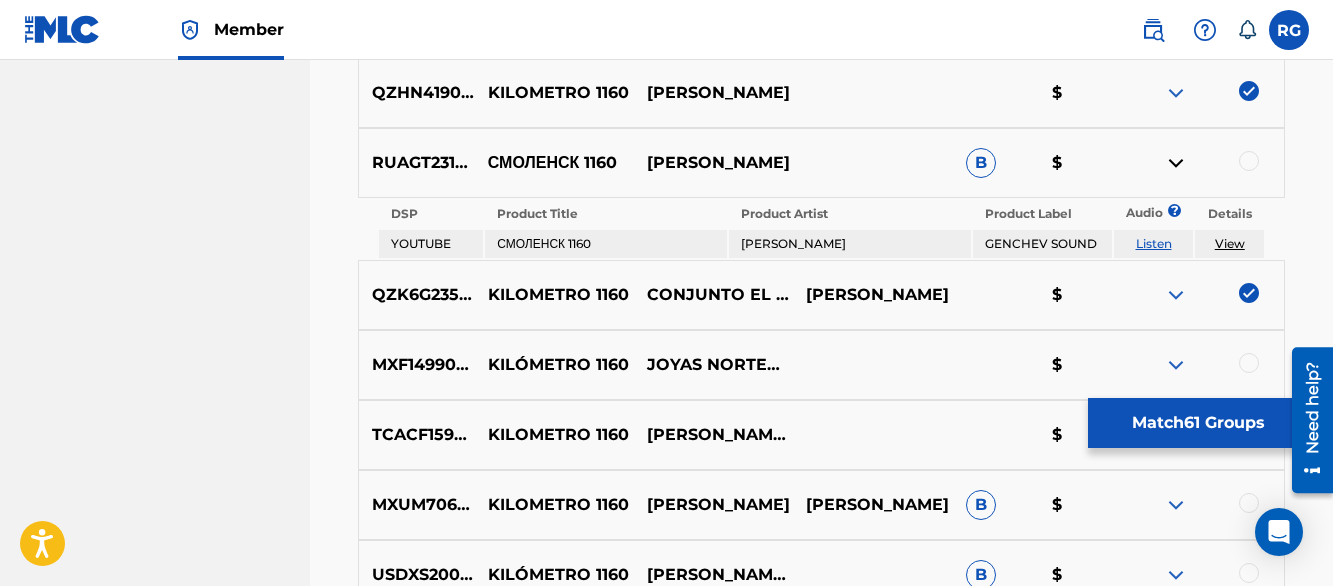 click on "Listen" at bounding box center (1154, 243) 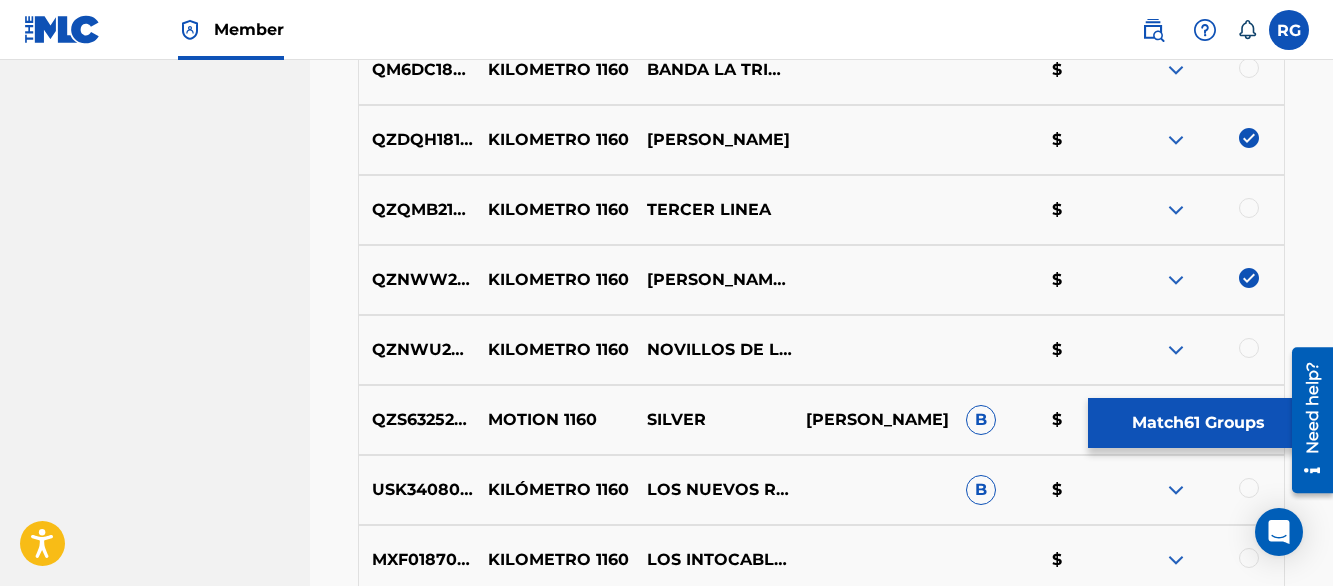 scroll, scrollTop: 6246, scrollLeft: 0, axis: vertical 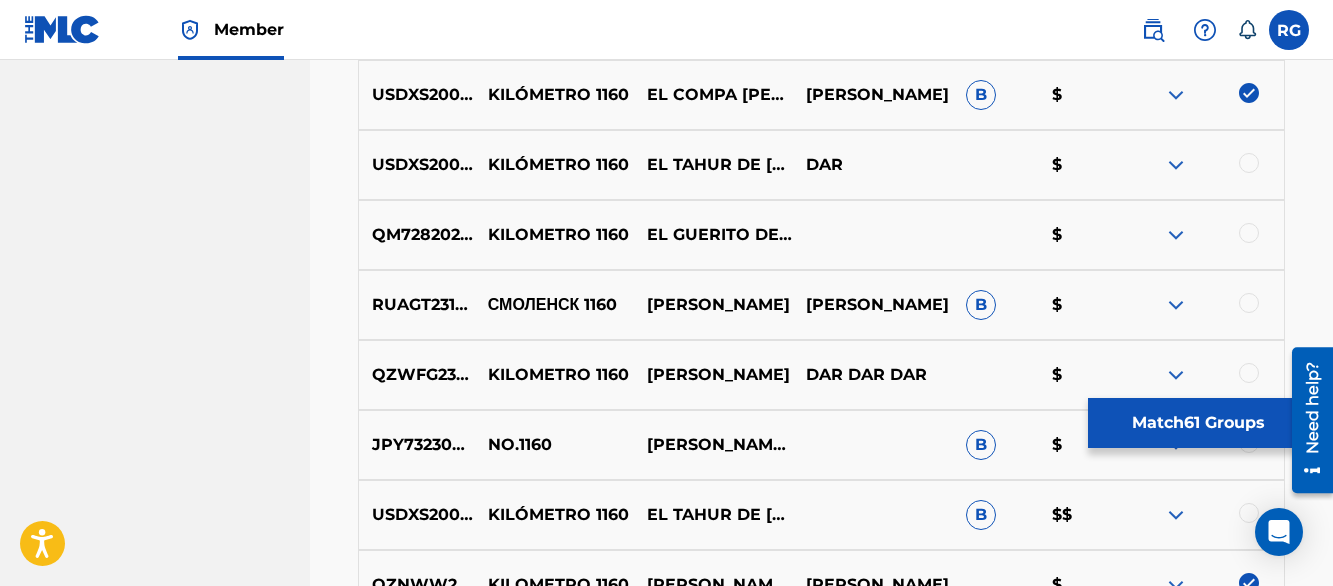 click on "Member RG RG [PERSON_NAME] [PERSON_NAME][EMAIL_ADDRESS][DOMAIN_NAME] Notification Preferences Profile Log out" at bounding box center [666, 30] 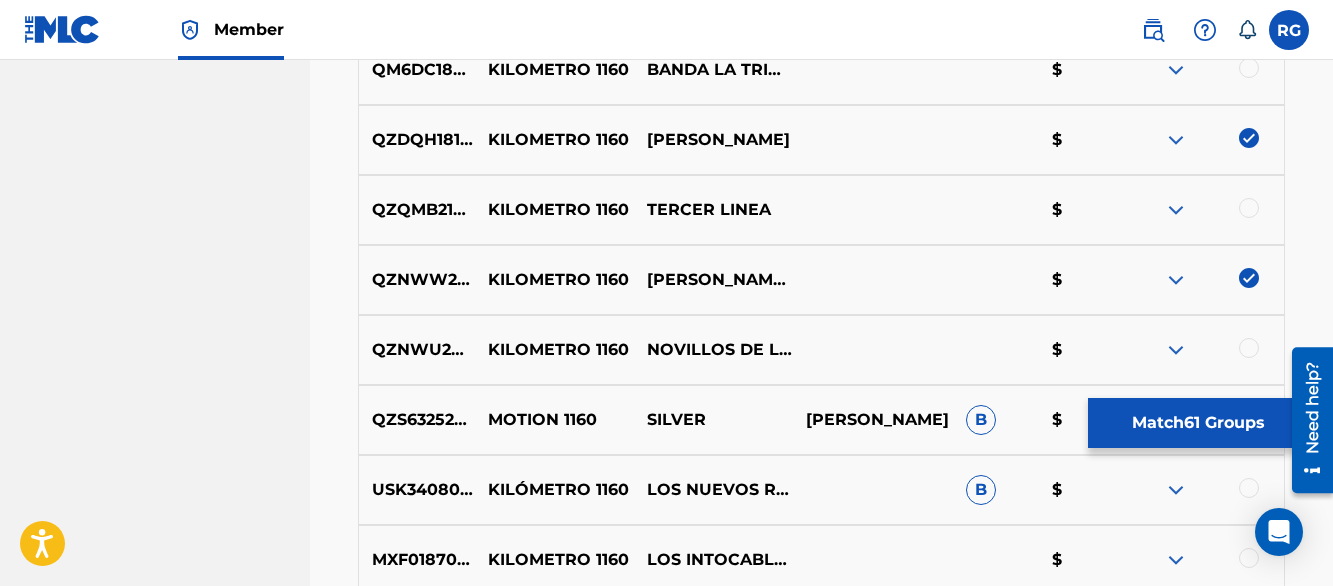 scroll, scrollTop: 5220, scrollLeft: 0, axis: vertical 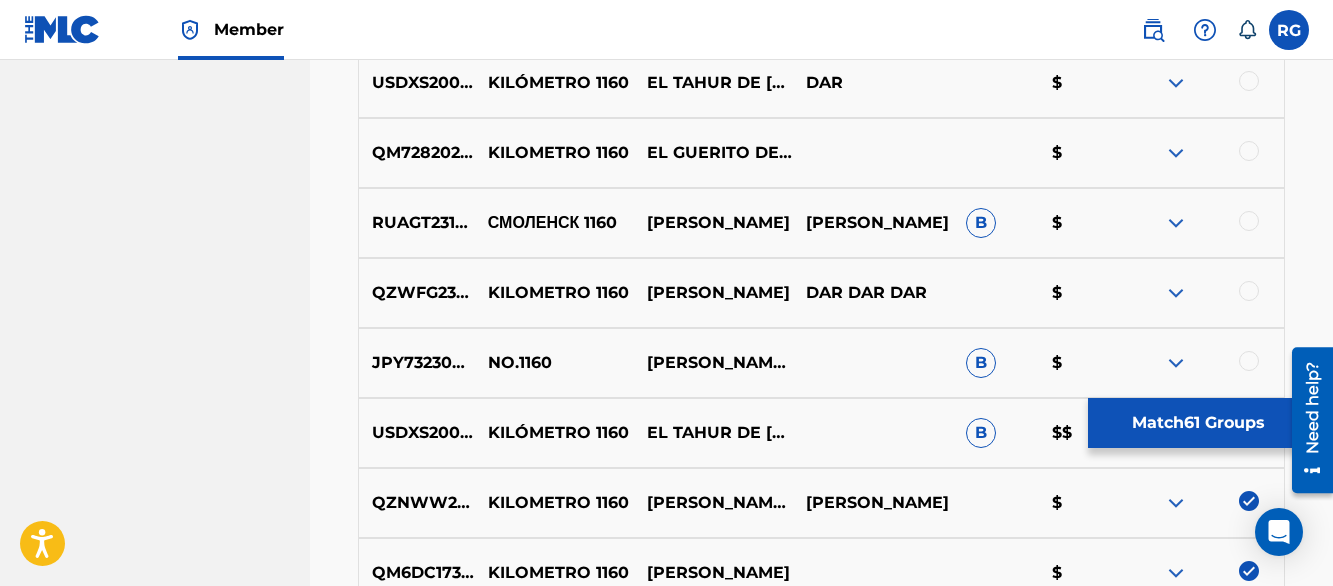 click at bounding box center (1249, 291) 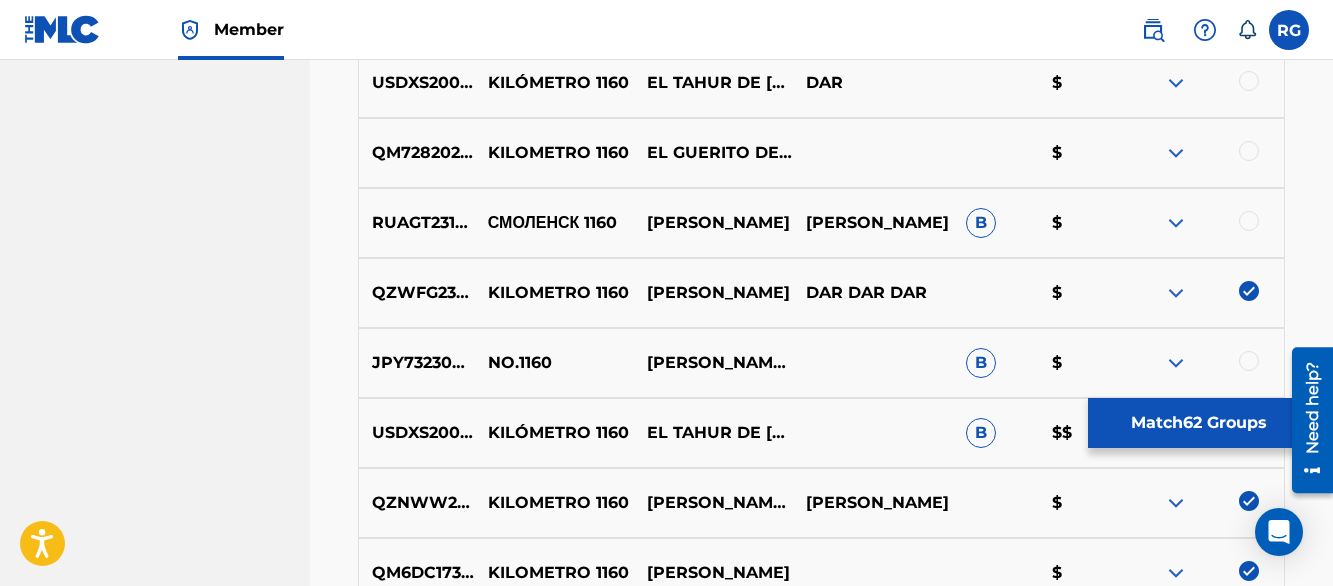 scroll, scrollTop: 4110, scrollLeft: 0, axis: vertical 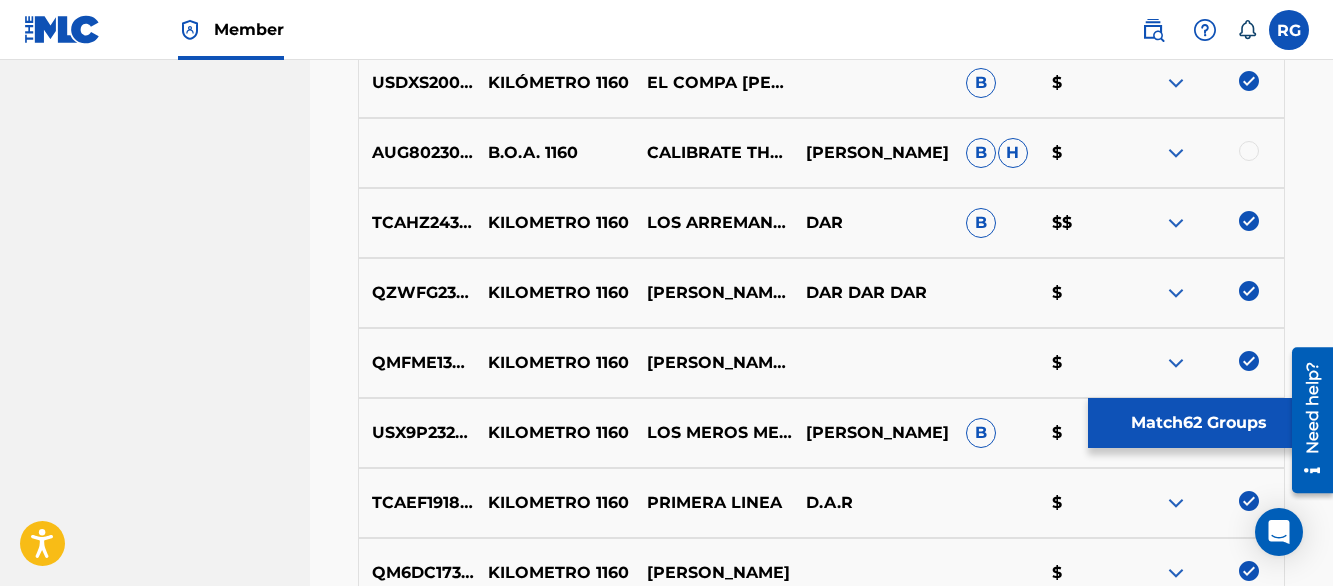 click on "Matching Tool The Matching Tool allows Members to match  sound recordings  to works within their catalog. This ensures you'll collect the royalties you're owed for your work(s). The first step is to locate recordings not yet matched to your works by entering criteria in the search fields below. Search results are sorted by relevance and will be grouped together based on similar data. In the next step, you can locate the specific work in your catalog that you want to match. SearchWithCriteria49c71dd9-d202-4aa9-9619-c59c7b9cfe1d Recording Title km 1160 SearchWithCriteriae5283984-87d5-4d62-b4c4-5370b5cf1049 Recording ISRC Add Criteria Filter Estimated Value All $$$$$ $$$$ $$$ $$ $ Source All Blanket License Historical Unmatched Remove Filters Apply Filters Filters ( 0 ) Search Showing 1 - 200 of 200+ results ISRC Recording Title Recording Artist Writer(s) Source ? Estimated Value ? 62  Selected GBSMU6099818 KM 1160 [PERSON_NAME] Y SU LEGADO $ US3DF2448319 KM 1160 RELAMPAGOS DE [GEOGRAPHIC_DATA] B $ US3DF2296753 KM 1160" at bounding box center (821, 3454) 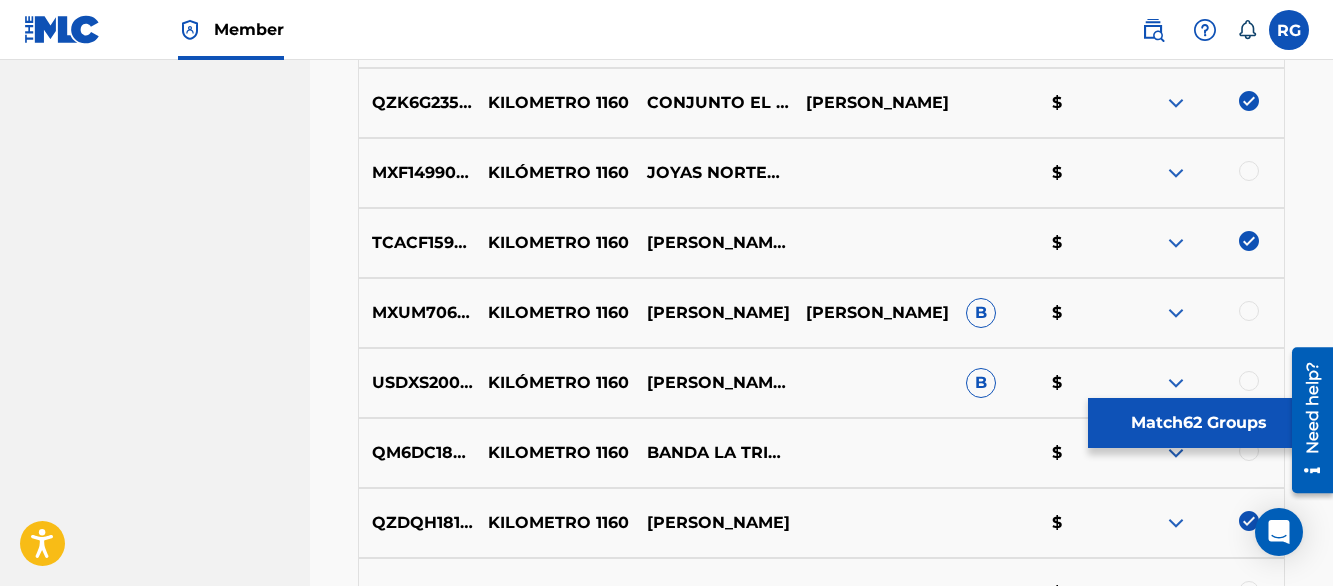 scroll, scrollTop: 5390, scrollLeft: 0, axis: vertical 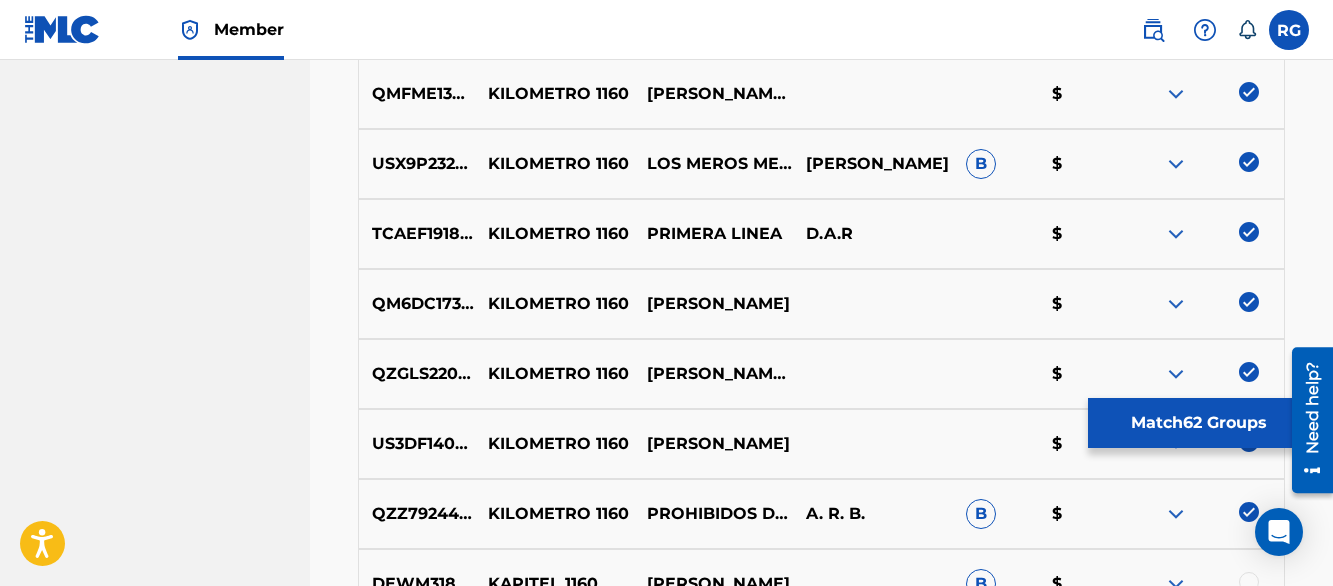 click on "Matching Tool The Matching Tool allows Members to match  sound recordings  to works within their catalog. This ensures you'll collect the royalties you're owed for your work(s). The first step is to locate recordings not yet matched to your works by entering criteria in the search fields below. Search results are sorted by relevance and will be grouped together based on similar data. In the next step, you can locate the specific work in your catalog that you want to match. SearchWithCriteria49c71dd9-d202-4aa9-9619-c59c7b9cfe1d Recording Title km 1160 SearchWithCriteriae5283984-87d5-4d62-b4c4-5370b5cf1049 Recording ISRC Add Criteria Filter Estimated Value All $$$$$ $$$$ $$$ $$ $ Source All Blanket License Historical Unmatched Remove Filters Apply Filters Filters ( 0 ) Search Showing 1 - 200 of 200+ results ISRC Recording Title Recording Artist Writer(s) Source ? Estimated Value ? 62  Selected GBSMU6099818 KM 1160 [PERSON_NAME] Y SU LEGADO $ US3DF2448319 KM 1160 RELAMPAGOS DE [GEOGRAPHIC_DATA] B $ US3DF2296753 KM 1160" at bounding box center [821, 3185] 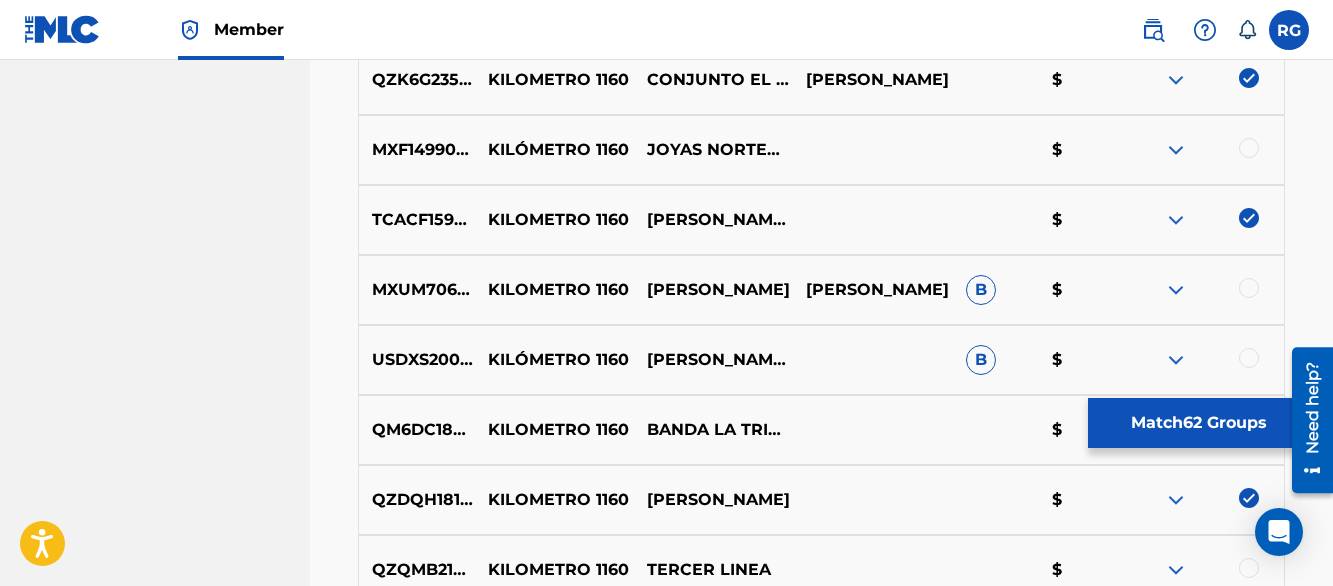 scroll, scrollTop: 5379, scrollLeft: 0, axis: vertical 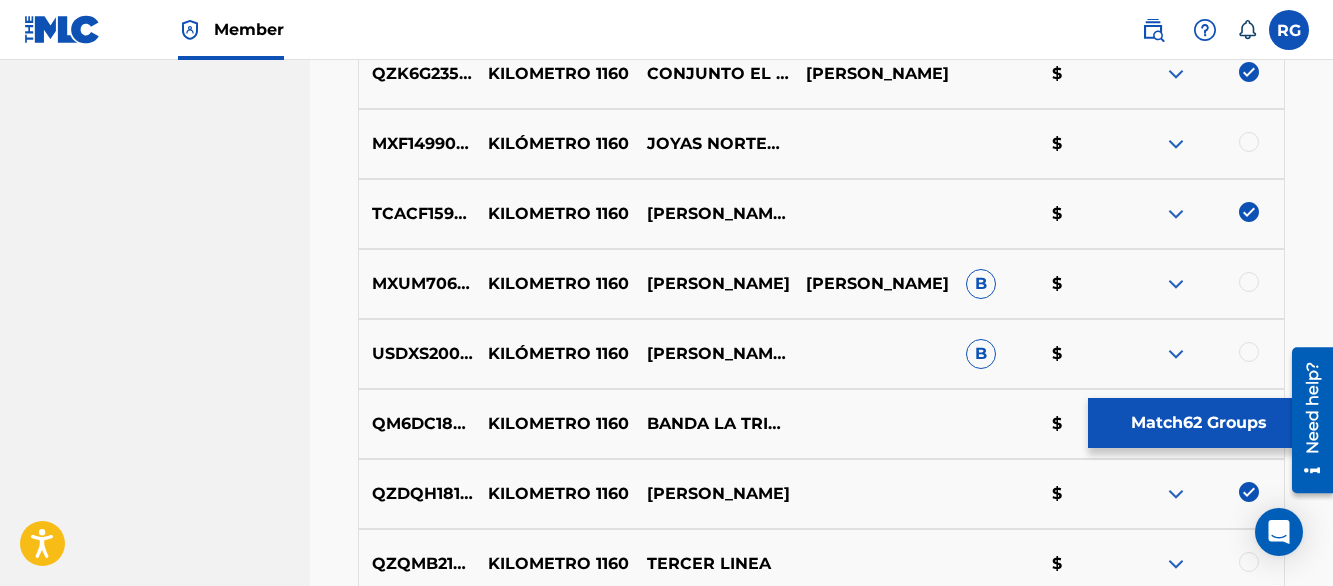 click at bounding box center [1176, 144] 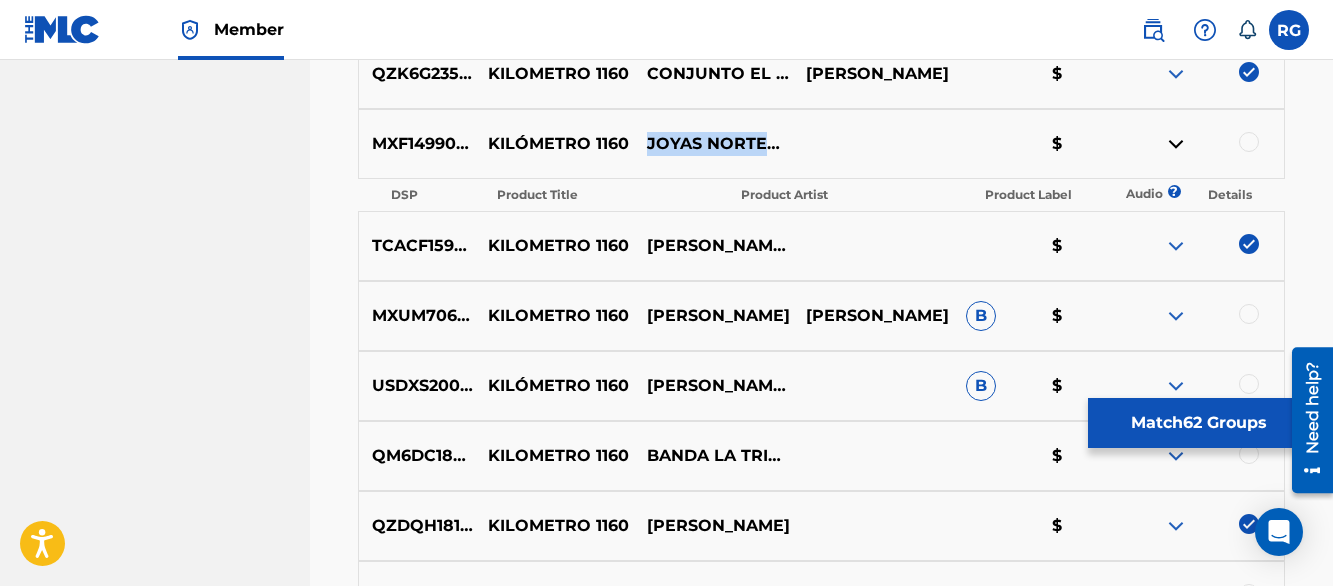 drag, startPoint x: 648, startPoint y: 131, endPoint x: 737, endPoint y: 155, distance: 92.17918 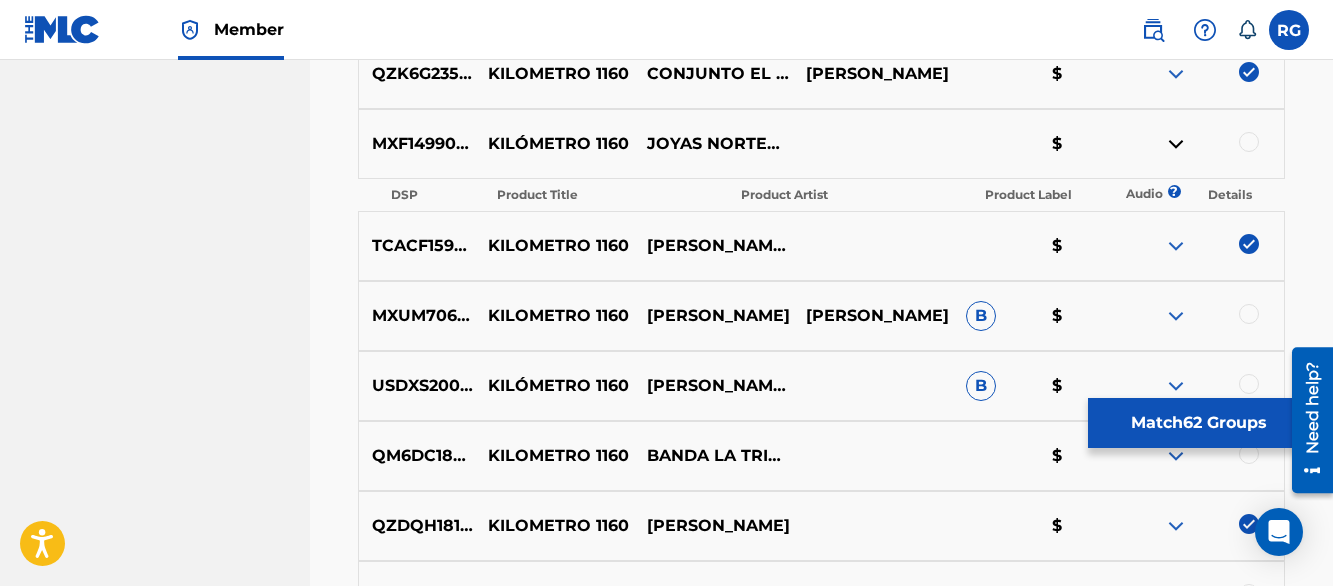 click at bounding box center [1249, 142] 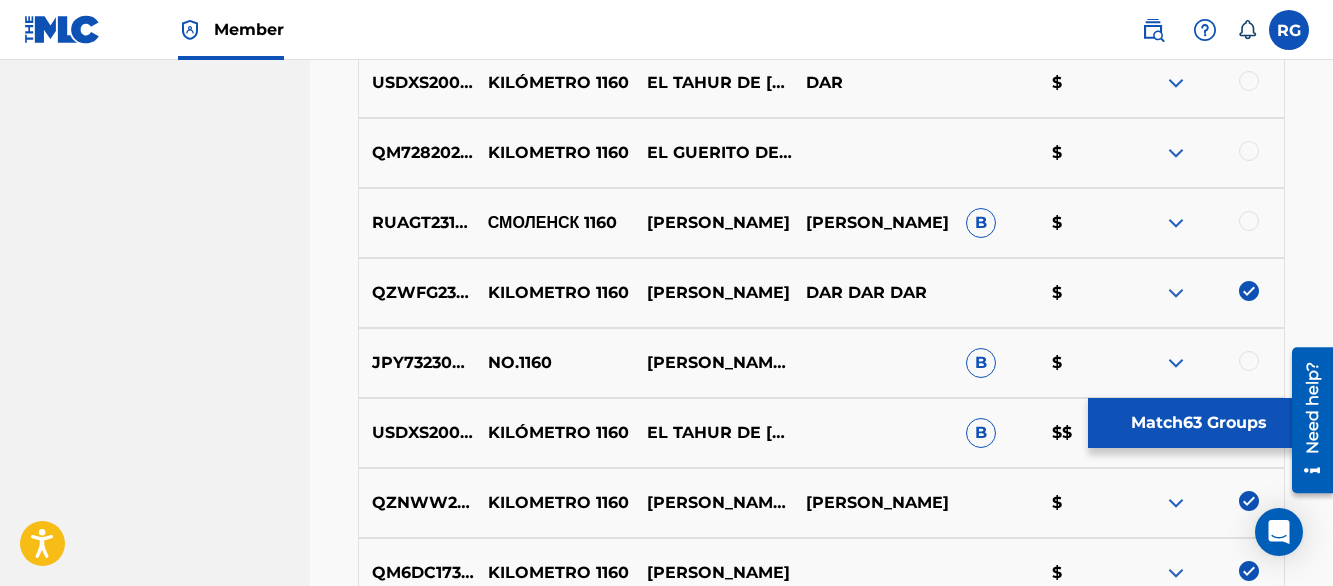 scroll, scrollTop: 5230, scrollLeft: 0, axis: vertical 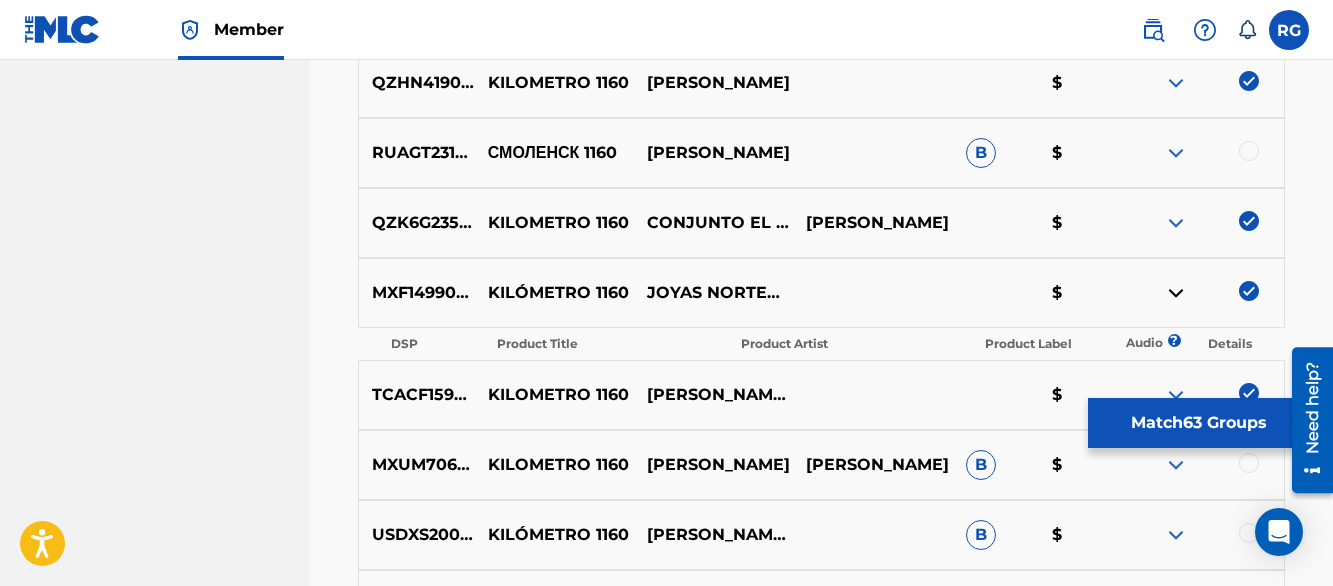 click at bounding box center [1176, 293] 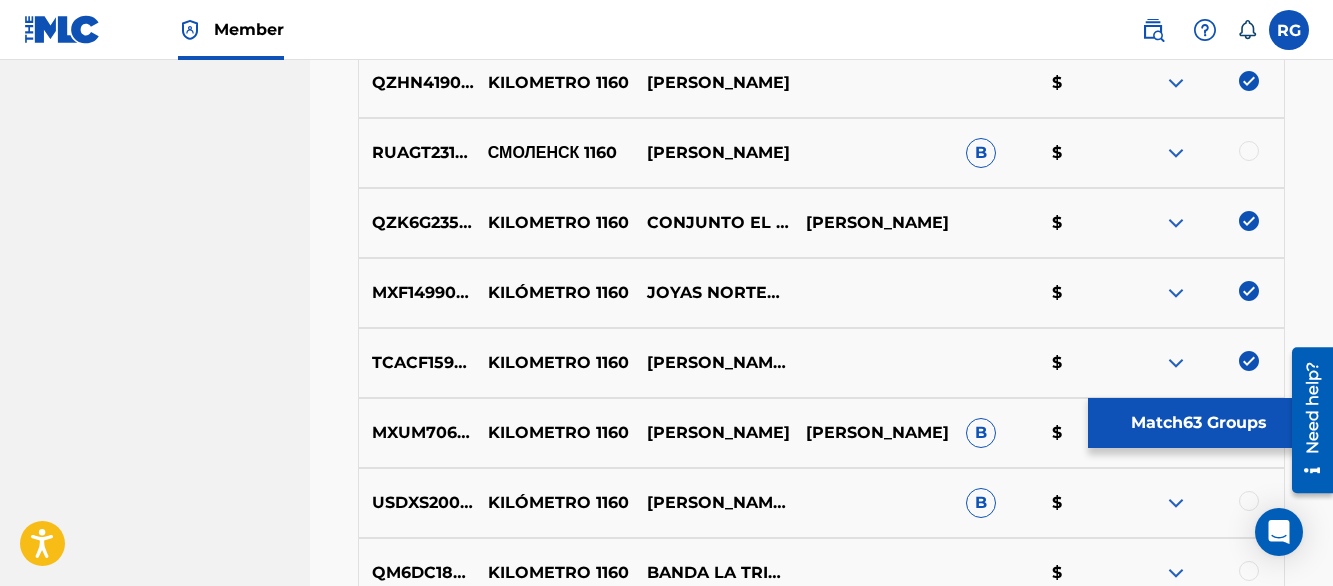 click on "Matching Tool The Matching Tool allows Members to match  sound recordings  to works within their catalog. This ensures you'll collect the royalties you're owed for your work(s). The first step is to locate recordings not yet matched to your works by entering criteria in the search fields below. Search results are sorted by relevance and will be grouped together based on similar data. In the next step, you can locate the specific work in your catalog that you want to match. SearchWithCriteria49c71dd9-d202-4aa9-9619-c59c7b9cfe1d Recording Title km 1160 SearchWithCriteriae5283984-87d5-4d62-b4c4-5370b5cf1049 Recording ISRC Add Criteria Filter Estimated Value All $$$$$ $$$$ $$$ $$ $ Source All Blanket License Historical Unmatched Remove Filters Apply Filters Filters ( 0 ) Search Showing 1 - 200 of 200+ results ISRC Recording Title Recording Artist Writer(s) Source ? Estimated Value ? 63  Selected GBSMU6099818 KM 1160 [PERSON_NAME] Y SU LEGADO $ US3DF2448319 KM 1160 RELAMPAGOS DE [GEOGRAPHIC_DATA] B $ US3DF2296753 KM 1160" at bounding box center (821, 2334) 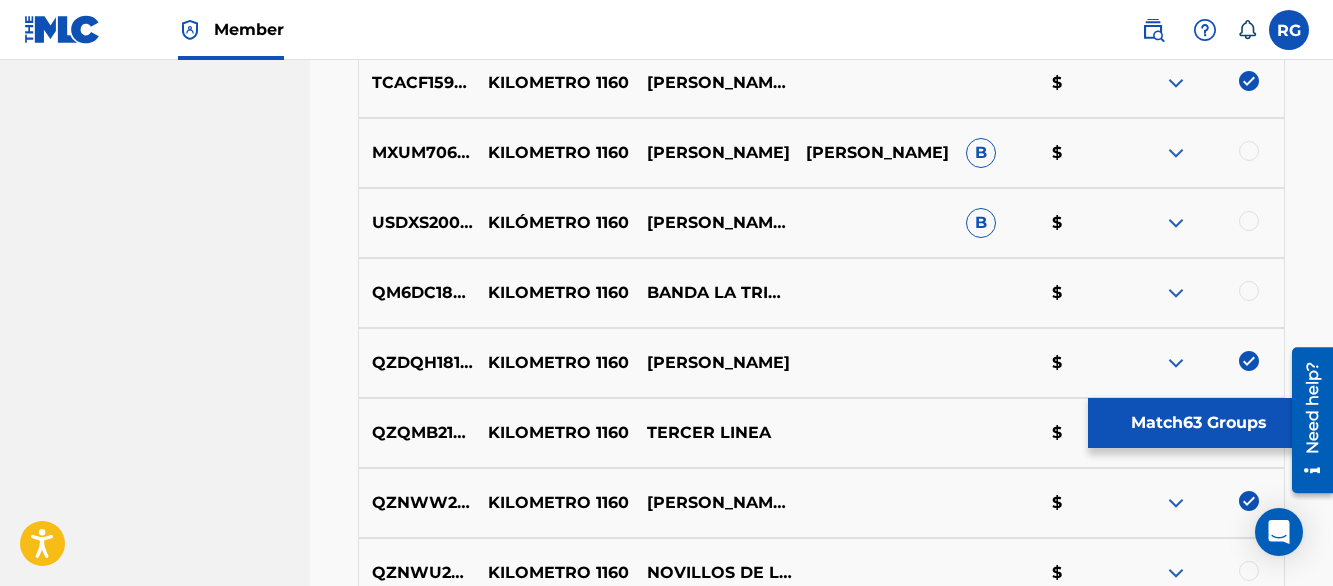 scroll, scrollTop: 5550, scrollLeft: 0, axis: vertical 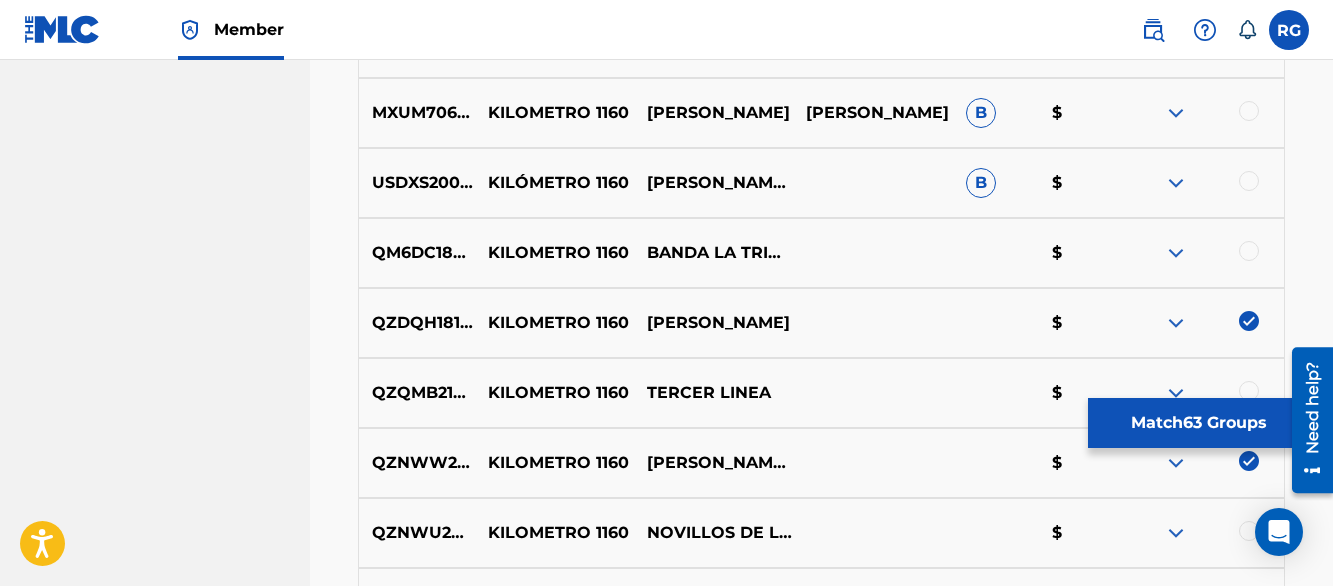 click at bounding box center (1176, 113) 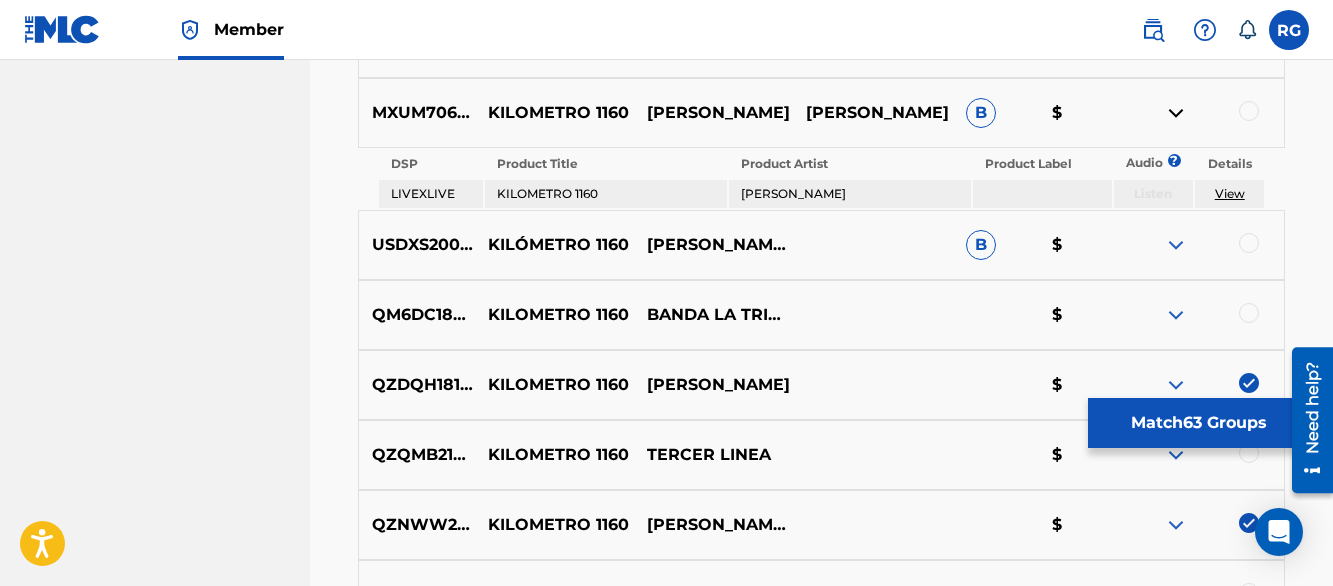 drag, startPoint x: 861, startPoint y: 194, endPoint x: 743, endPoint y: 199, distance: 118.10589 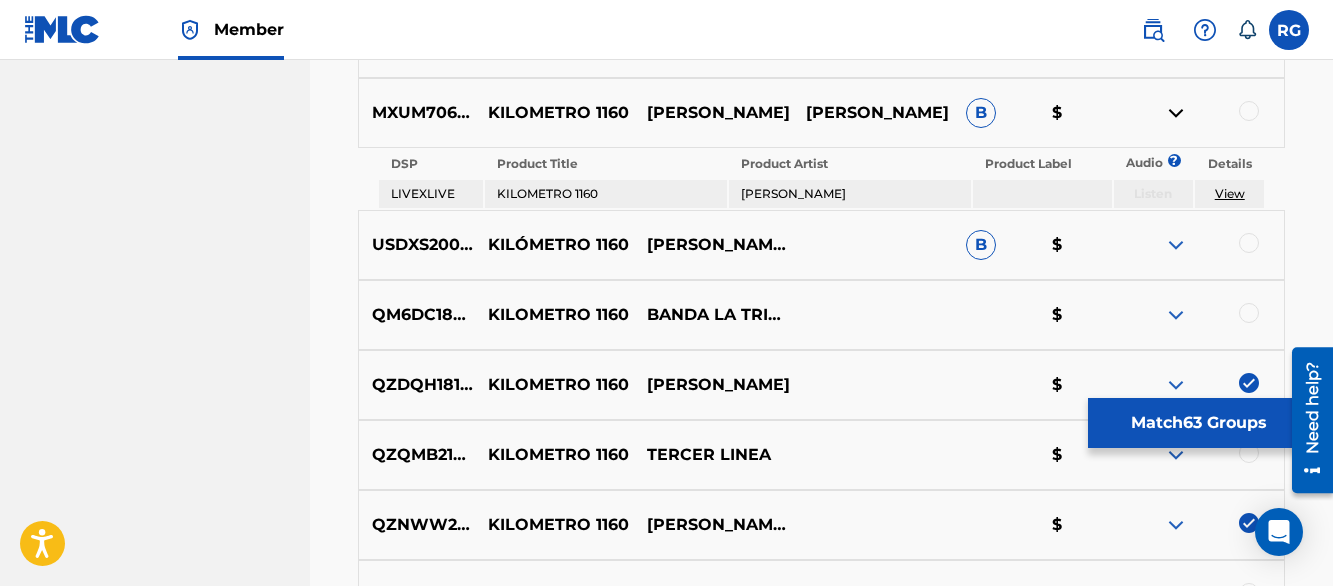 click at bounding box center (1249, 111) 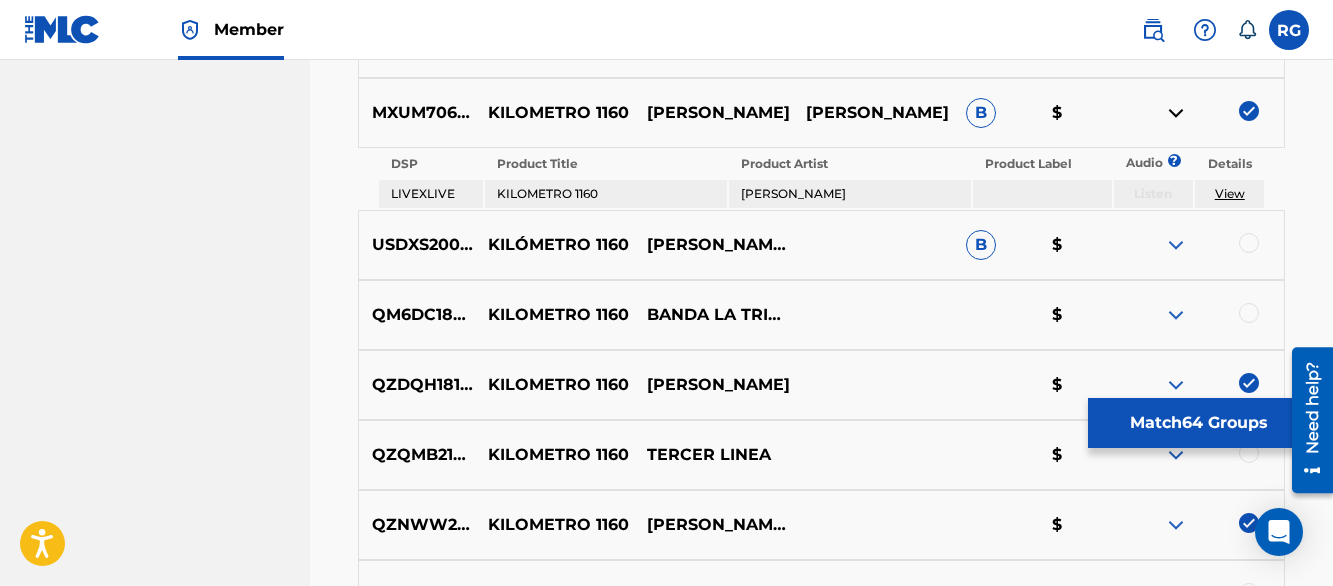 click at bounding box center [1176, 113] 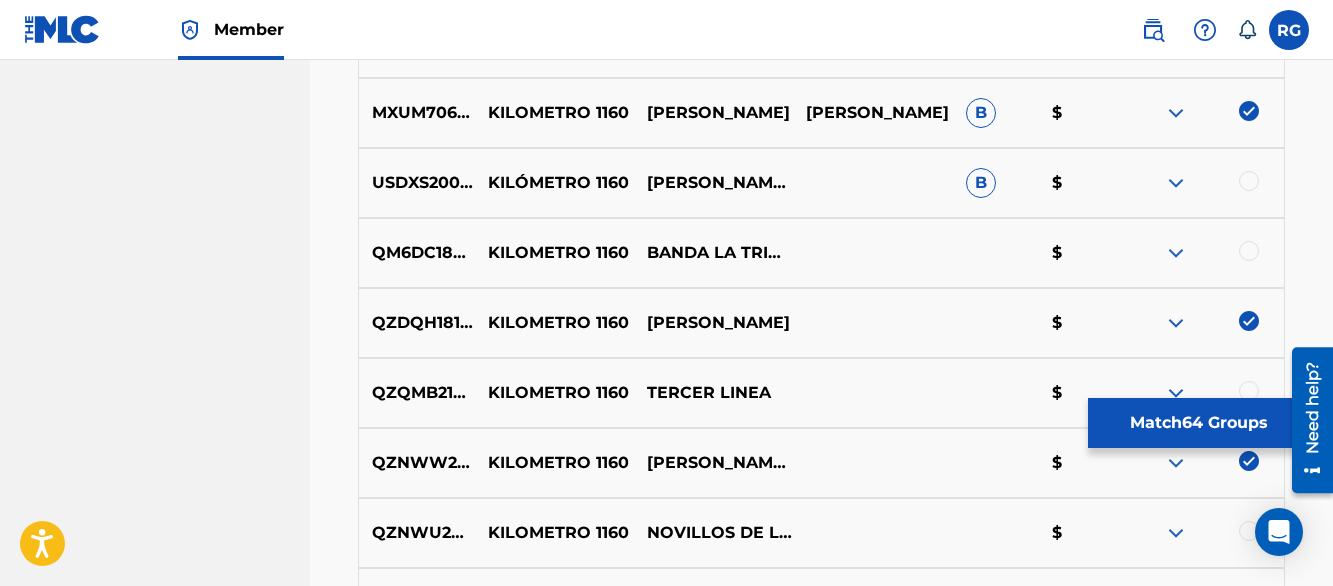 click on "SAN ANTONIO MUSIC PUBLISHER Summary Catalog Works Registration Claiming Tool Individual Registration Tool Bulk Registration Tool Registration Drafts Registration History Overclaims Tool Matching Matching Tool Match History Member Settings Member Benefits" at bounding box center [155, 1964] 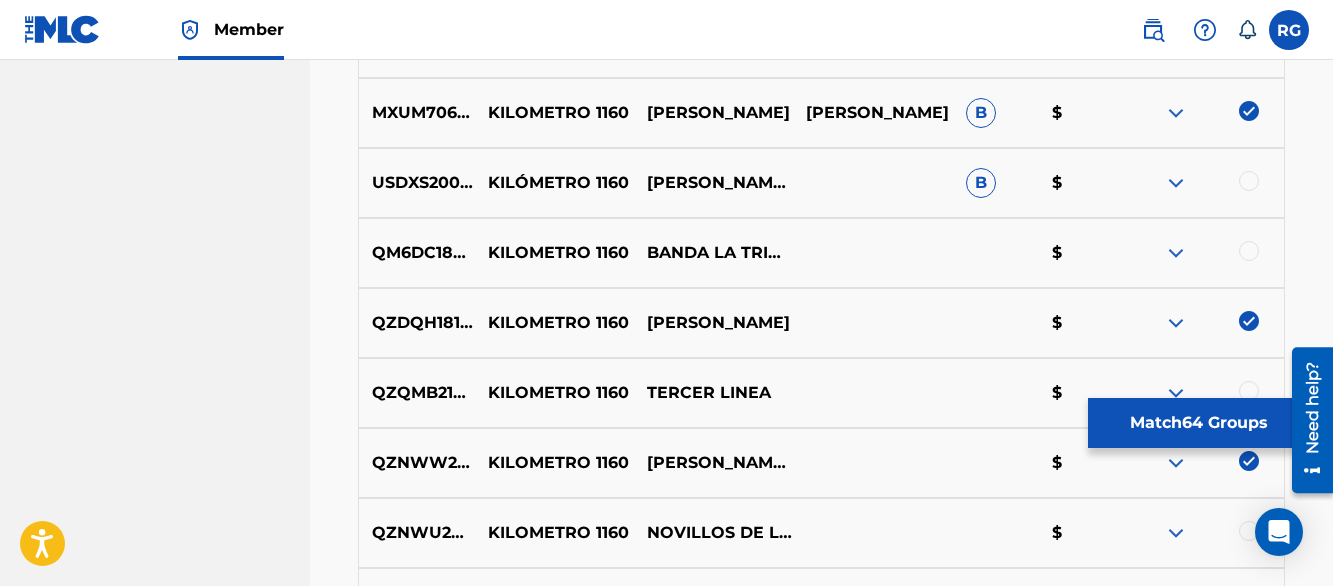 click at bounding box center [1176, 183] 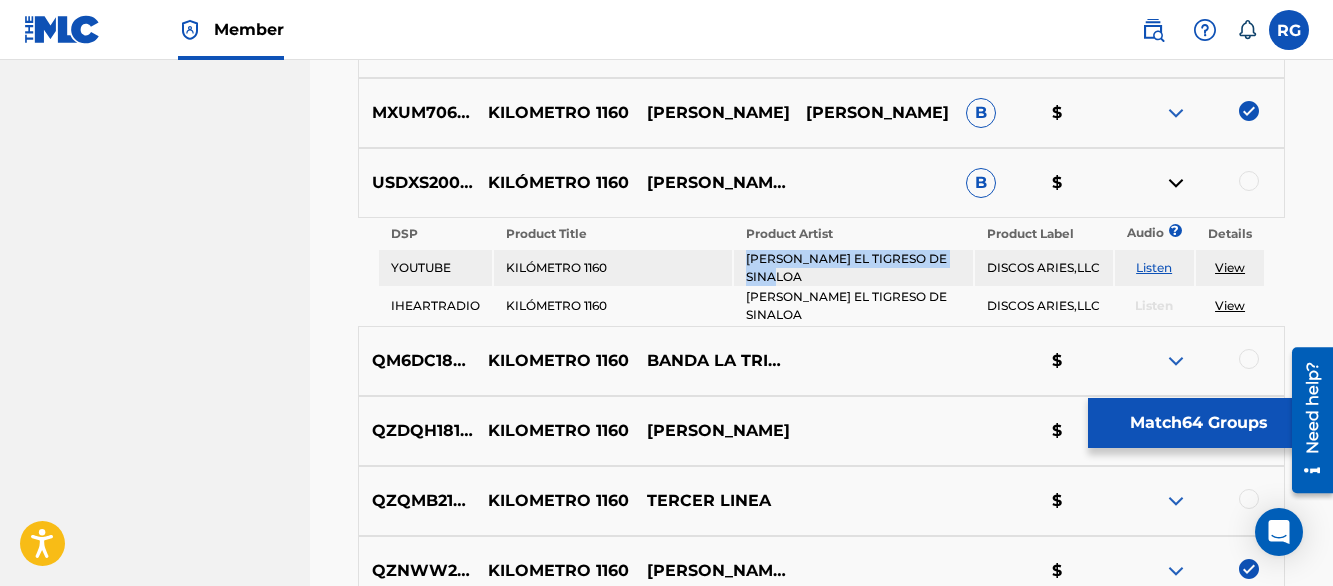 drag, startPoint x: 810, startPoint y: 276, endPoint x: 745, endPoint y: 266, distance: 65.76473 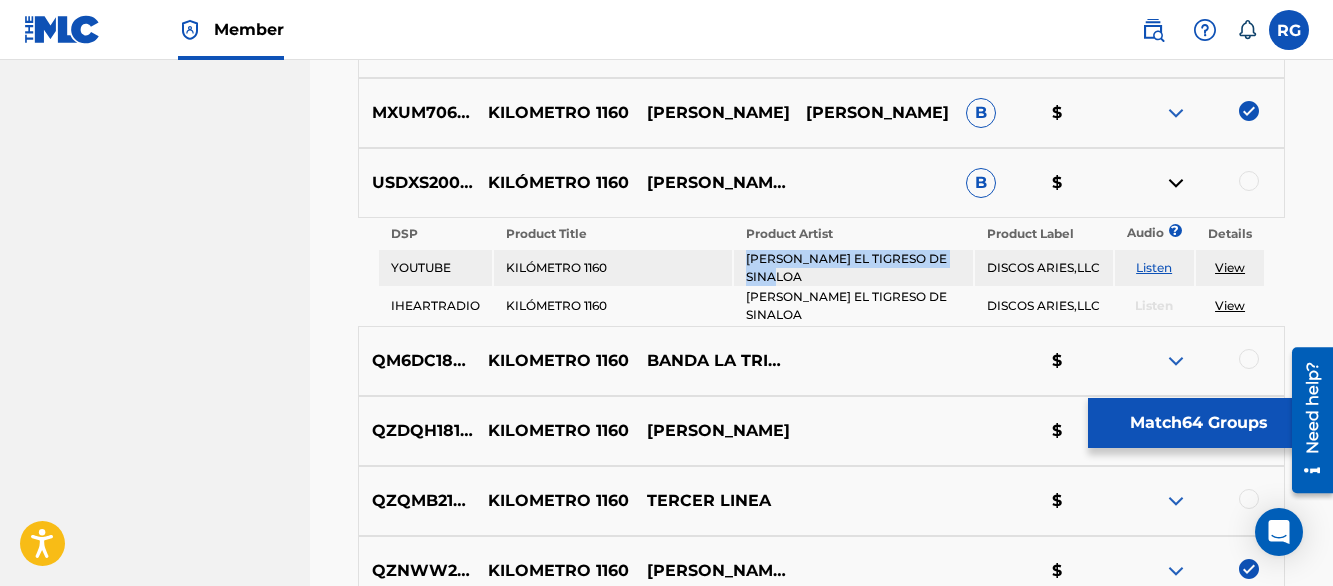click on "Listen" at bounding box center (1154, 267) 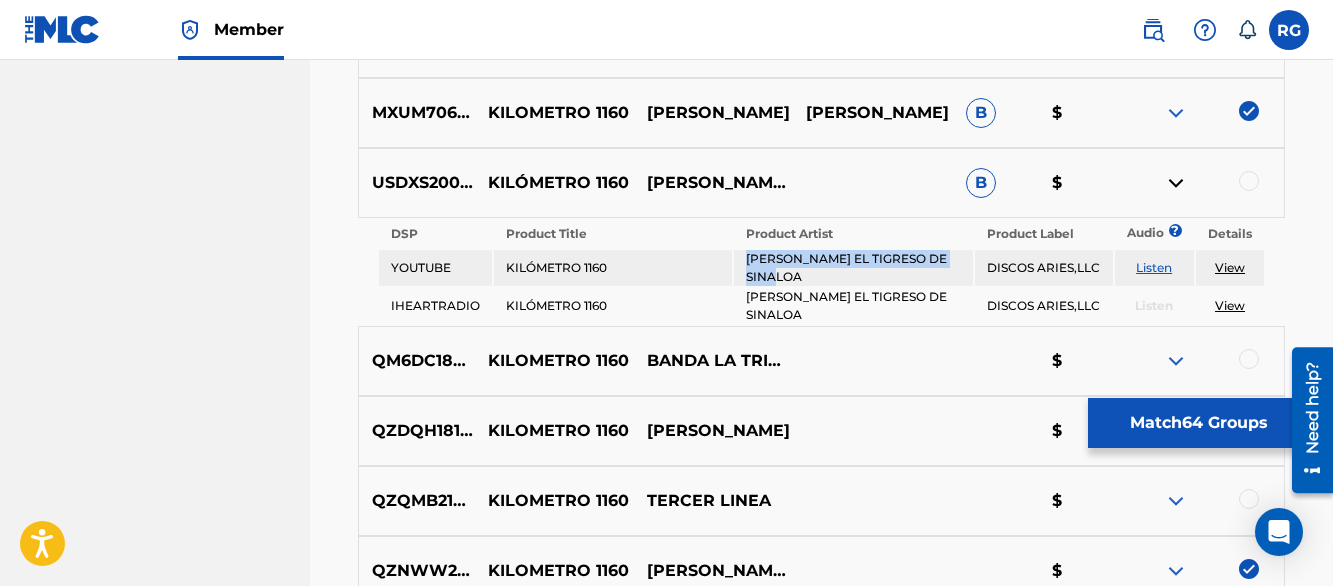 click at bounding box center [1176, 183] 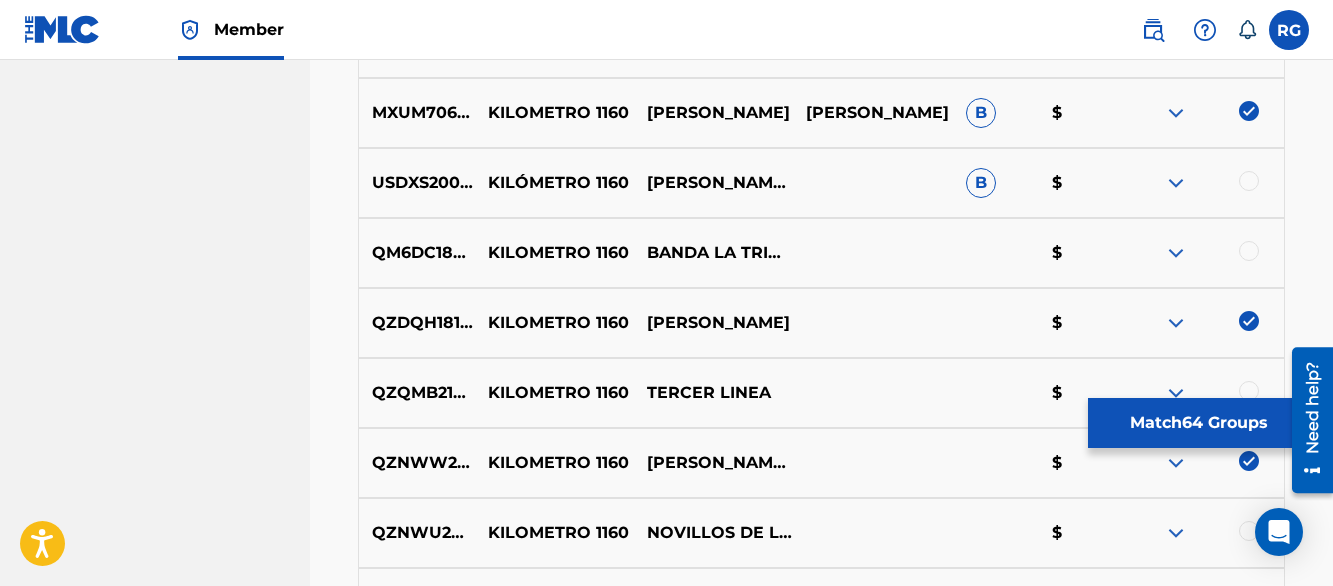 click at bounding box center (1176, 253) 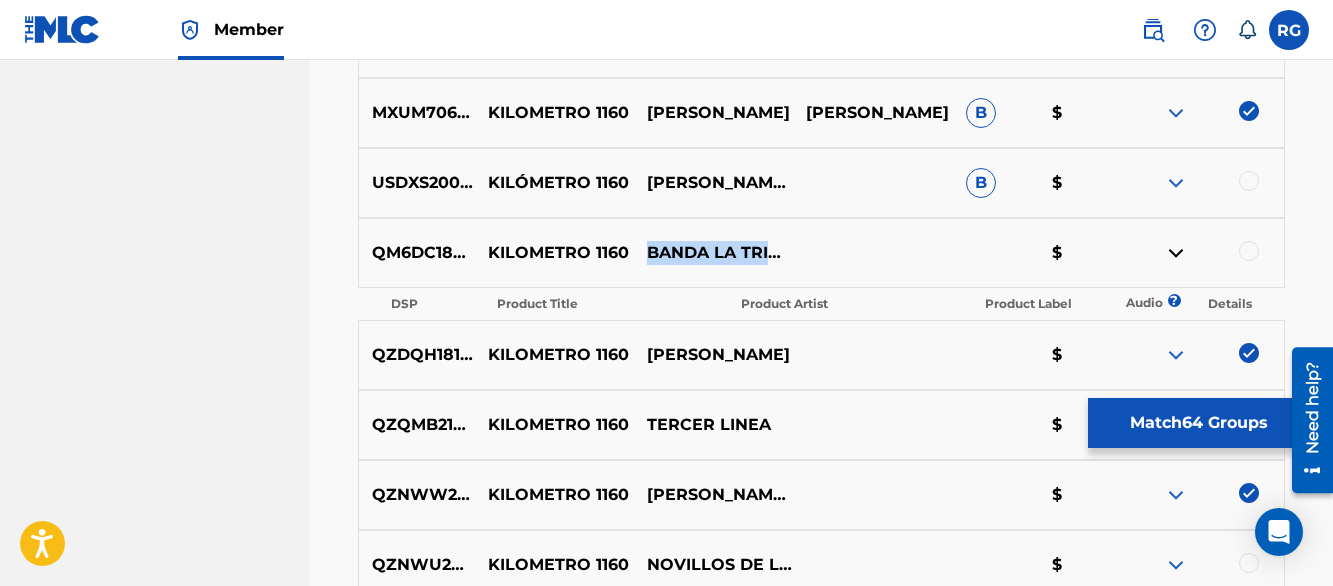 drag, startPoint x: 649, startPoint y: 241, endPoint x: 729, endPoint y: 269, distance: 84.758484 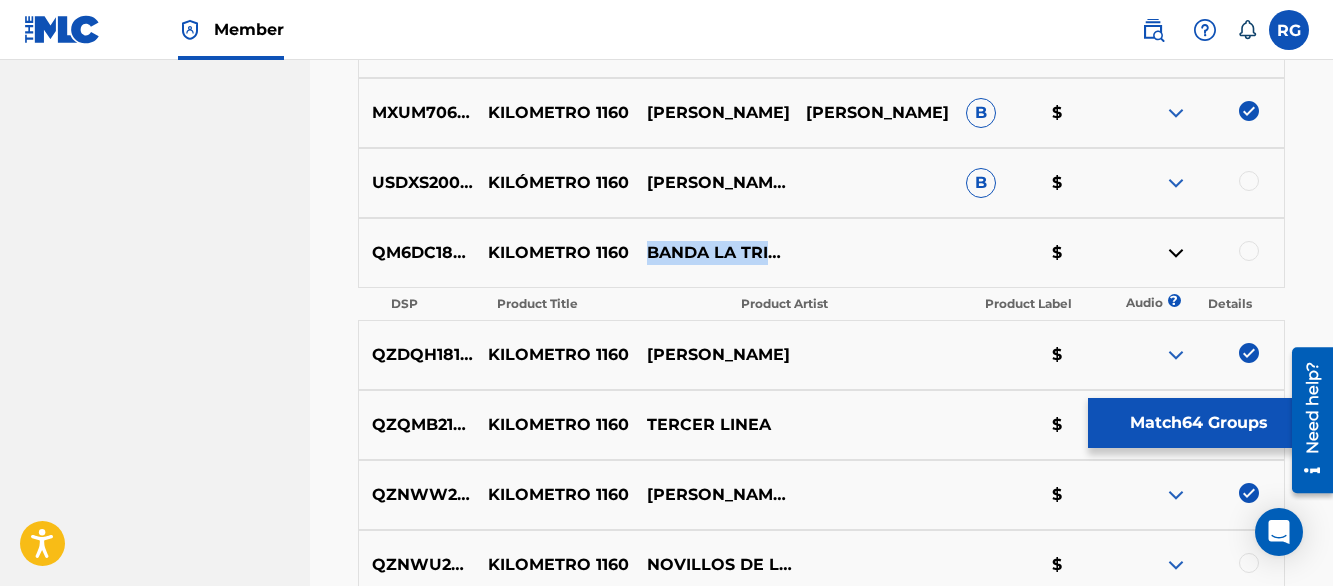 click at bounding box center (1176, 253) 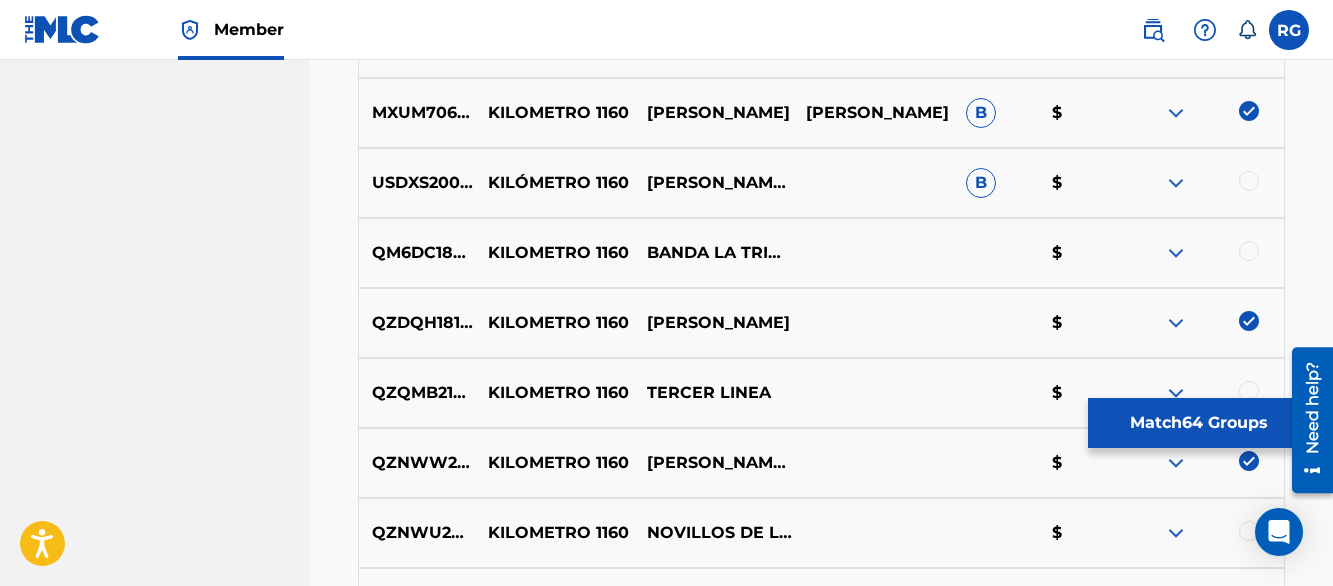 click on "Matching Tool The Matching Tool allows Members to match  sound recordings  to works within their catalog. This ensures you'll collect the royalties you're owed for your work(s). The first step is to locate recordings not yet matched to your works by entering criteria in the search fields below. Search results are sorted by relevance and will be grouped together based on similar data. In the next step, you can locate the specific work in your catalog that you want to match. SearchWithCriteria49c71dd9-d202-4aa9-9619-c59c7b9cfe1d Recording Title km 1160 SearchWithCriteriae5283984-87d5-4d62-b4c4-5370b5cf1049 Recording ISRC Add Criteria Filter Estimated Value All $$$$$ $$$$ $$$ $$ $ Source All Blanket License Historical Unmatched Remove Filters Apply Filters Filters ( 0 ) Search Showing 1 - 200 of 200+ results ISRC Recording Title Recording Artist Writer(s) Source ? Estimated Value ? 64  Selected GBSMU6099818 KM 1160 [PERSON_NAME] Y SU LEGADO $ US3DF2448319 KM 1160 RELAMPAGOS DE [GEOGRAPHIC_DATA] B $ US3DF2296753 KM 1160" at bounding box center (821, 2014) 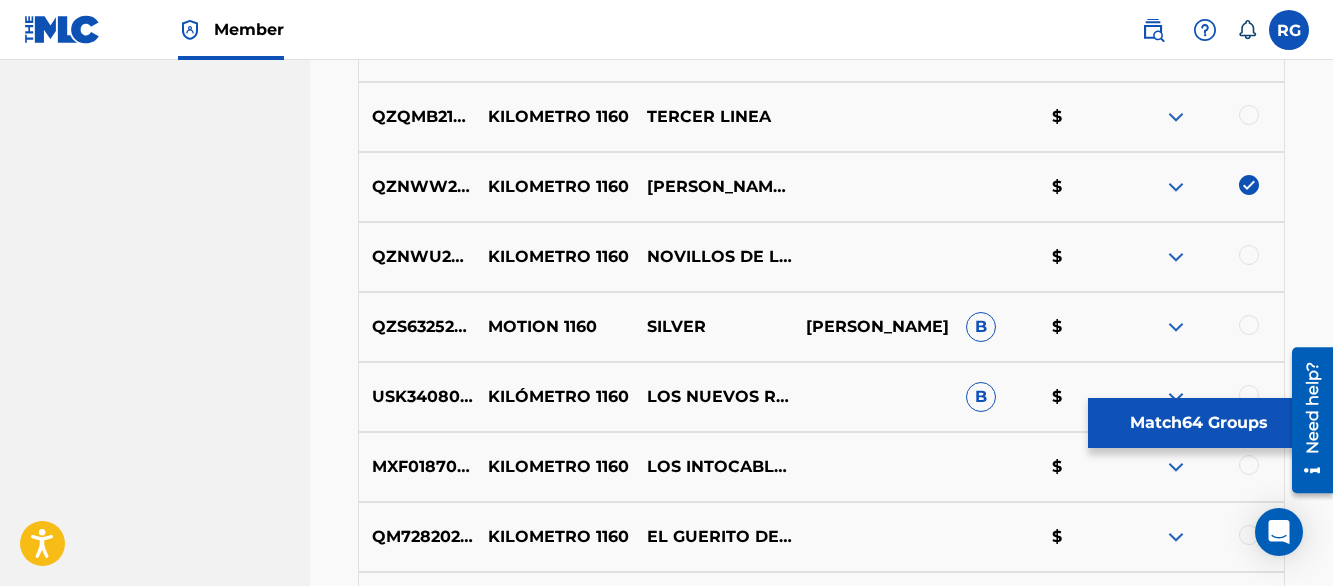 scroll, scrollTop: 5830, scrollLeft: 0, axis: vertical 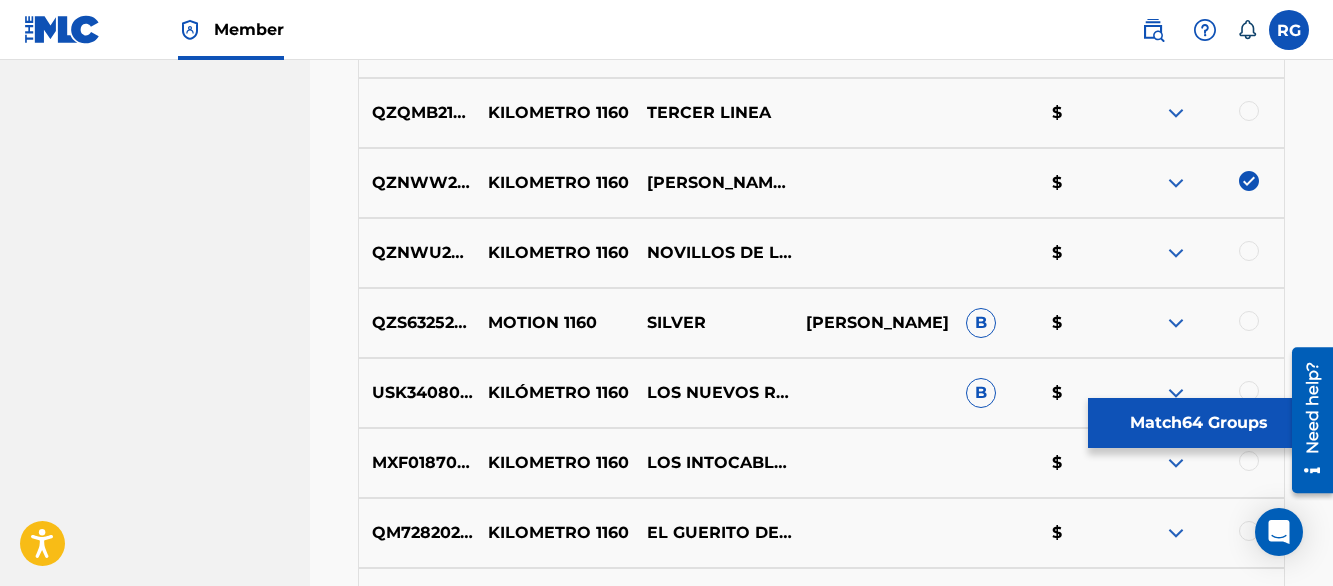 click at bounding box center (1176, 113) 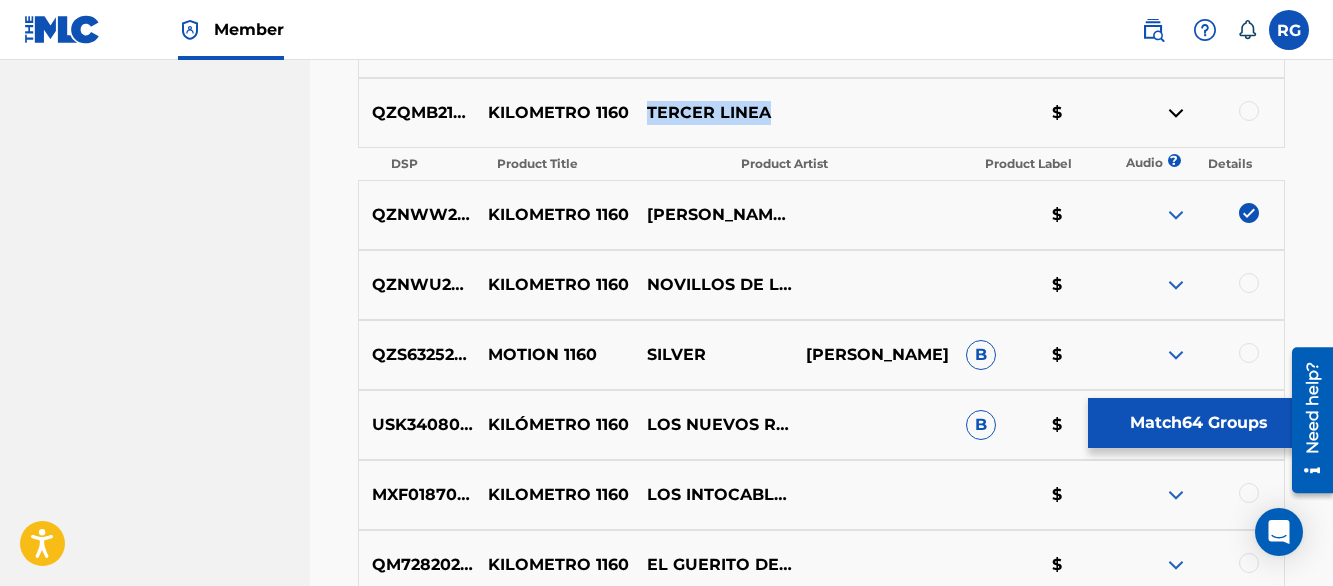 drag, startPoint x: 771, startPoint y: 115, endPoint x: 649, endPoint y: 112, distance: 122.03688 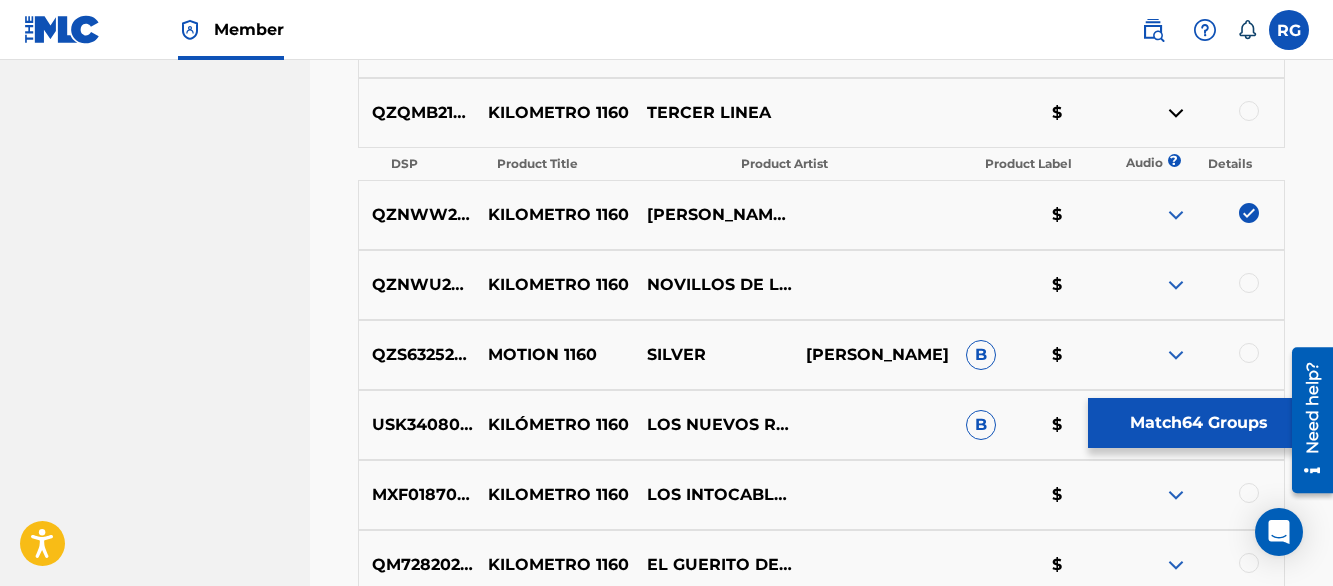 click on "SAN ANTONIO MUSIC PUBLISHER Summary Catalog Works Registration Claiming Tool Individual Registration Tool Bulk Registration Tool Registration Drafts Registration History Overclaims Tool Matching Matching Tool Match History Member Settings Member Benefits" at bounding box center [155, 1700] 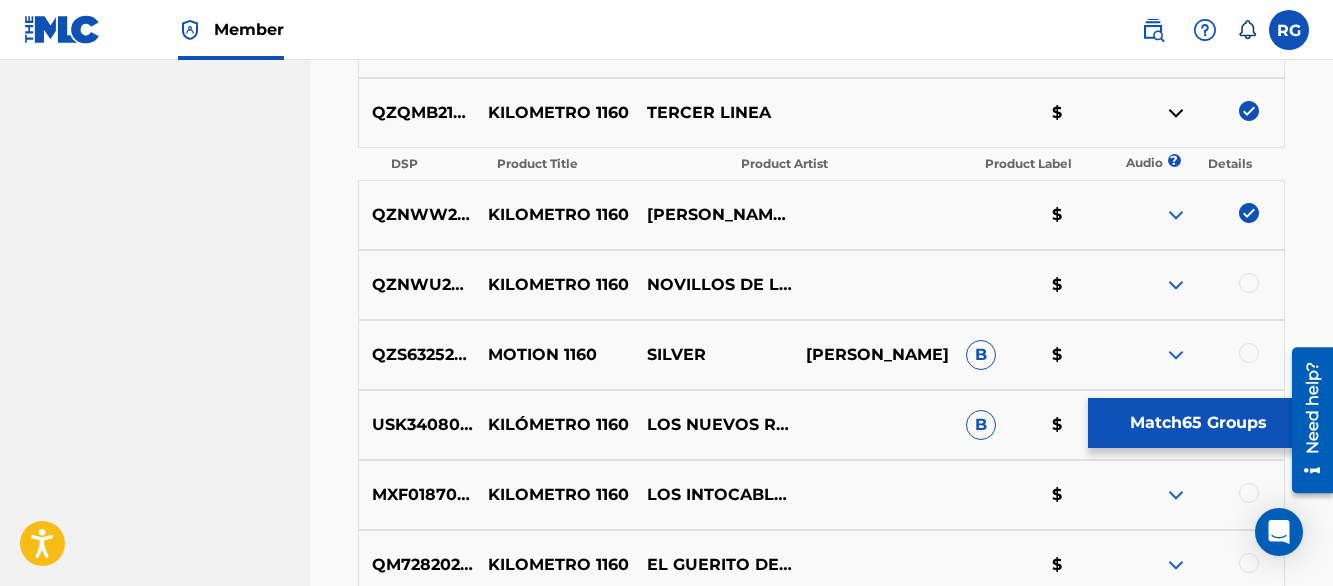 click at bounding box center (1176, 113) 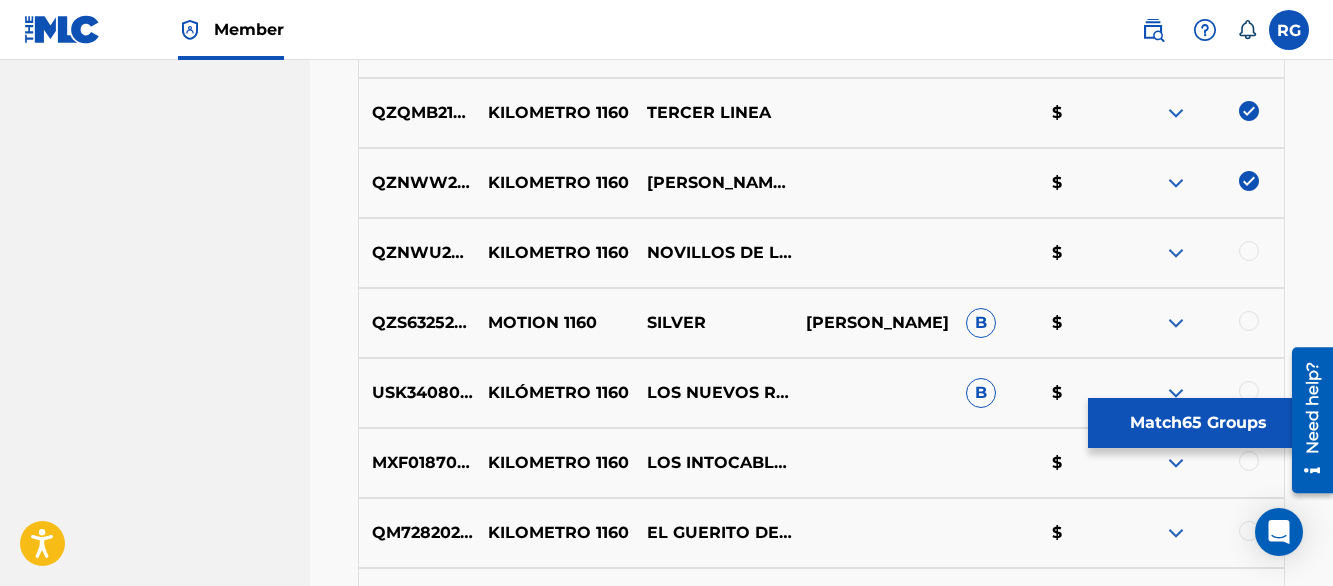 click on "Matching Tool The Matching Tool allows Members to match  sound recordings  to works within their catalog. This ensures you'll collect the royalties you're owed for your work(s). The first step is to locate recordings not yet matched to your works by entering criteria in the search fields below. Search results are sorted by relevance and will be grouped together based on similar data. In the next step, you can locate the specific work in your catalog that you want to match. SearchWithCriteria49c71dd9-d202-4aa9-9619-c59c7b9cfe1d Recording Title km 1160 SearchWithCriteriae5283984-87d5-4d62-b4c4-5370b5cf1049 Recording ISRC Add Criteria Filter Estimated Value All $$$$$ $$$$ $$$ $$ $ Source All Blanket License Historical Unmatched Remove Filters Apply Filters Filters ( 0 ) Search Showing 1 - 200 of 200+ results ISRC Recording Title Recording Artist Writer(s) Source ? Estimated Value ? 65  Selected GBSMU6099818 KM 1160 [PERSON_NAME] Y SU LEGADO $ US3DF2448319 KM 1160 RELAMPAGOS DE [GEOGRAPHIC_DATA] B $ US3DF2296753 KM 1160" at bounding box center (821, 1709) 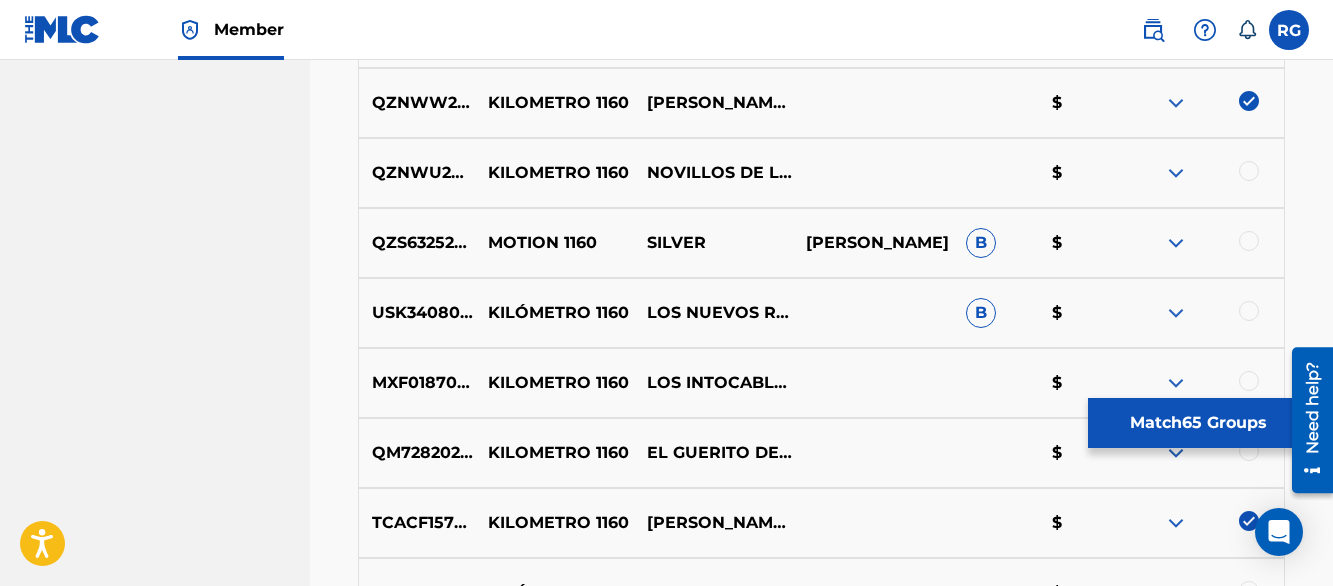 scroll, scrollTop: 5950, scrollLeft: 0, axis: vertical 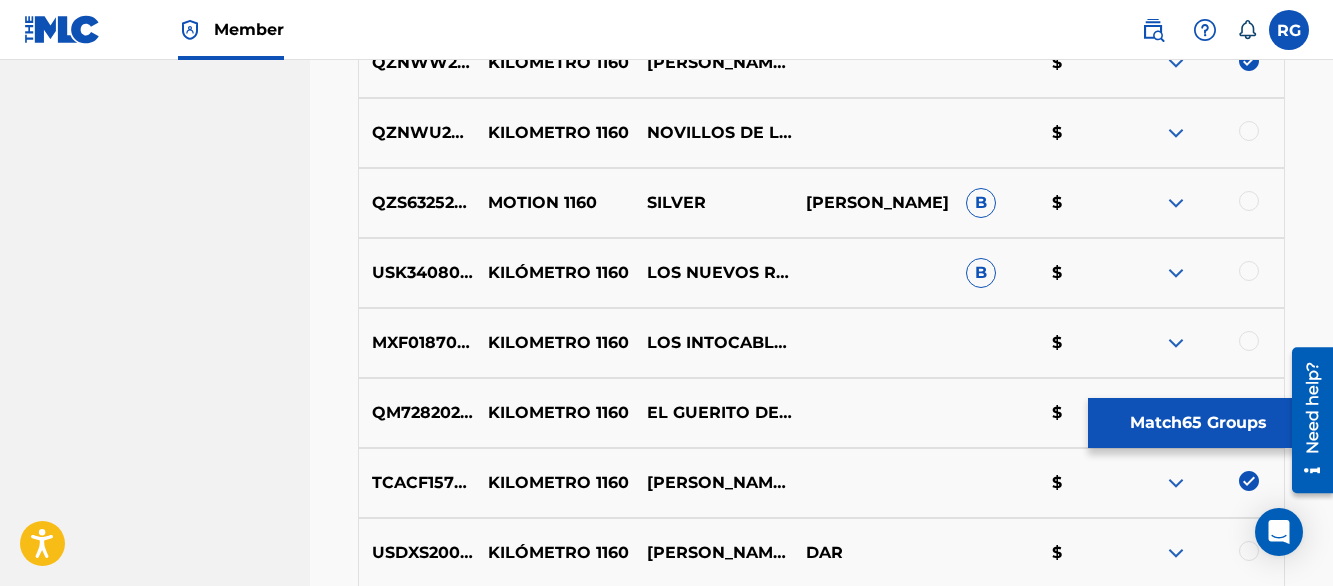 click at bounding box center (1249, 131) 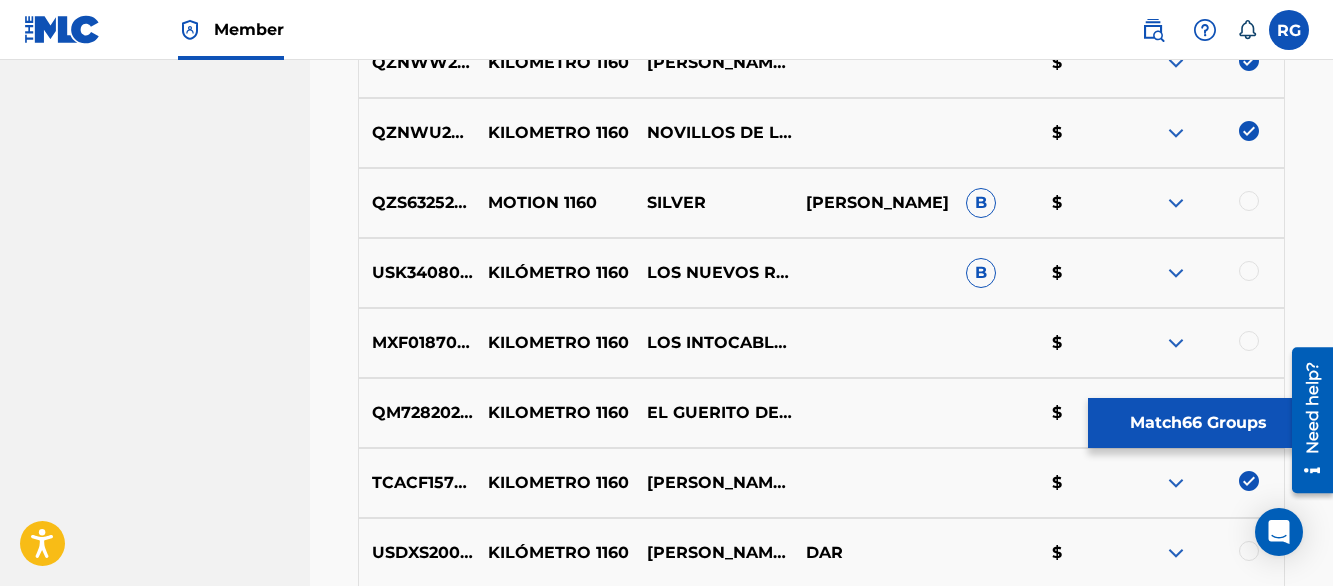 click at bounding box center [1249, 271] 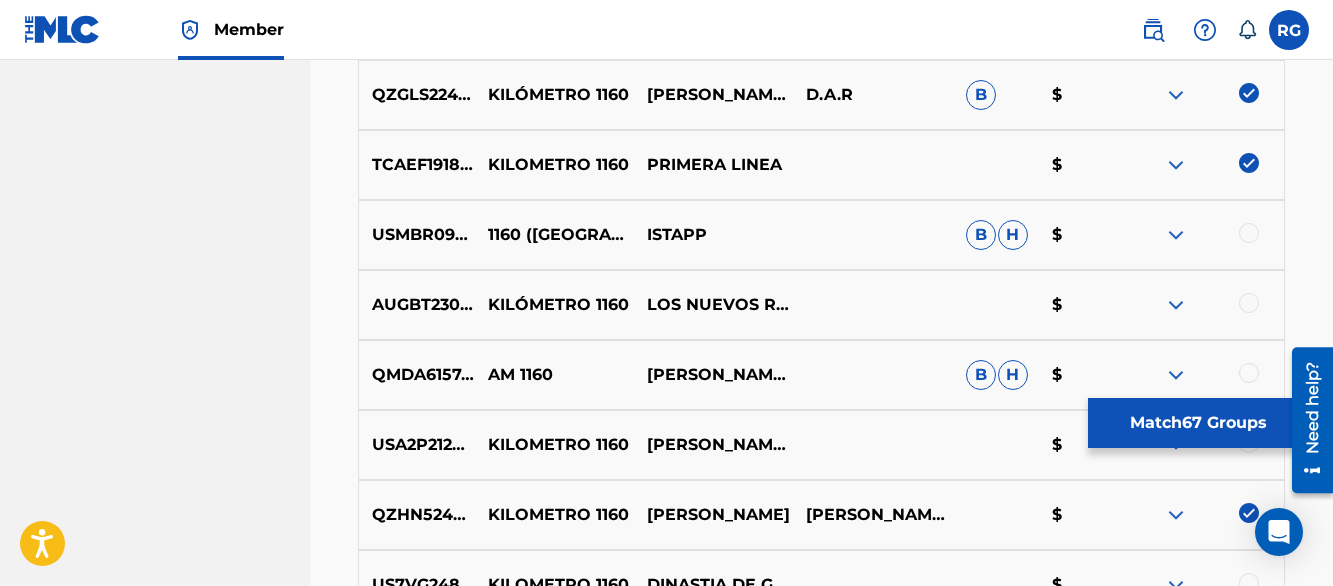 scroll, scrollTop: 7680, scrollLeft: 0, axis: vertical 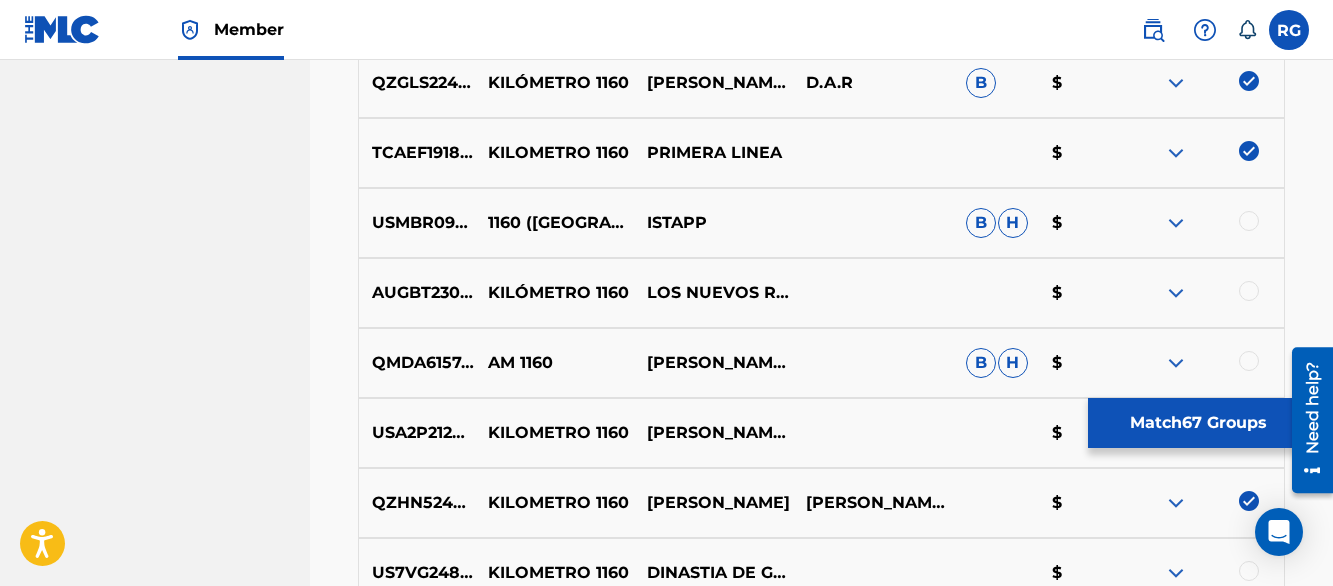click at bounding box center [1249, 291] 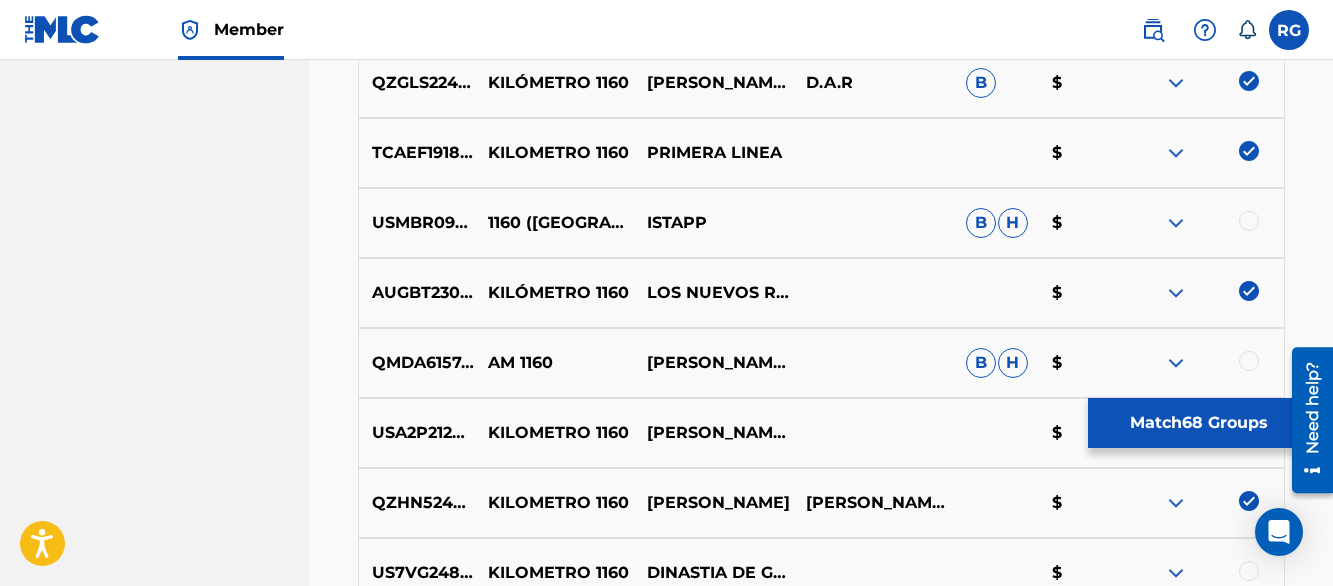 scroll, scrollTop: 5930, scrollLeft: 0, axis: vertical 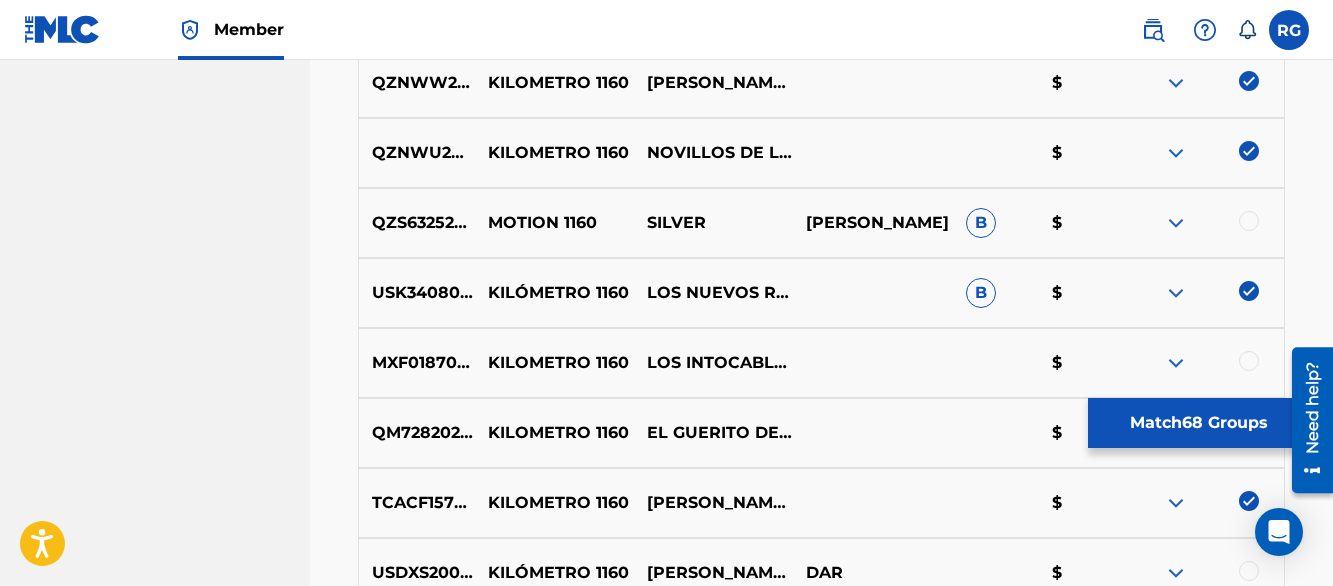 click on "Matching Tool The Matching Tool allows Members to match  sound recordings  to works within their catalog. This ensures you'll collect the royalties you're owed for your work(s). The first step is to locate recordings not yet matched to your works by entering criteria in the search fields below. Search results are sorted by relevance and will be grouped together based on similar data. In the next step, you can locate the specific work in your catalog that you want to match. SearchWithCriteria49c71dd9-d202-4aa9-9619-c59c7b9cfe1d Recording Title km 1160 SearchWithCriteriae5283984-87d5-4d62-b4c4-5370b5cf1049 Recording ISRC Add Criteria Filter Estimated Value All $$$$$ $$$$ $$$ $$ $ Source All Blanket License Historical Unmatched Remove Filters Apply Filters Filters ( 0 ) Search Showing 1 - 200 of 200+ results ISRC Recording Title Recording Artist Writer(s) Source ? Estimated Value ? 68  Selected GBSMU6099818 KM 1160 [PERSON_NAME] Y SU LEGADO $ US3DF2448319 KM 1160 RELAMPAGOS DE [GEOGRAPHIC_DATA] B $ US3DF2296753 KM 1160" at bounding box center (821, 1634) 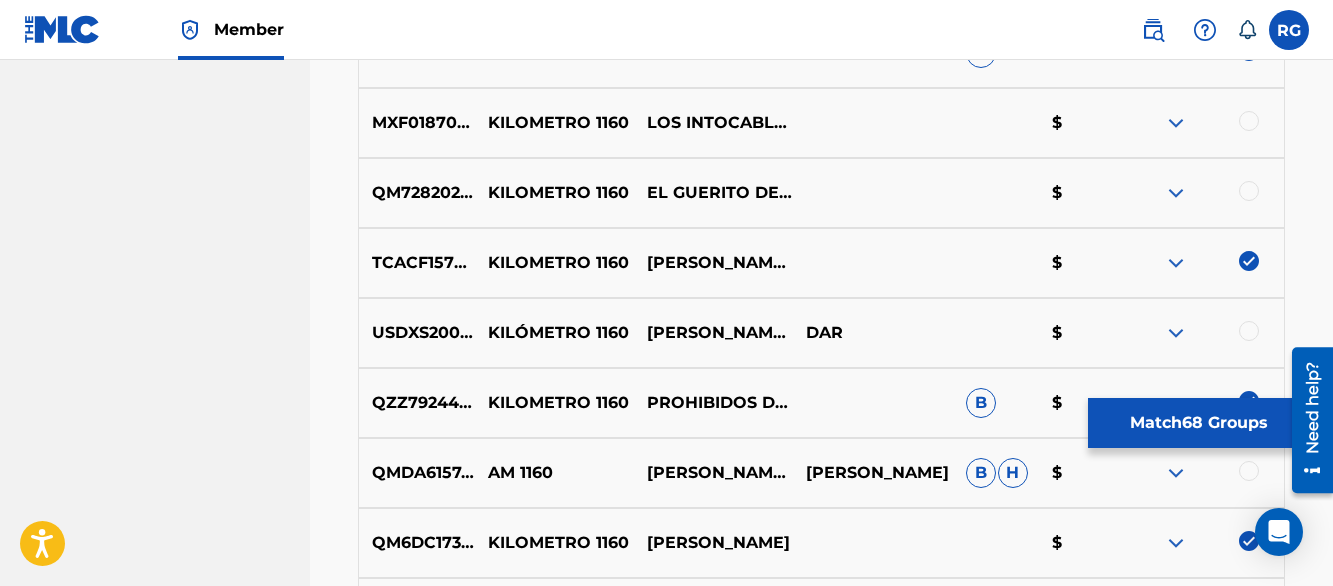 scroll, scrollTop: 6210, scrollLeft: 0, axis: vertical 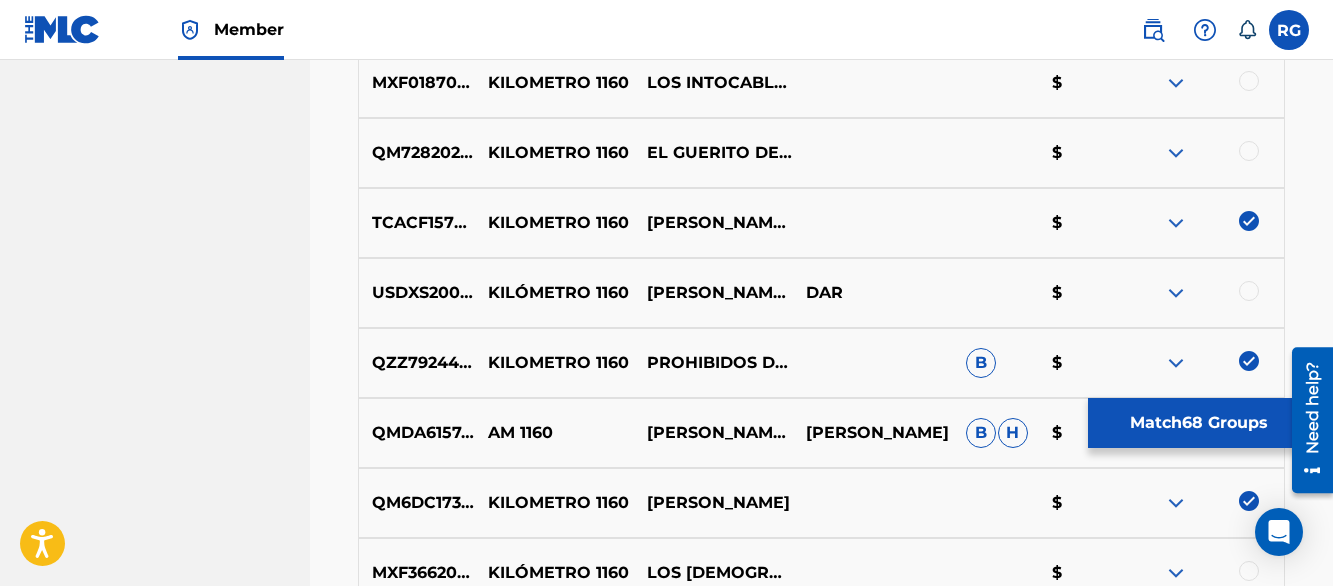 click at bounding box center (1249, 81) 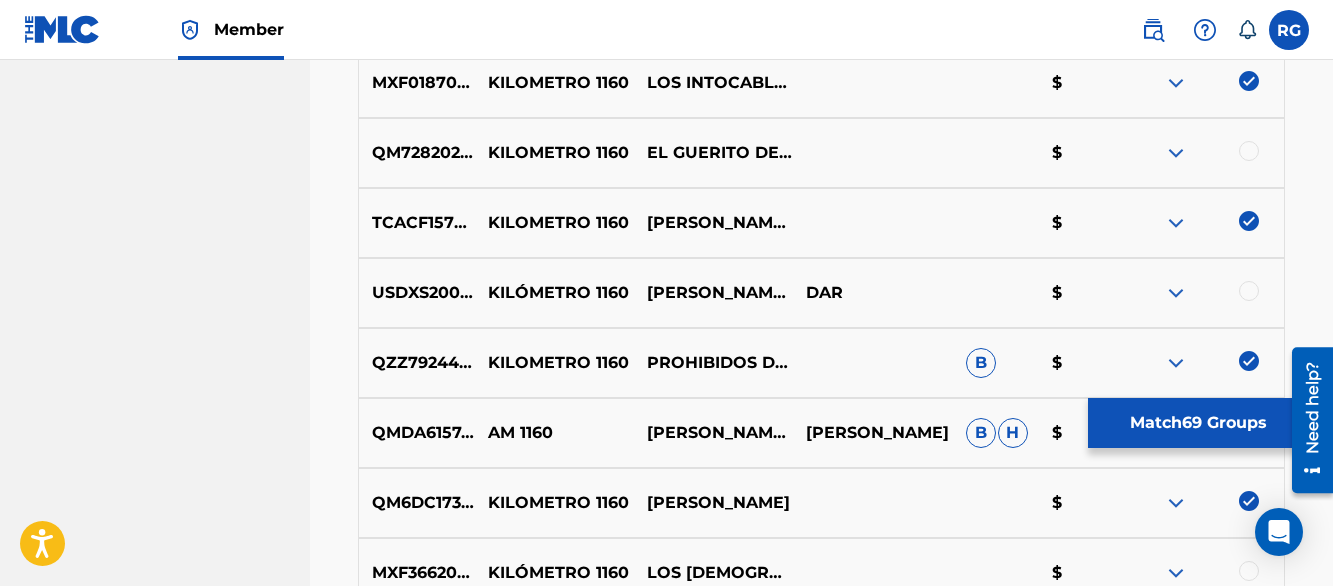 click at bounding box center [1249, 151] 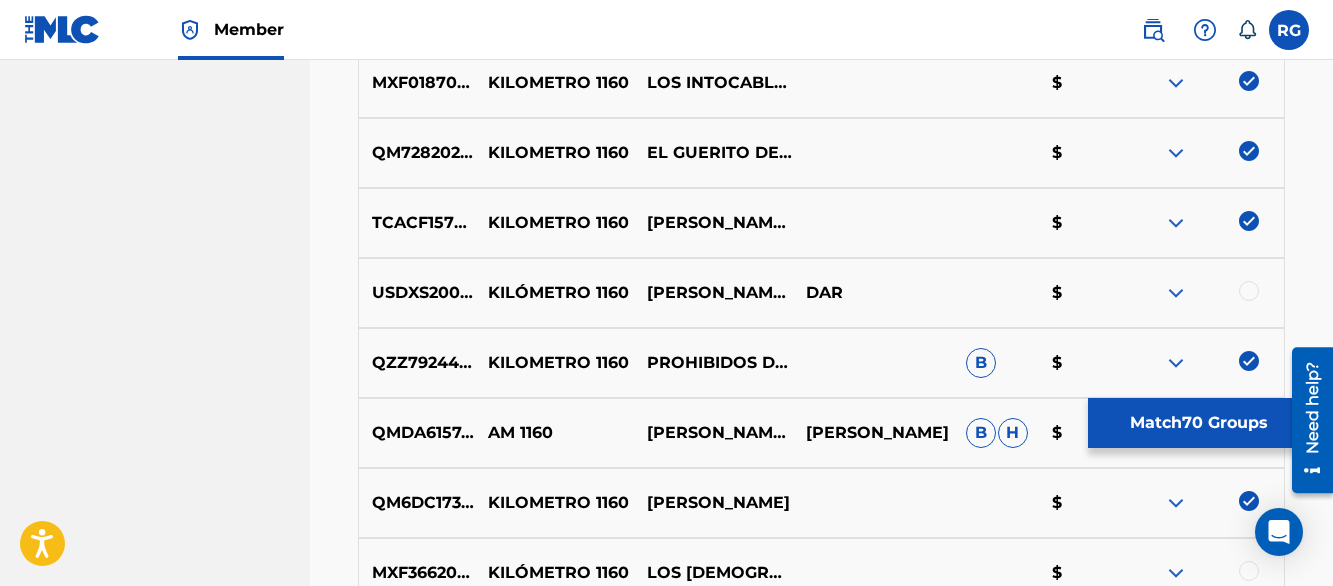 click on "Matching Tool The Matching Tool allows Members to match  sound recordings  to works within their catalog. This ensures you'll collect the royalties you're owed for your work(s). The first step is to locate recordings not yet matched to your works by entering criteria in the search fields below. Search results are sorted by relevance and will be grouped together based on similar data. In the next step, you can locate the specific work in your catalog that you want to match. SearchWithCriteria49c71dd9-d202-4aa9-9619-c59c7b9cfe1d Recording Title km 1160 SearchWithCriteriae5283984-87d5-4d62-b4c4-5370b5cf1049 Recording ISRC Add Criteria Filter Estimated Value All $$$$$ $$$$ $$$ $$ $ Source All Blanket License Historical Unmatched Remove Filters Apply Filters Filters ( 0 ) Search Showing 1 - 200 of 200+ results ISRC Recording Title Recording Artist Writer(s) Source ? Estimated Value ? 70  Selected GBSMU6099818 KM 1160 [PERSON_NAME] Y SU LEGADO $ US3DF2448319 KM 1160 RELAMPAGOS DE [GEOGRAPHIC_DATA] B $ US3DF2296753 KM 1160" at bounding box center (821, 1354) 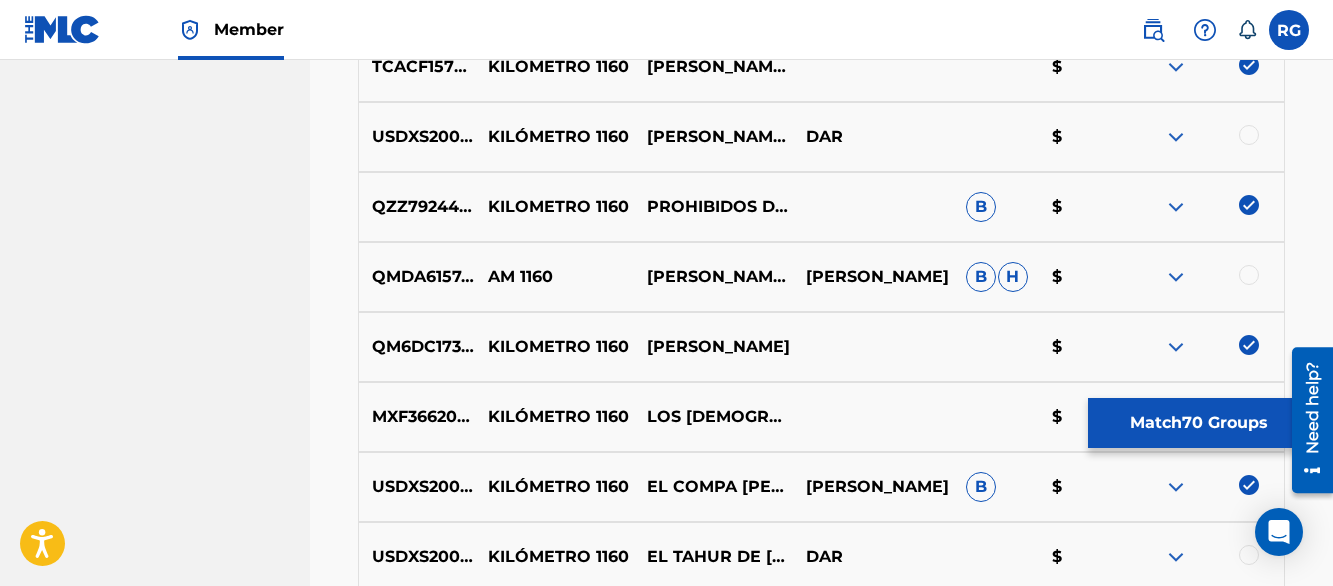 scroll, scrollTop: 6370, scrollLeft: 0, axis: vertical 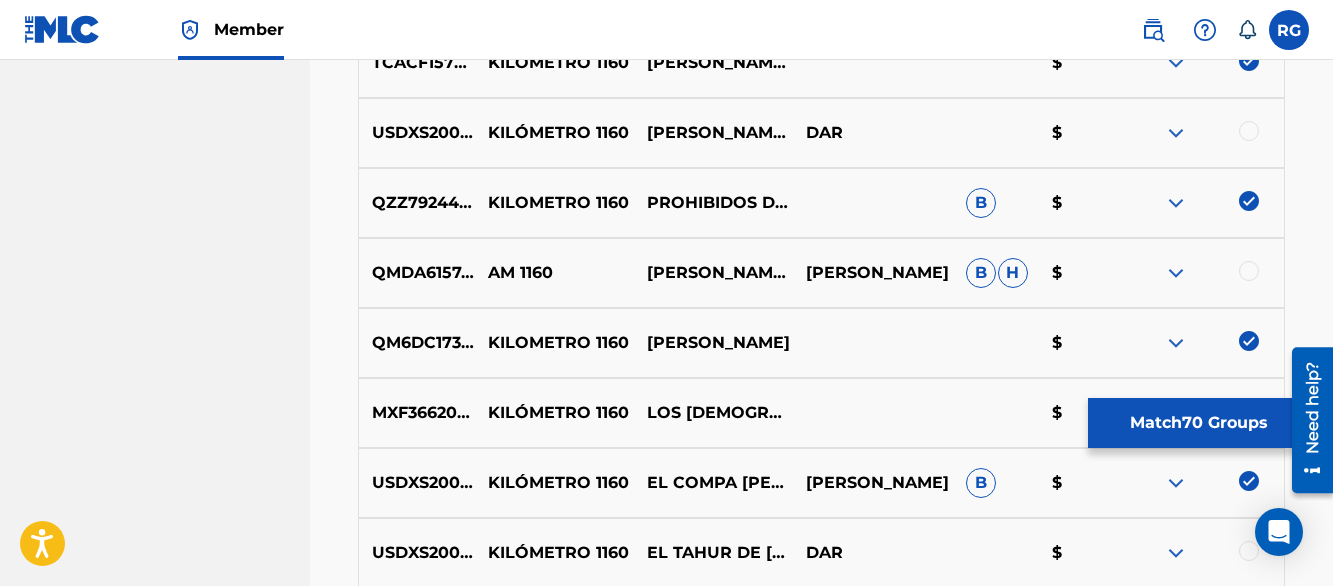 click on "SAN ANTONIO MUSIC PUBLISHER Summary Catalog Works Registration Claiming Tool Individual Registration Tool Bulk Registration Tool Registration Drafts Registration History Overclaims Tool Matching Matching Tool Match History Member Settings Member Benefits" at bounding box center (155, 1144) 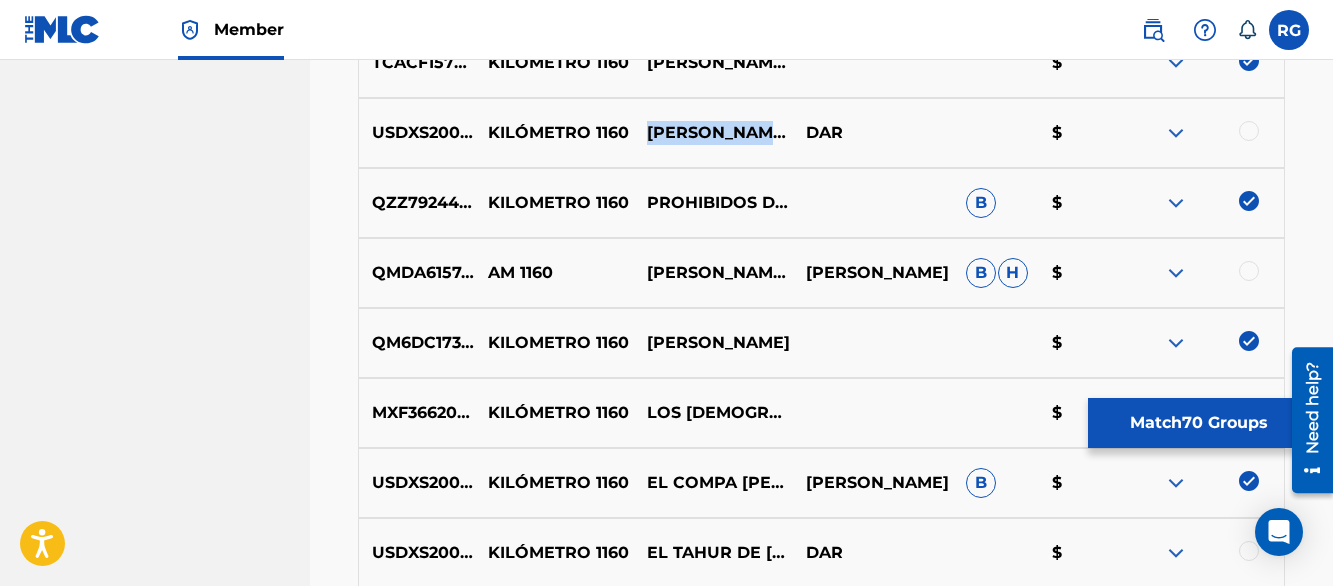 drag, startPoint x: 647, startPoint y: 111, endPoint x: 734, endPoint y: 148, distance: 94.54099 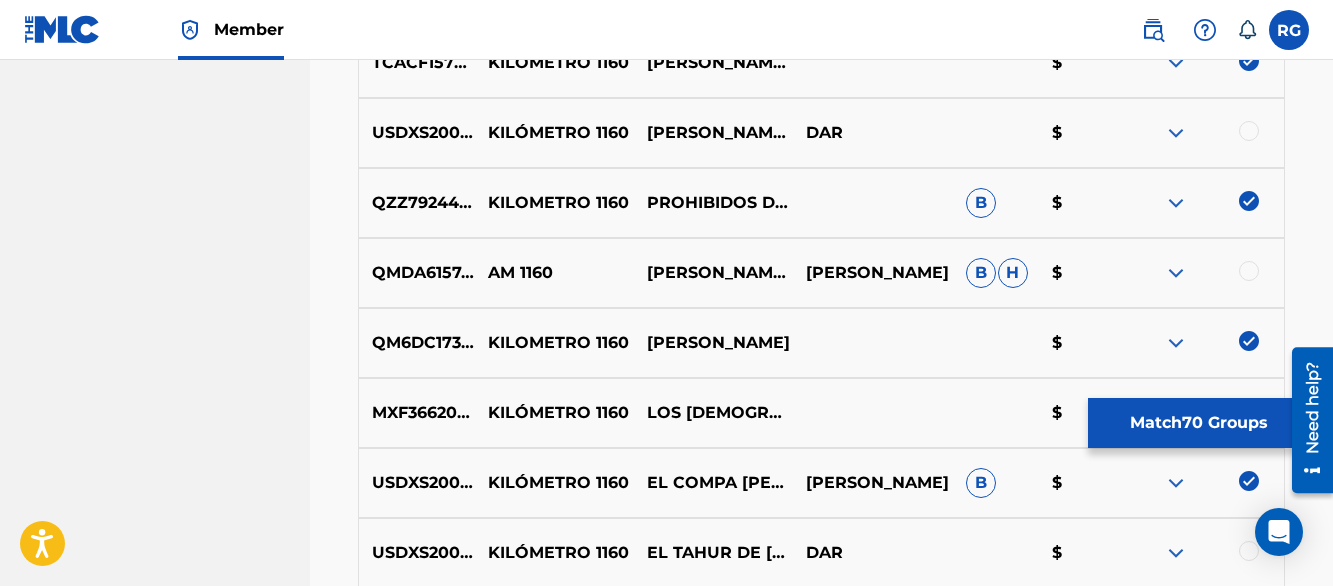 click on "Matching Tool The Matching Tool allows Members to match  sound recordings  to works within their catalog. This ensures you'll collect the royalties you're owed for your work(s). The first step is to locate recordings not yet matched to your works by entering criteria in the search fields below. Search results are sorted by relevance and will be grouped together based on similar data. In the next step, you can locate the specific work in your catalog that you want to match. SearchWithCriteria49c71dd9-d202-4aa9-9619-c59c7b9cfe1d Recording Title km 1160 SearchWithCriteriae5283984-87d5-4d62-b4c4-5370b5cf1049 Recording ISRC Add Criteria Filter Estimated Value All $$$$$ $$$$ $$$ $$ $ Source All Blanket License Historical Unmatched Remove Filters Apply Filters Filters ( 0 ) Search Showing 1 - 200 of 200+ results ISRC Recording Title Recording Artist Writer(s) Source ? Estimated Value ? 70  Selected GBSMU6099818 KM 1160 [PERSON_NAME] Y SU LEGADO $ US3DF2448319 KM 1160 RELAMPAGOS DE [GEOGRAPHIC_DATA] B $ US3DF2296753 KM 1160" at bounding box center [821, 1169] 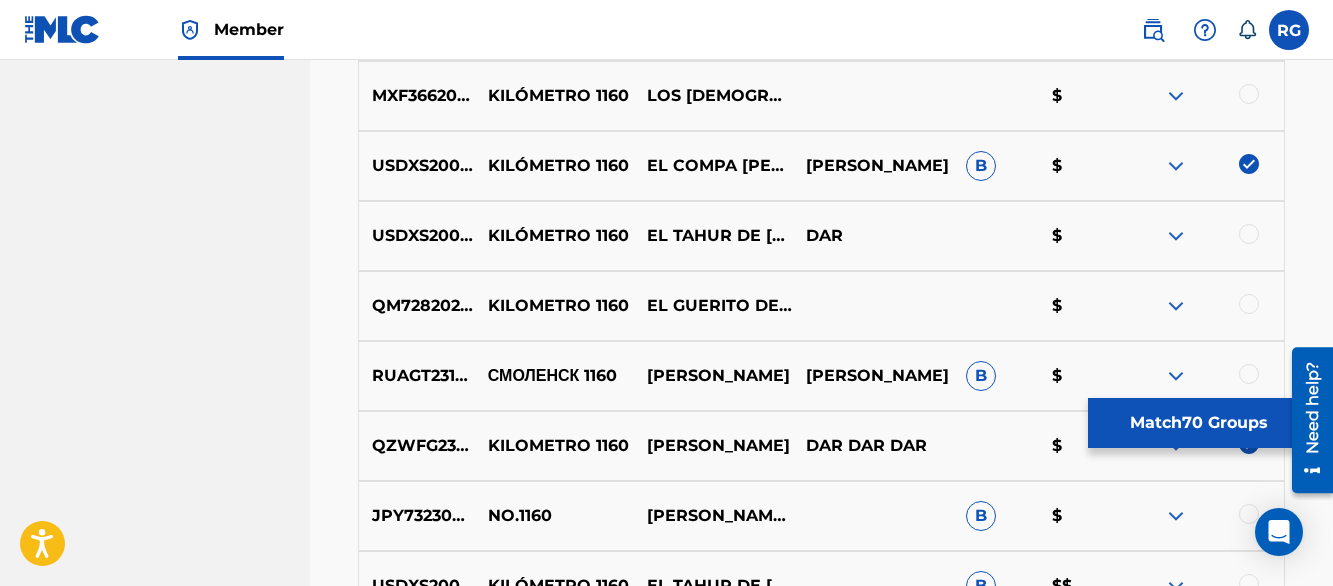 scroll, scrollTop: 6690, scrollLeft: 0, axis: vertical 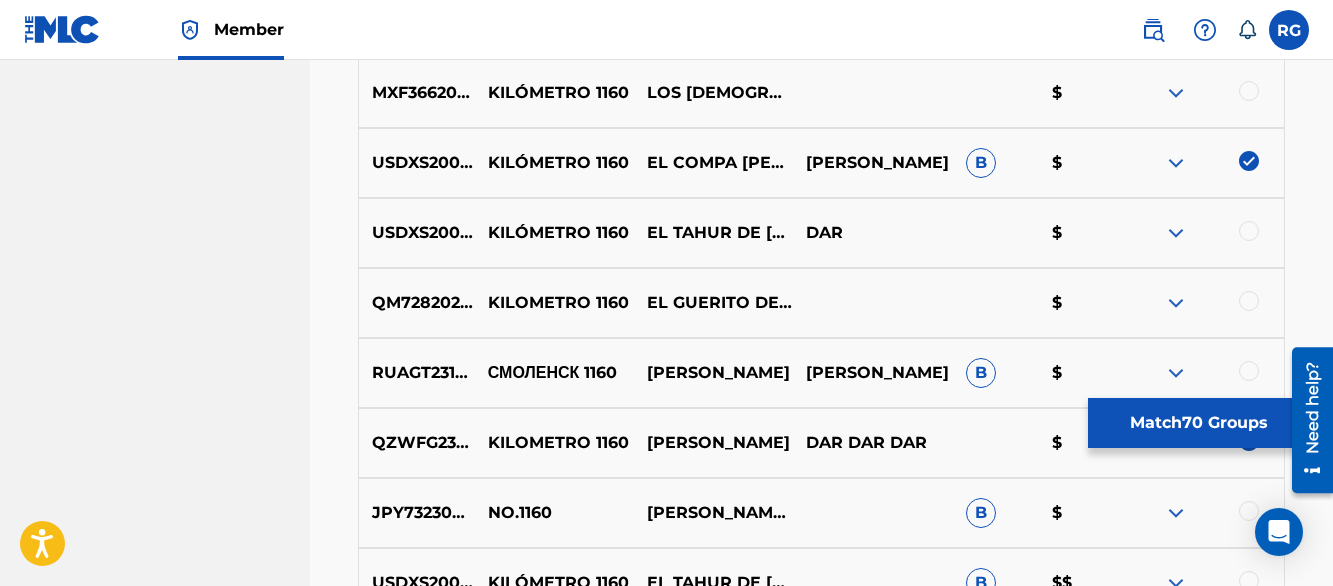 click at bounding box center [1249, 91] 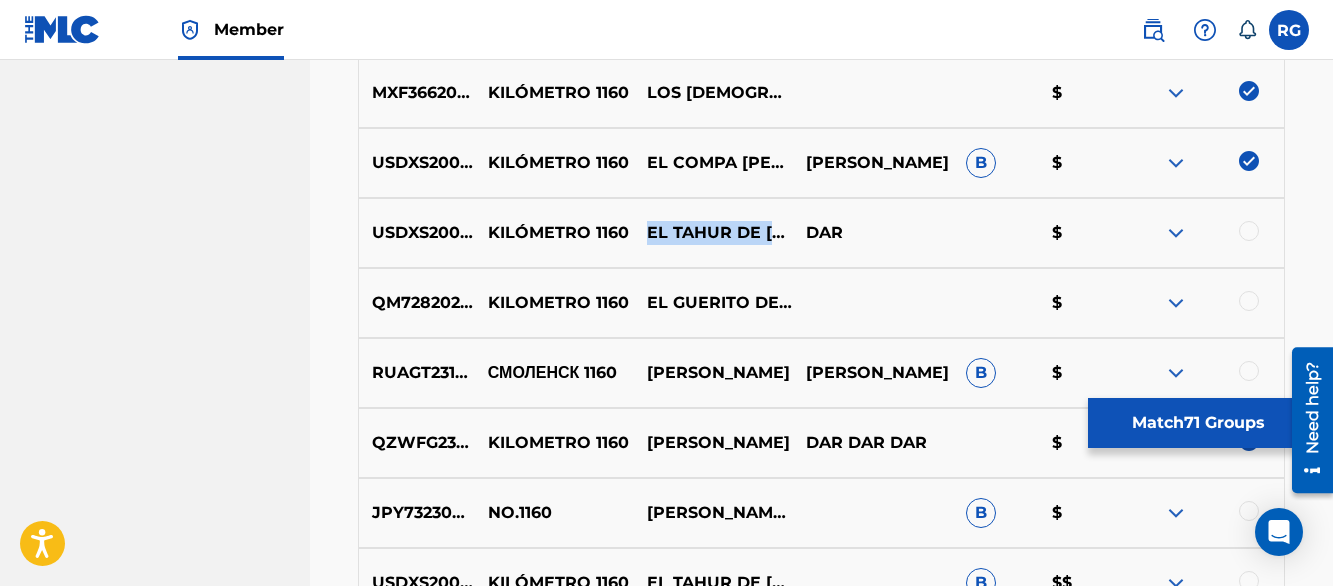 drag, startPoint x: 647, startPoint y: 216, endPoint x: 734, endPoint y: 250, distance: 93.40771 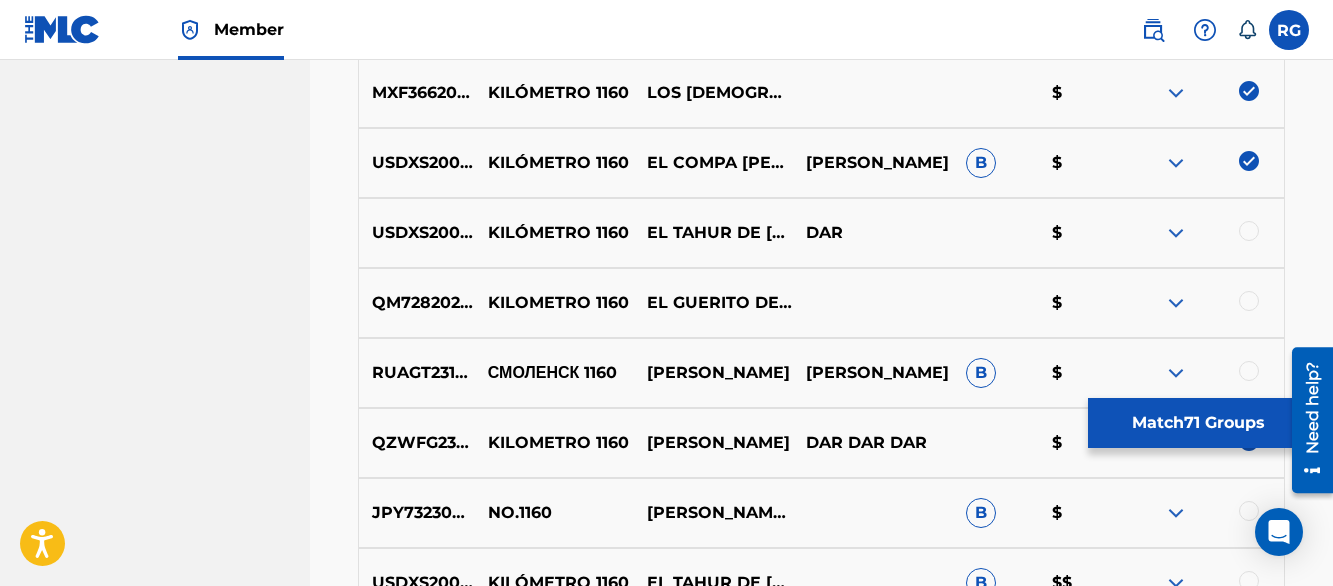 click on "SAN ANTONIO MUSIC PUBLISHER Summary Catalog Works Registration Claiming Tool Individual Registration Tool Bulk Registration Tool Registration Drafts Registration History Overclaims Tool Matching Matching Tool Match History Member Settings Member Benefits" at bounding box center [155, 824] 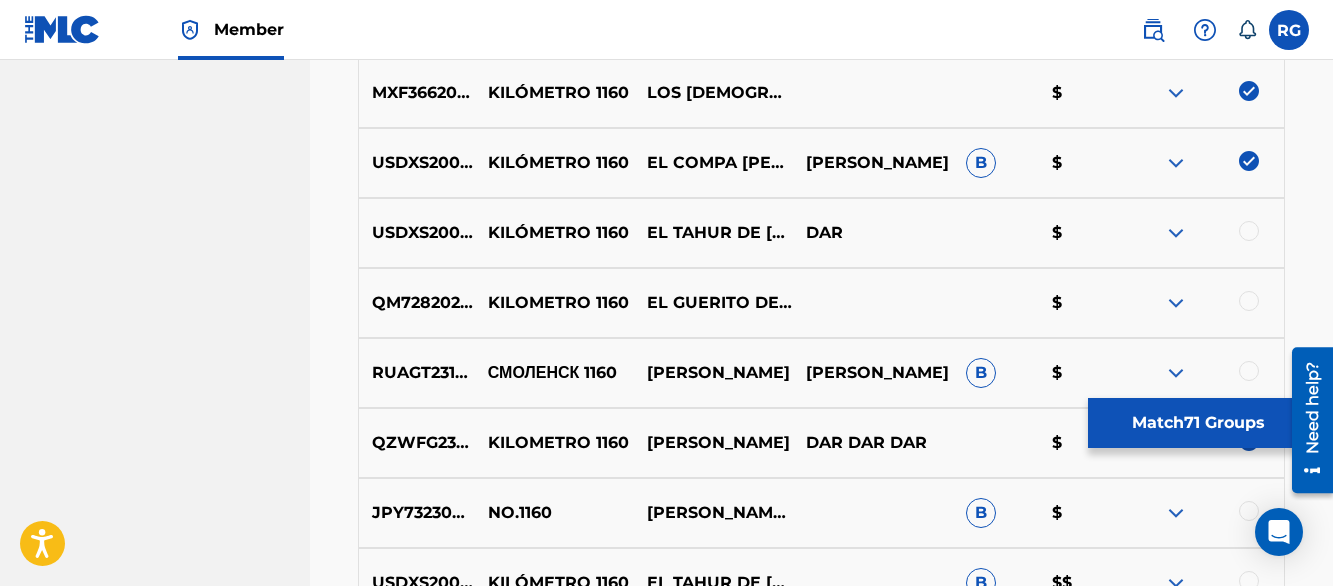 click on "Matching Tool The Matching Tool allows Members to match  sound recordings  to works within their catalog. This ensures you'll collect the royalties you're owed for your work(s). The first step is to locate recordings not yet matched to your works by entering criteria in the search fields below. Search results are sorted by relevance and will be grouped together based on similar data. In the next step, you can locate the specific work in your catalog that you want to match. SearchWithCriteria49c71dd9-d202-4aa9-9619-c59c7b9cfe1d Recording Title km 1160 SearchWithCriteriae5283984-87d5-4d62-b4c4-5370b5cf1049 Recording ISRC Add Criteria Filter Estimated Value All $$$$$ $$$$ $$$ $$ $ Source All Blanket License Historical Unmatched Remove Filters Apply Filters Filters ( 0 ) Search Showing 1 - 200 of 200+ results ISRC Recording Title Recording Artist Writer(s) Source ? Estimated Value ? 71  Selected GBSMU6099818 KM 1160 [PERSON_NAME] Y SU LEGADO $ US3DF2448319 KM 1160 RELAMPAGOS DE [GEOGRAPHIC_DATA] B $ US3DF2296753 KM 1160" at bounding box center [821, 874] 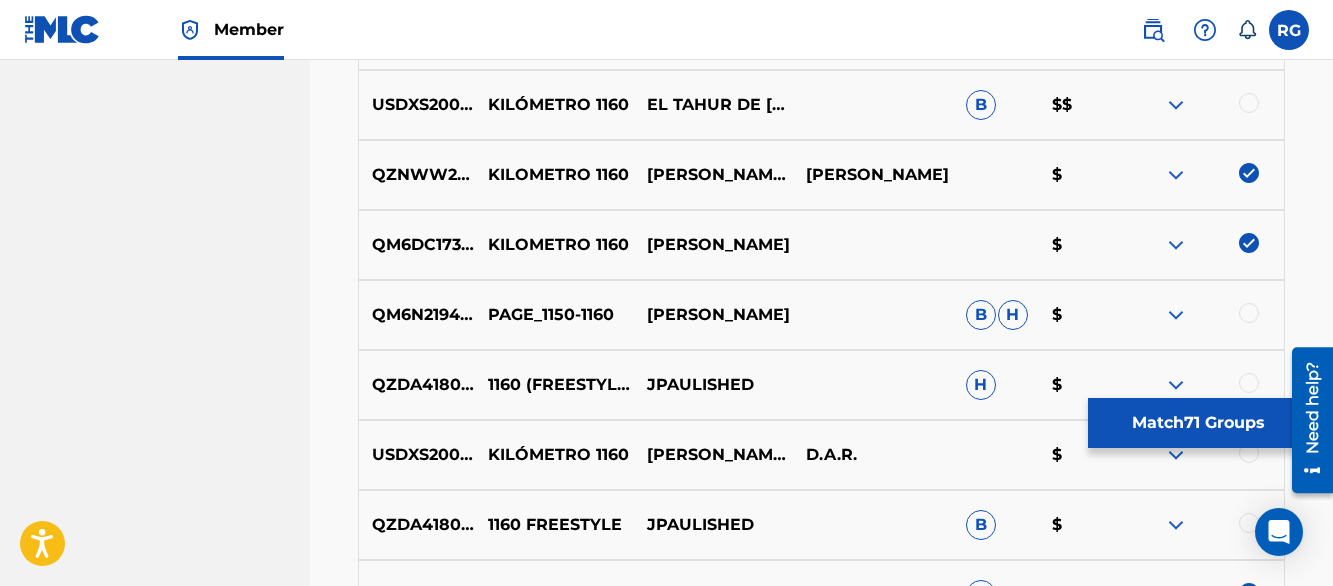 scroll, scrollTop: 7170, scrollLeft: 0, axis: vertical 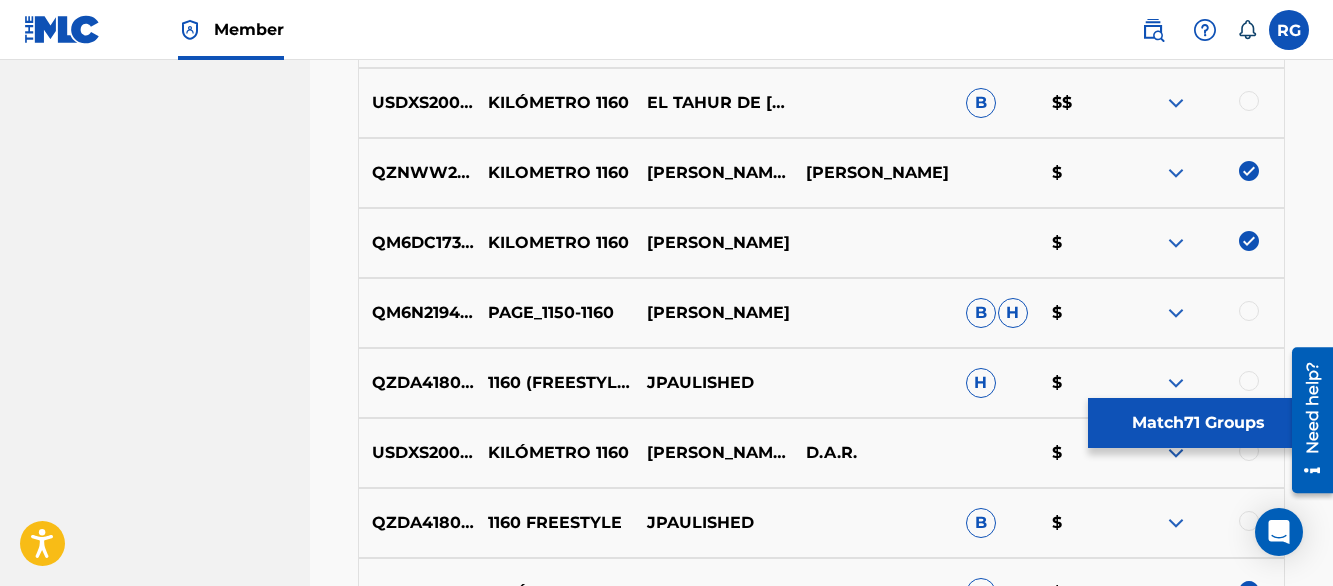 click at bounding box center [1176, 103] 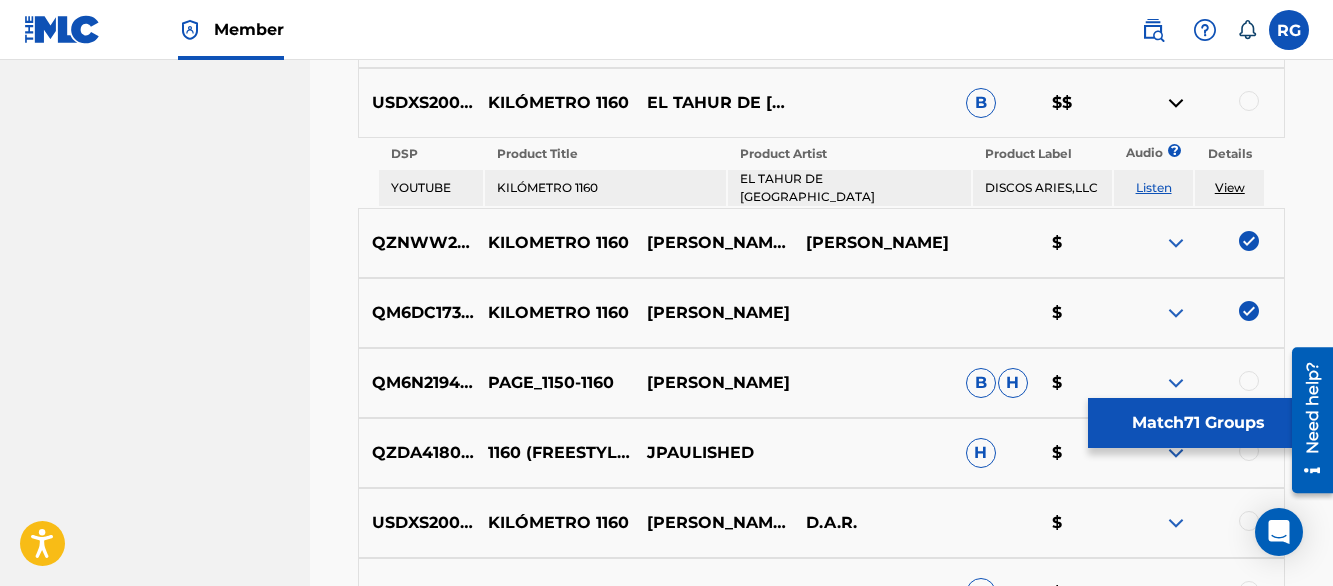 click on "Listen" at bounding box center [1154, 187] 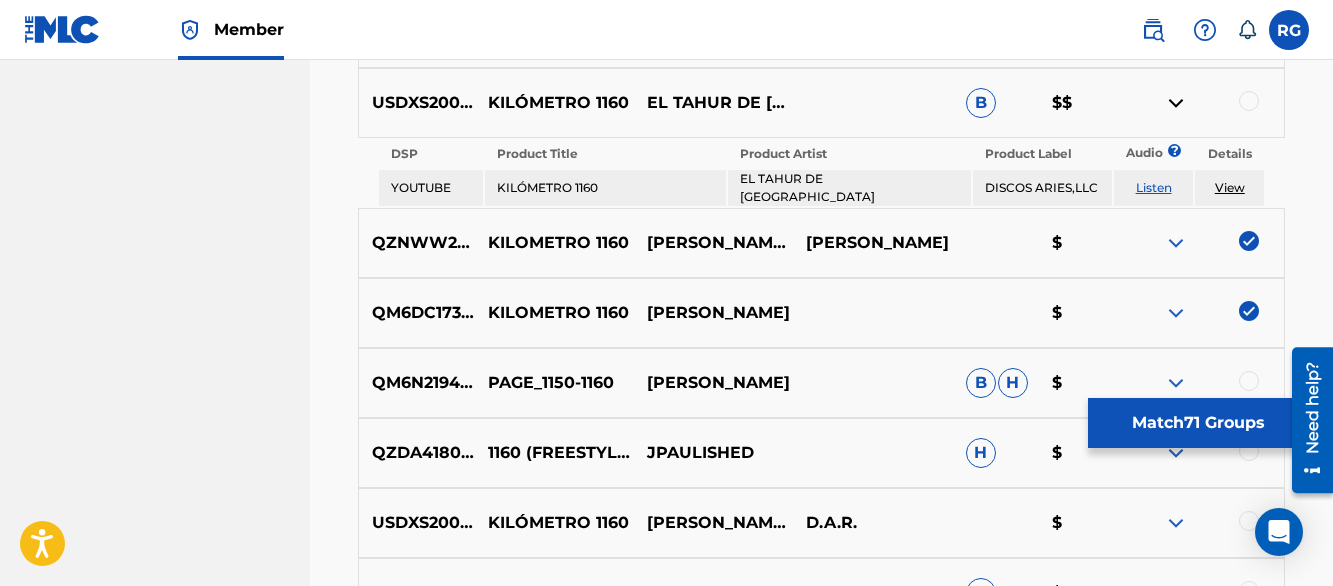 click at bounding box center (1249, 101) 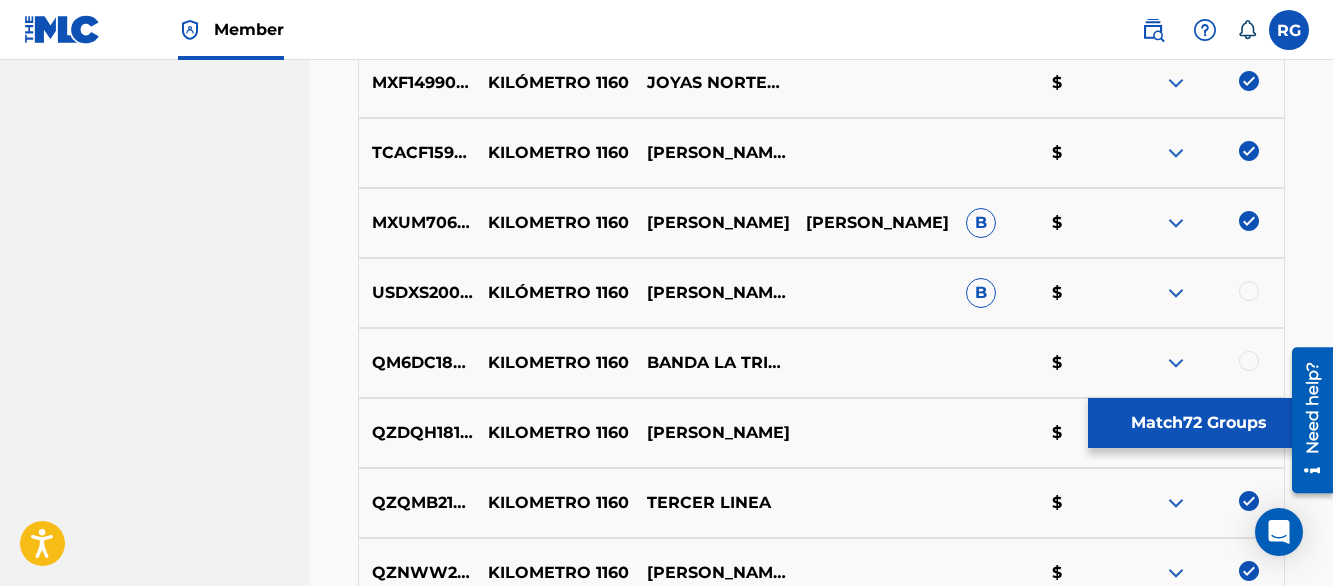 scroll, scrollTop: 6630, scrollLeft: 0, axis: vertical 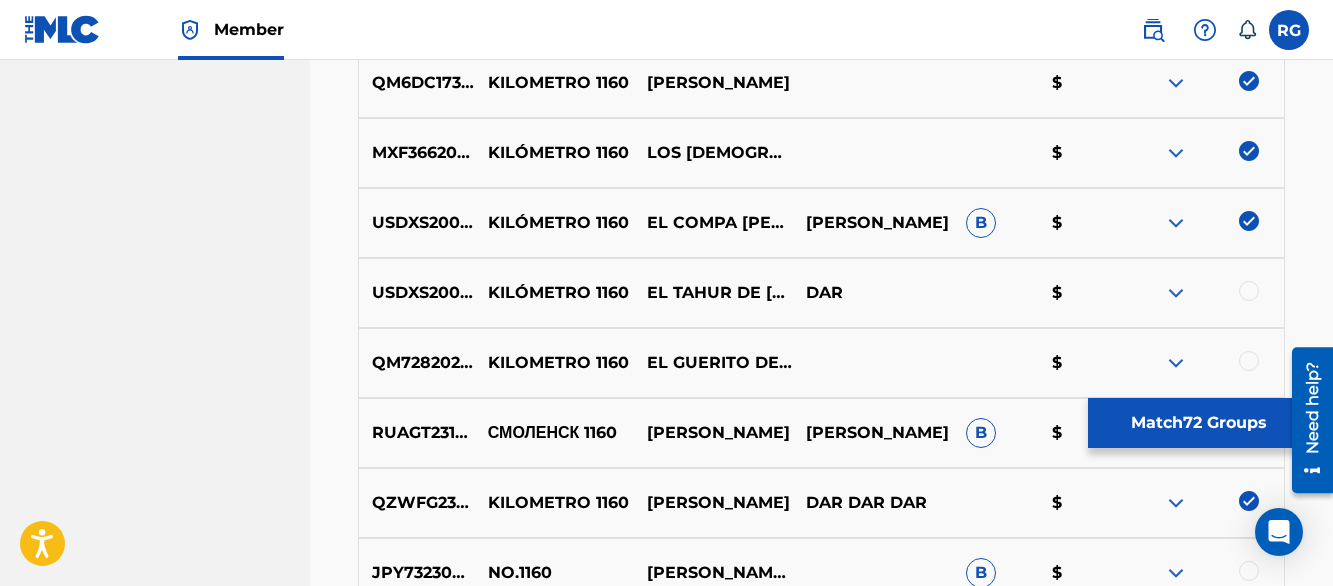 click at bounding box center (1249, 291) 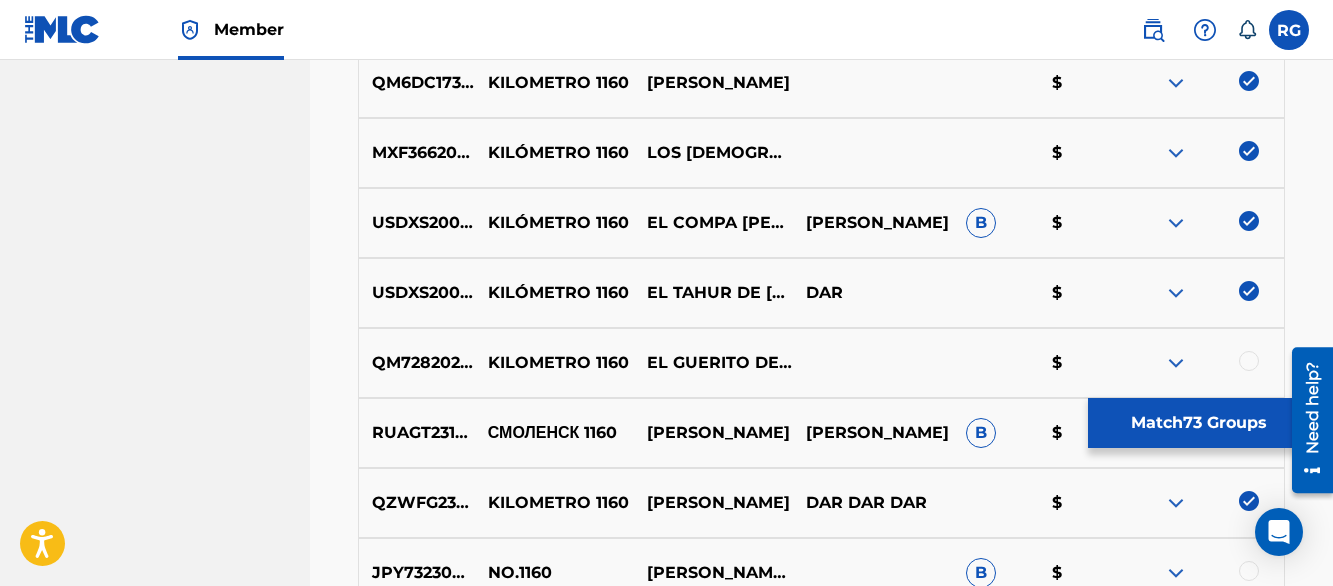 scroll, scrollTop: 6980, scrollLeft: 0, axis: vertical 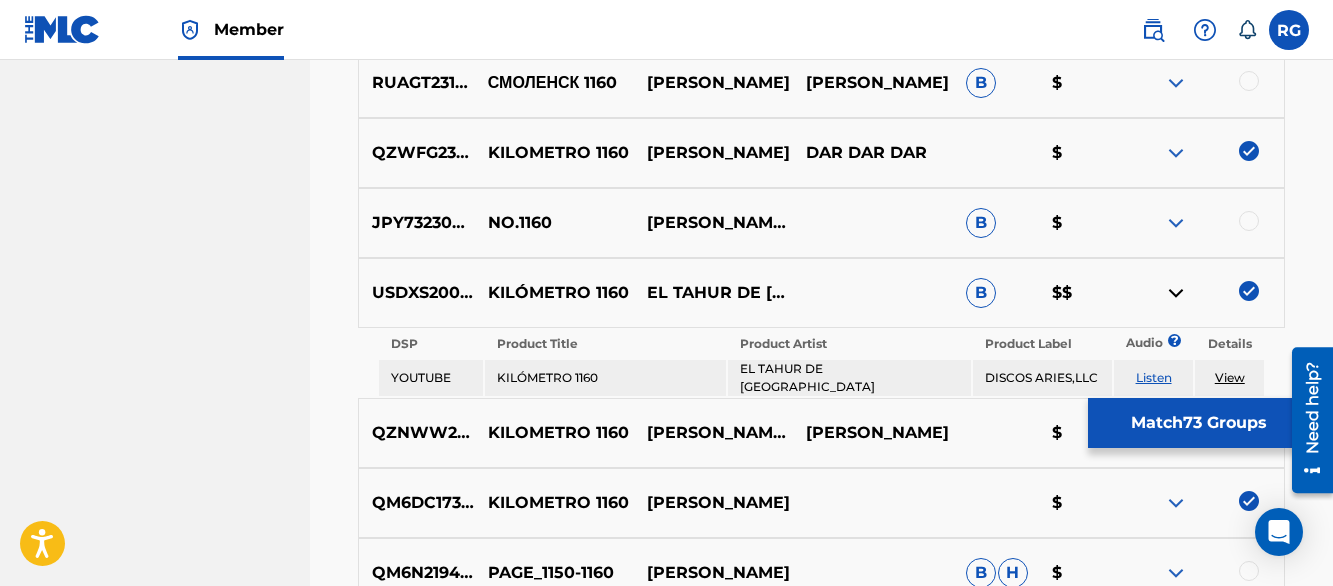 click at bounding box center [1176, 293] 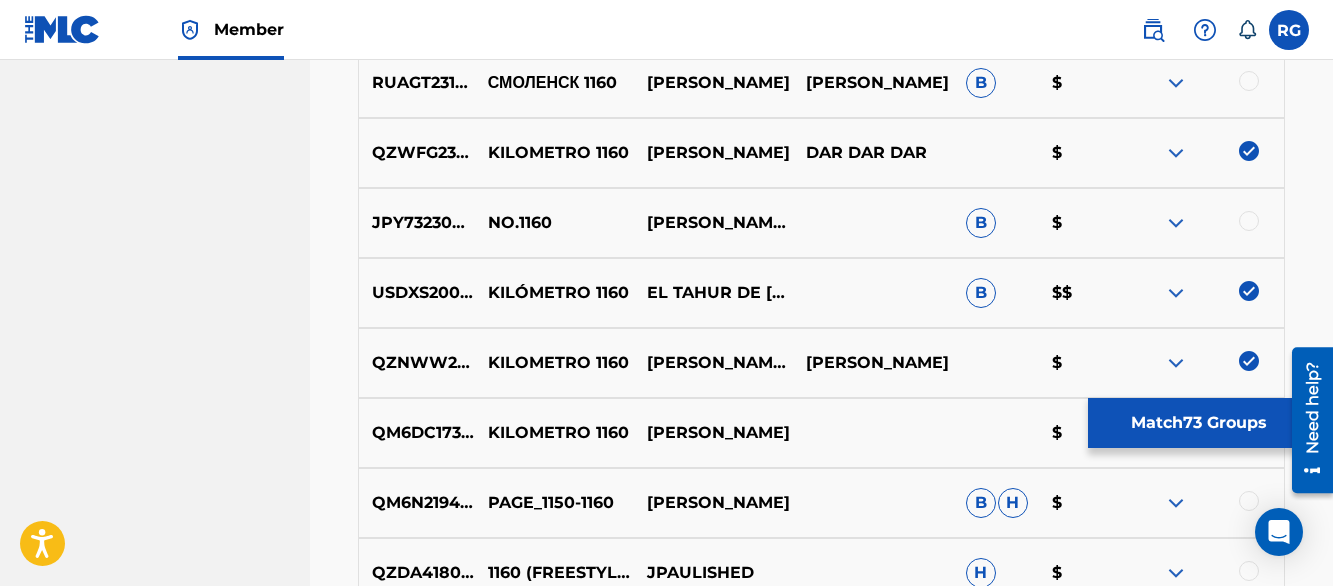 click on "Matching Tool The Matching Tool allows Members to match  sound recordings  to works within their catalog. This ensures you'll collect the royalties you're owed for your work(s). The first step is to locate recordings not yet matched to your works by entering criteria in the search fields below. Search results are sorted by relevance and will be grouped together based on similar data. In the next step, you can locate the specific work in your catalog that you want to match. SearchWithCriteria49c71dd9-d202-4aa9-9619-c59c7b9cfe1d Recording Title km 1160 SearchWithCriteriae5283984-87d5-4d62-b4c4-5370b5cf1049 Recording ISRC Add Criteria Filter Estimated Value All $$$$$ $$$$ $$$ $$ $ Source All Blanket License Historical Unmatched Remove Filters Apply Filters Filters ( 0 ) Search Showing 1 - 200 of 200+ results ISRC Recording Title Recording Artist Writer(s) Source ? Estimated Value ? 73  Selected GBSMU6099818 KM 1160 [PERSON_NAME] Y SU LEGADO $ US3DF2448319 KM 1160 RELAMPAGOS DE [GEOGRAPHIC_DATA] B $ US3DF2296753 KM 1160" at bounding box center (821, 584) 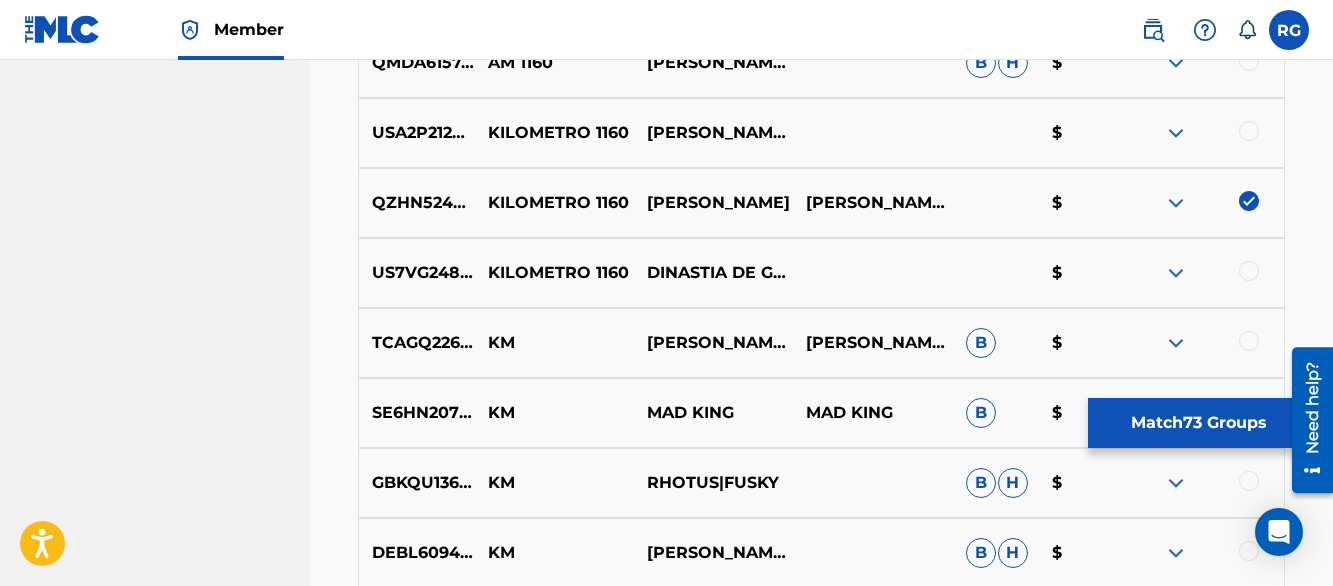 scroll, scrollTop: 8020, scrollLeft: 0, axis: vertical 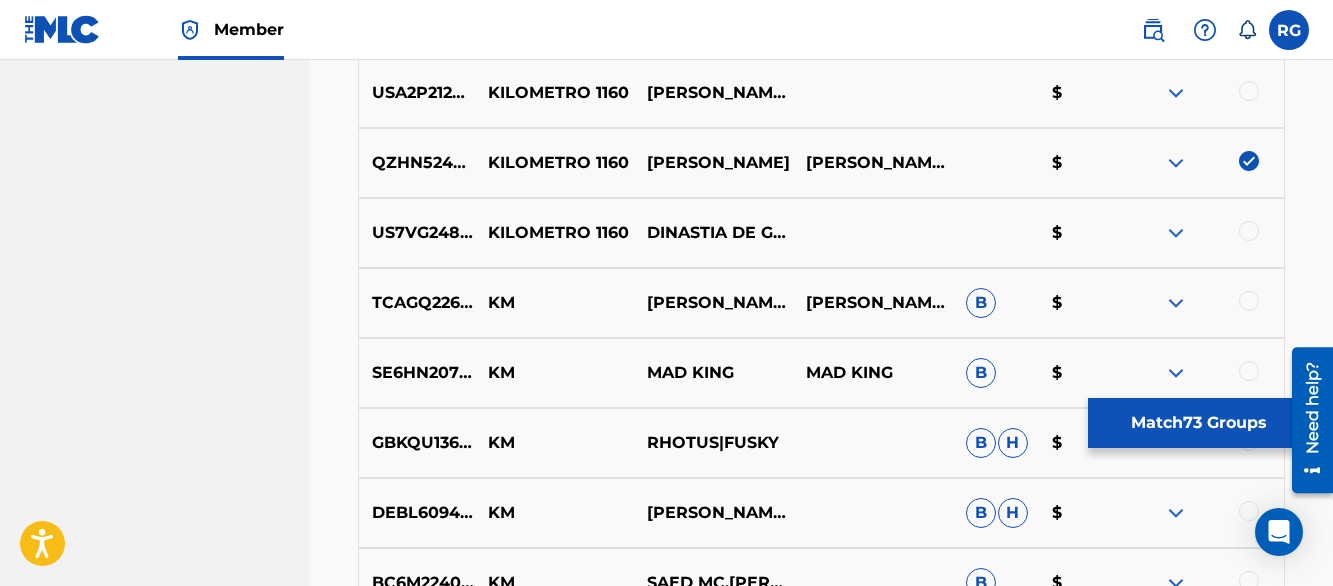 click at bounding box center (1176, 93) 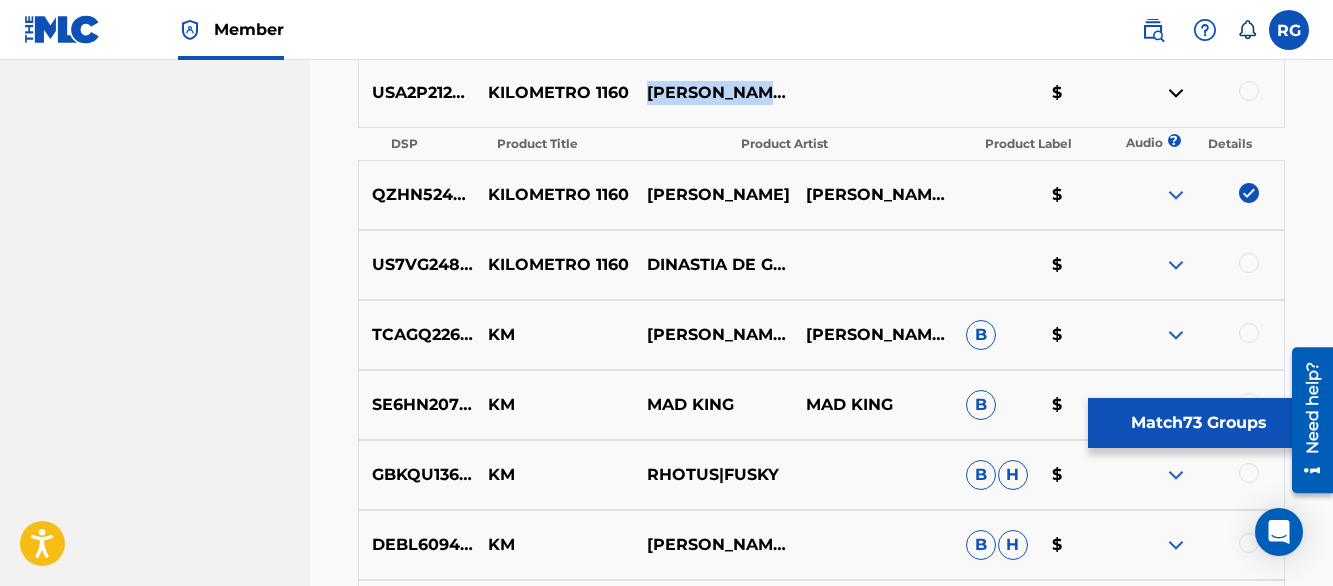 drag, startPoint x: 649, startPoint y: 75, endPoint x: 750, endPoint y: 113, distance: 107.912 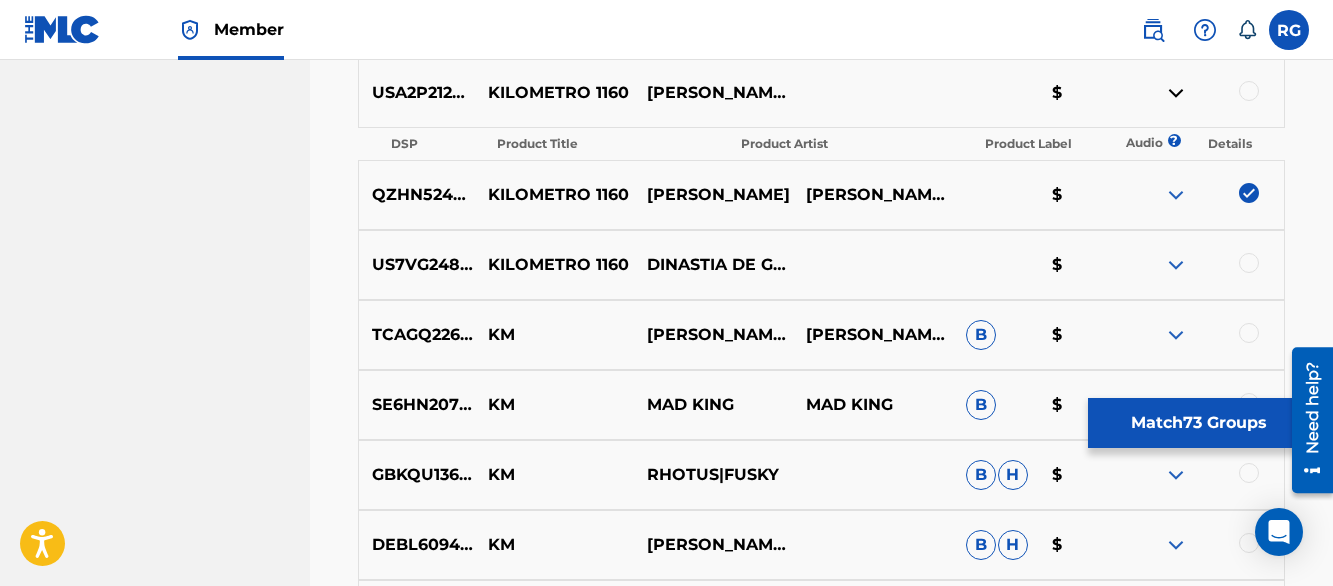 click on "SAN ANTONIO MUSIC PUBLISHER Summary Catalog Works Registration Claiming Tool Individual Registration Tool Bulk Registration Tool Registration Drafts Registration History Overclaims Tool Matching Matching Tool Match History Member Settings Member Benefits" at bounding box center (155, -490) 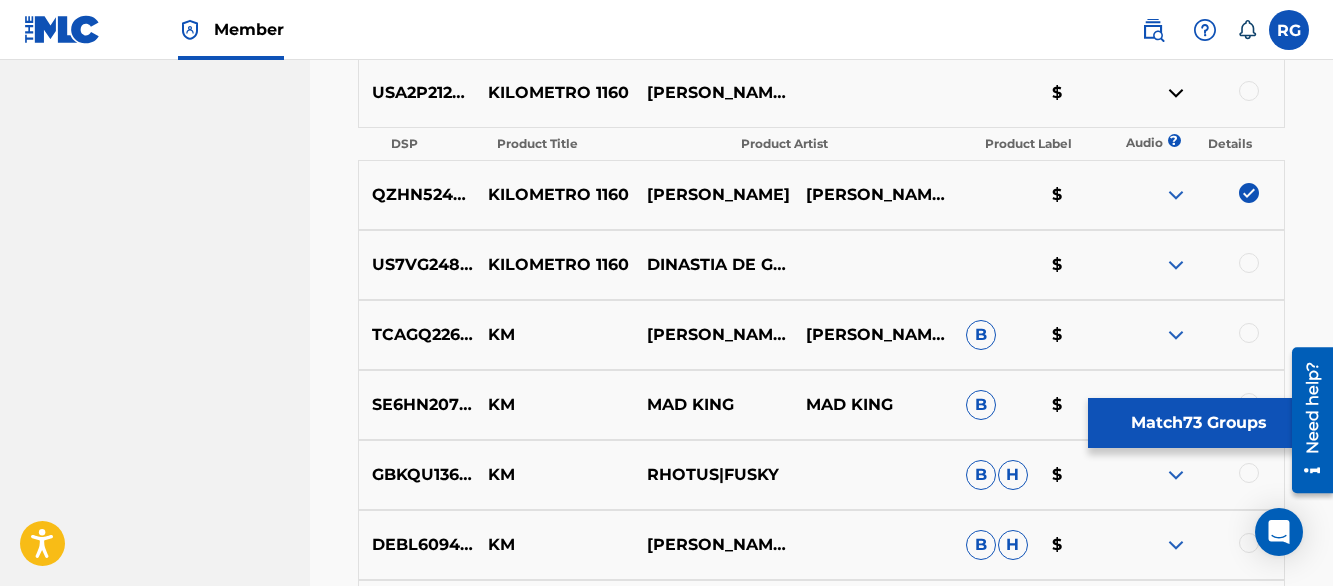 click at bounding box center (1249, 91) 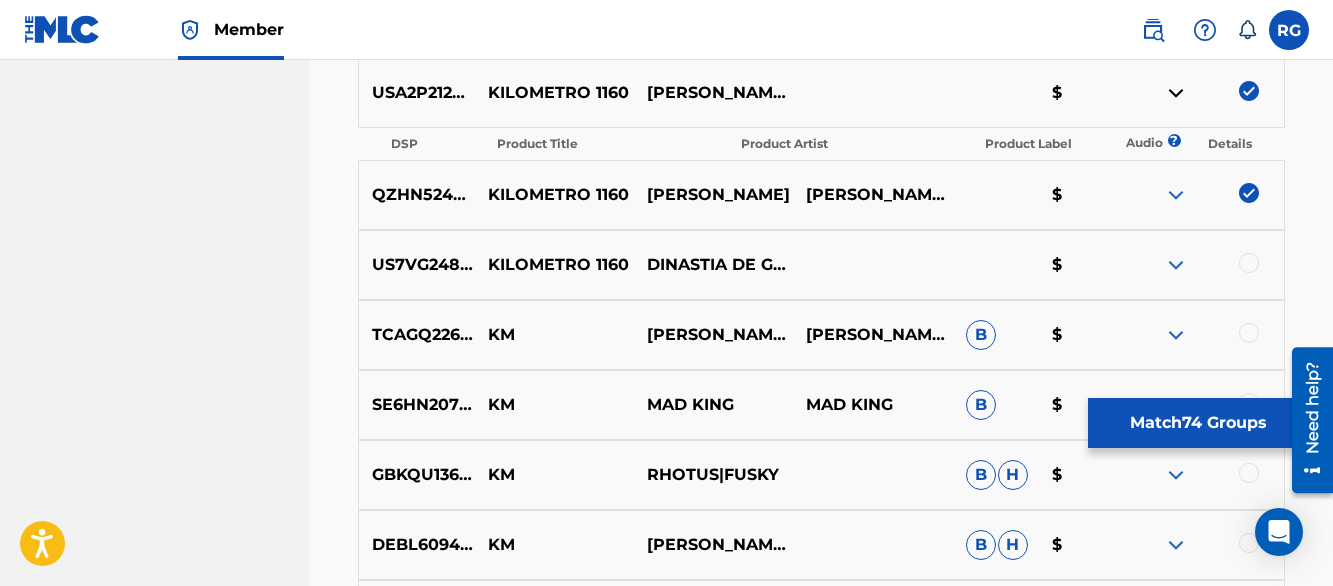 click at bounding box center [1176, 93] 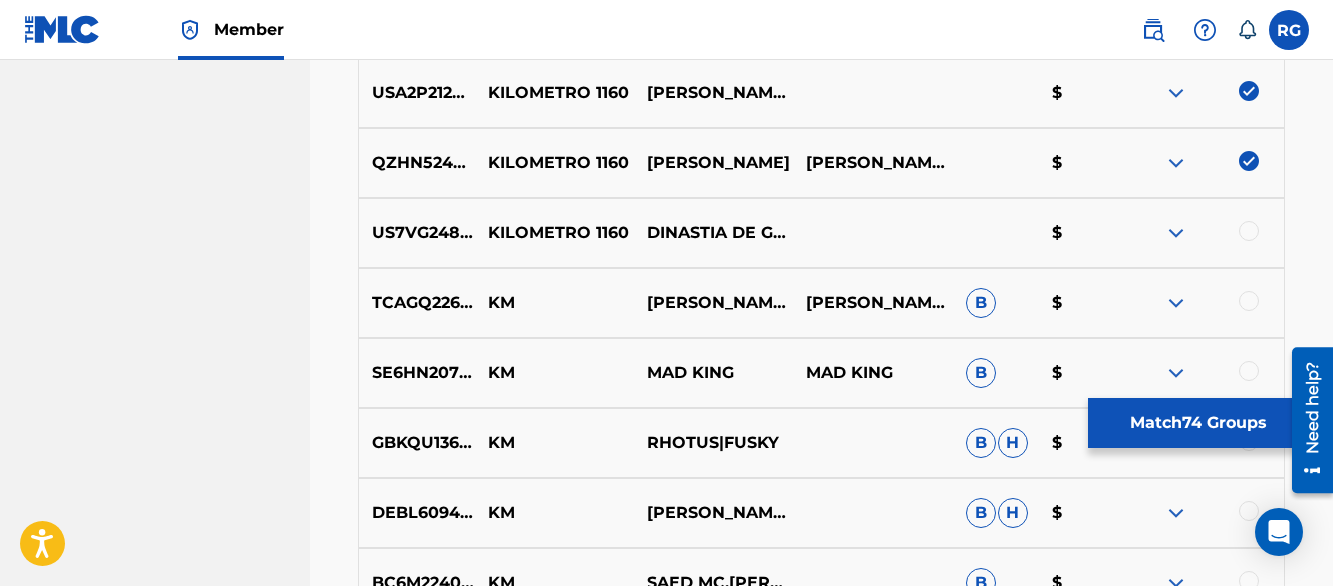 scroll, scrollTop: 7820, scrollLeft: 0, axis: vertical 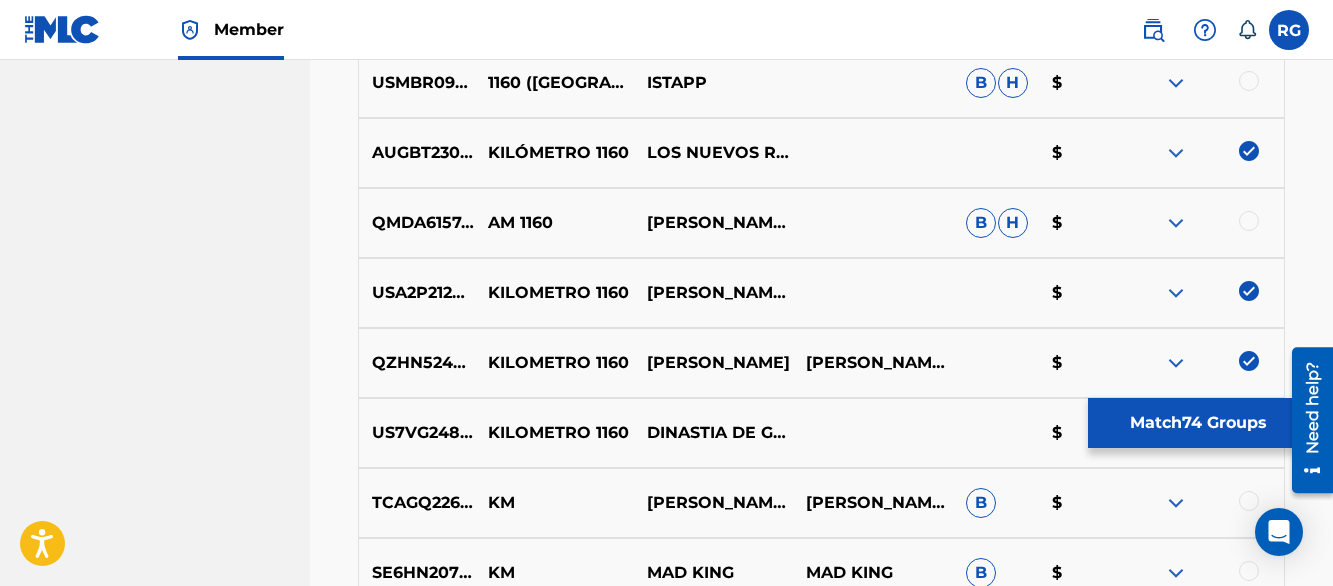 click on "Matching Tool The Matching Tool allows Members to match  sound recordings  to works within their catalog. This ensures you'll collect the royalties you're owed for your work(s). The first step is to locate recordings not yet matched to your works by entering criteria in the search fields below. Search results are sorted by relevance and will be grouped together based on similar data. In the next step, you can locate the specific work in your catalog that you want to match. SearchWithCriteria49c71dd9-d202-4aa9-9619-c59c7b9cfe1d Recording Title km 1160 SearchWithCriteriae5283984-87d5-4d62-b4c4-5370b5cf1049 Recording ISRC Add Criteria Filter Estimated Value All $$$$$ $$$$ $$$ $$ $ Source All Blanket License Historical Unmatched Remove Filters Apply Filters Filters ( 0 ) Search Showing 1 - 200 of 200+ results ISRC Recording Title Recording Artist Writer(s) Source ? Estimated Value ? 74  Selected GBSMU6099818 KM 1160 [PERSON_NAME] Y SU LEGADO $ US3DF2448319 KM 1160 RELAMPAGOS DE [GEOGRAPHIC_DATA] B $ US3DF2296753 KM 1160" at bounding box center (821, -281) 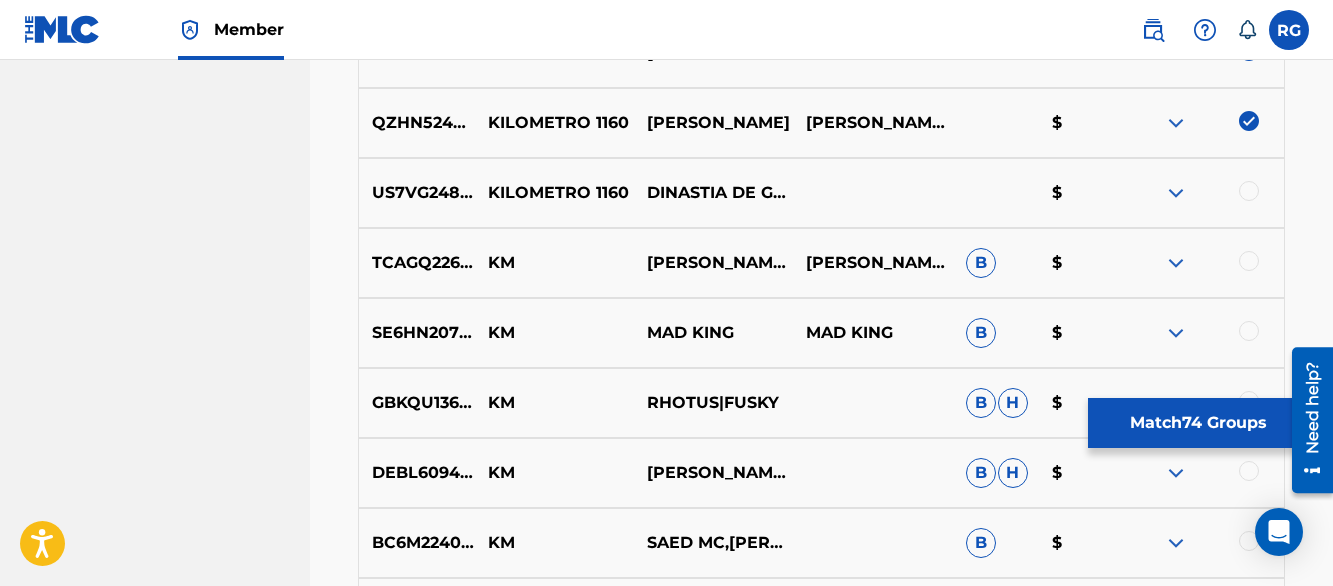 scroll, scrollTop: 8100, scrollLeft: 0, axis: vertical 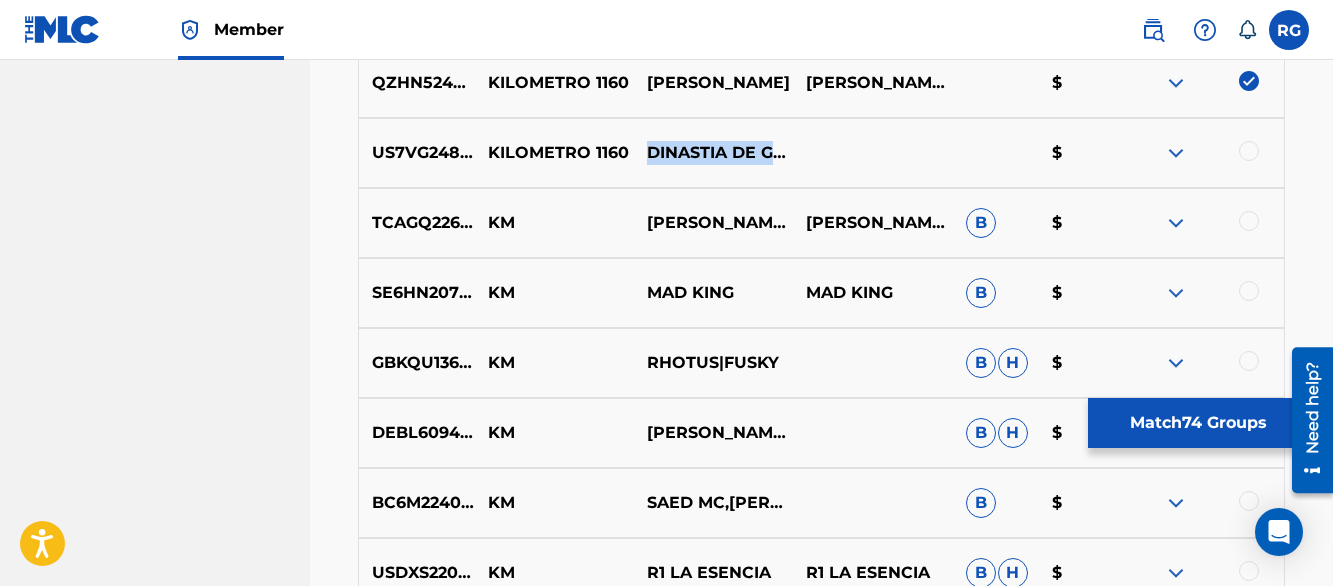 drag, startPoint x: 649, startPoint y: 141, endPoint x: 728, endPoint y: 164, distance: 82.28001 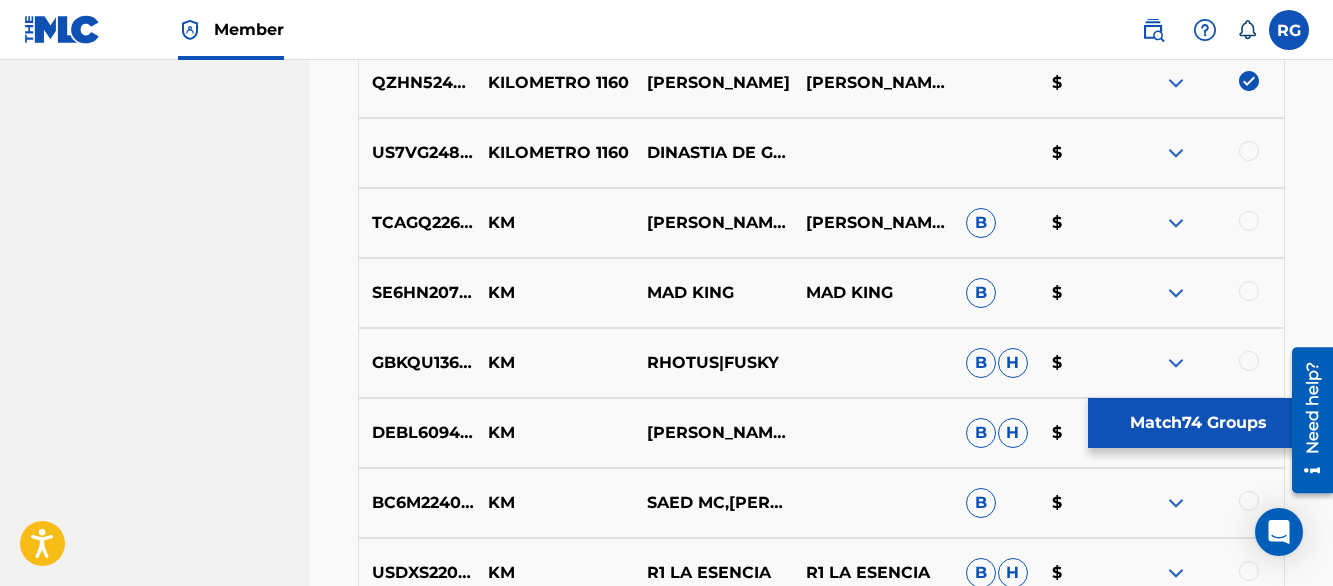 click at bounding box center [1249, 151] 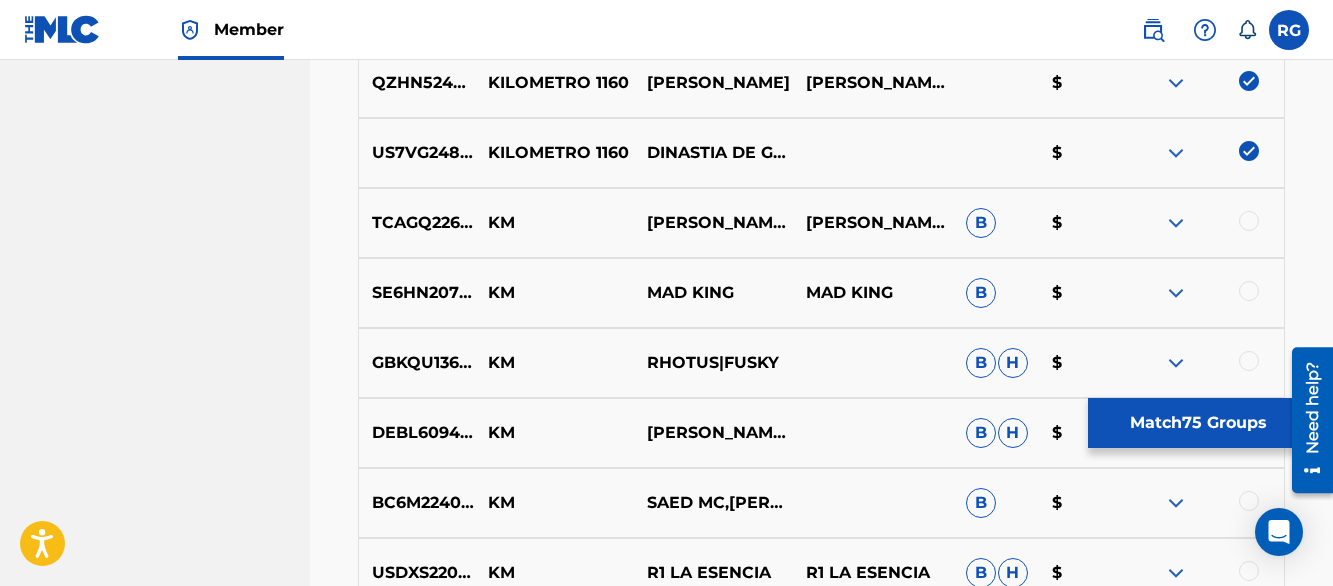 click on "SAN ANTONIO MUSIC PUBLISHER Summary Catalog Works Registration Claiming Tool Individual Registration Tool Bulk Registration Tool Registration Drafts Registration History Overclaims Tool Matching Matching Tool Match History Member Settings Member Benefits" at bounding box center [155, -586] 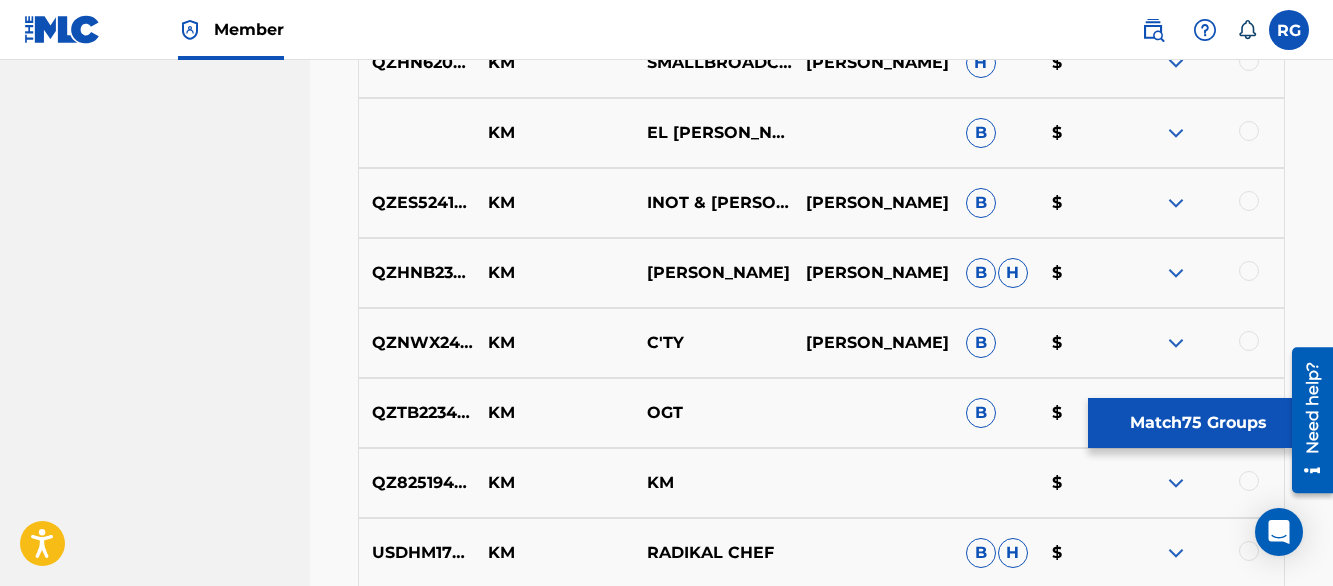 scroll, scrollTop: 0, scrollLeft: 0, axis: both 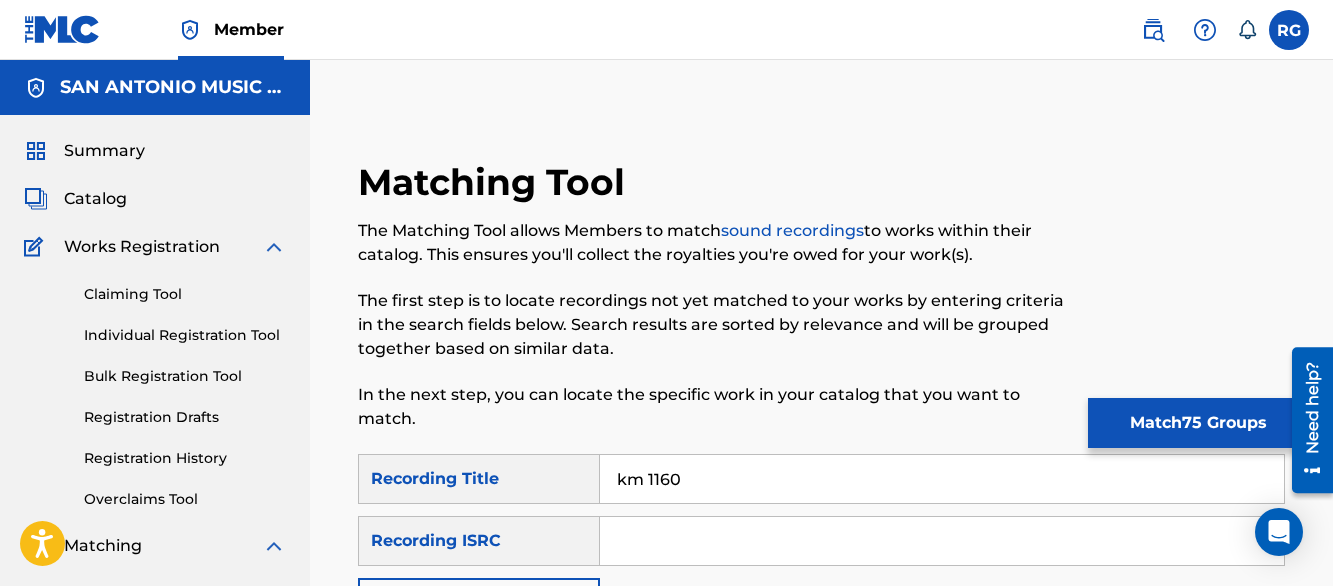 click on "Match  75 Groups" at bounding box center (1198, 423) 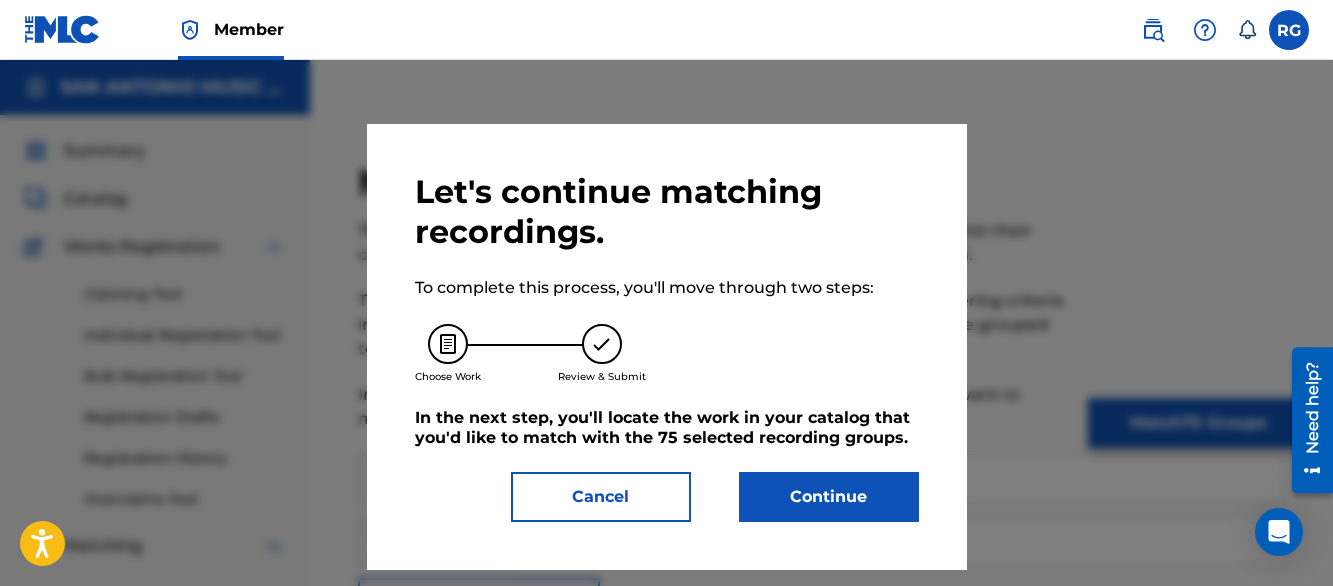 click on "Continue" at bounding box center (829, 497) 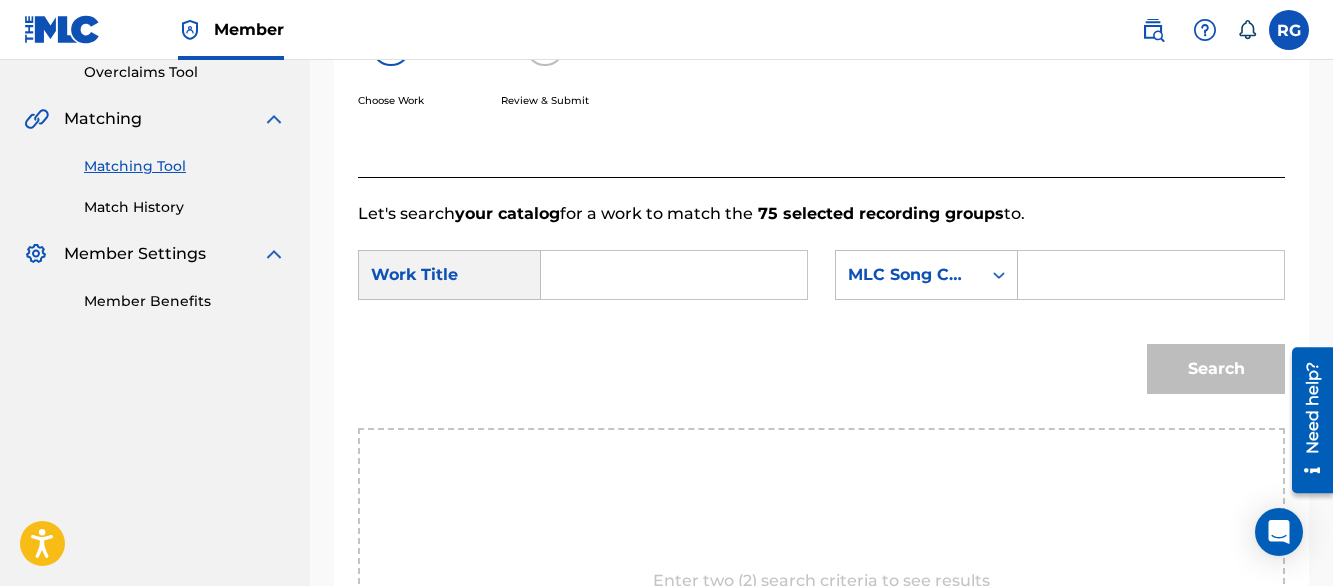 scroll, scrollTop: 492, scrollLeft: 0, axis: vertical 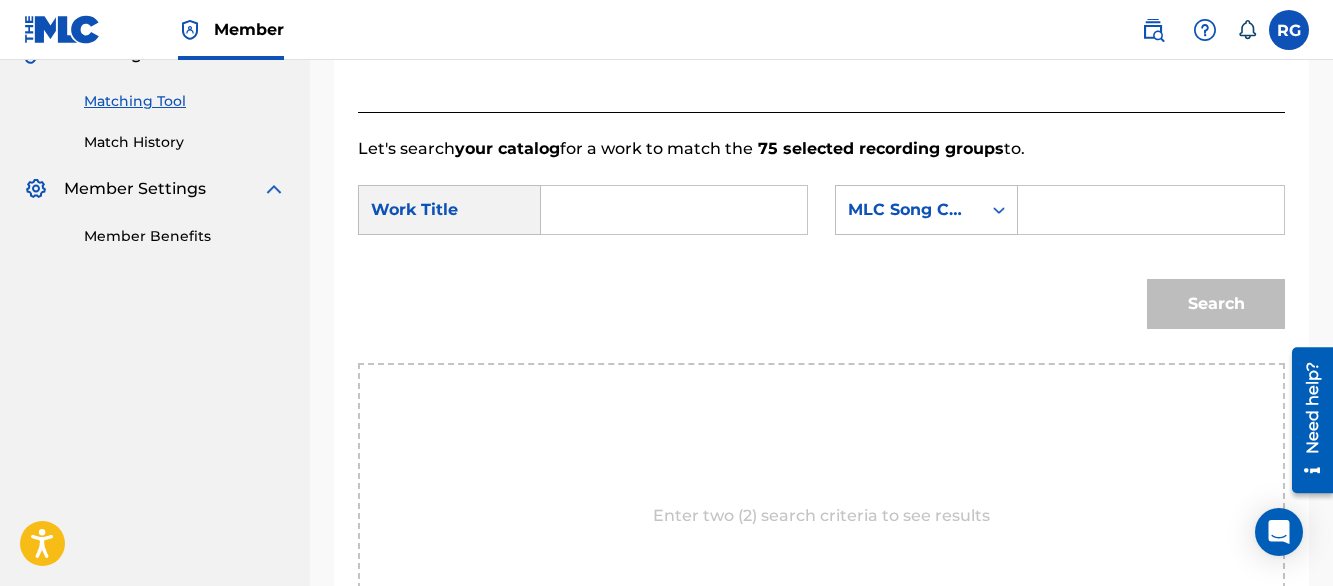 drag, startPoint x: 1337, startPoint y: 224, endPoint x: 32, endPoint y: 93, distance: 1311.5586 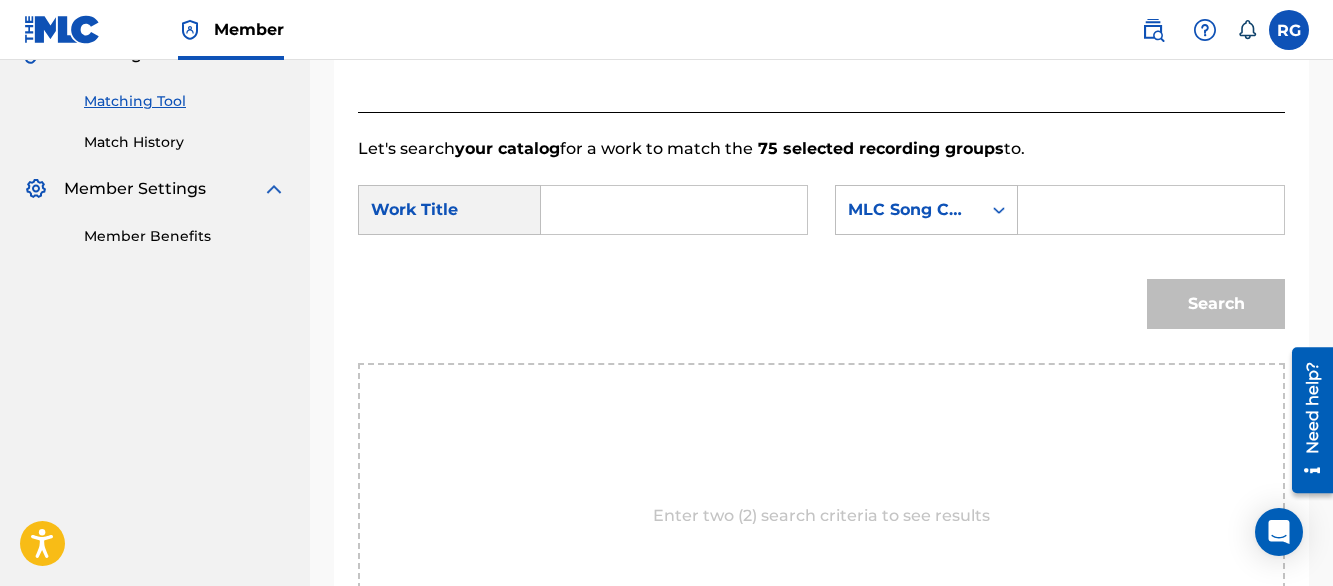 click at bounding box center (674, 210) 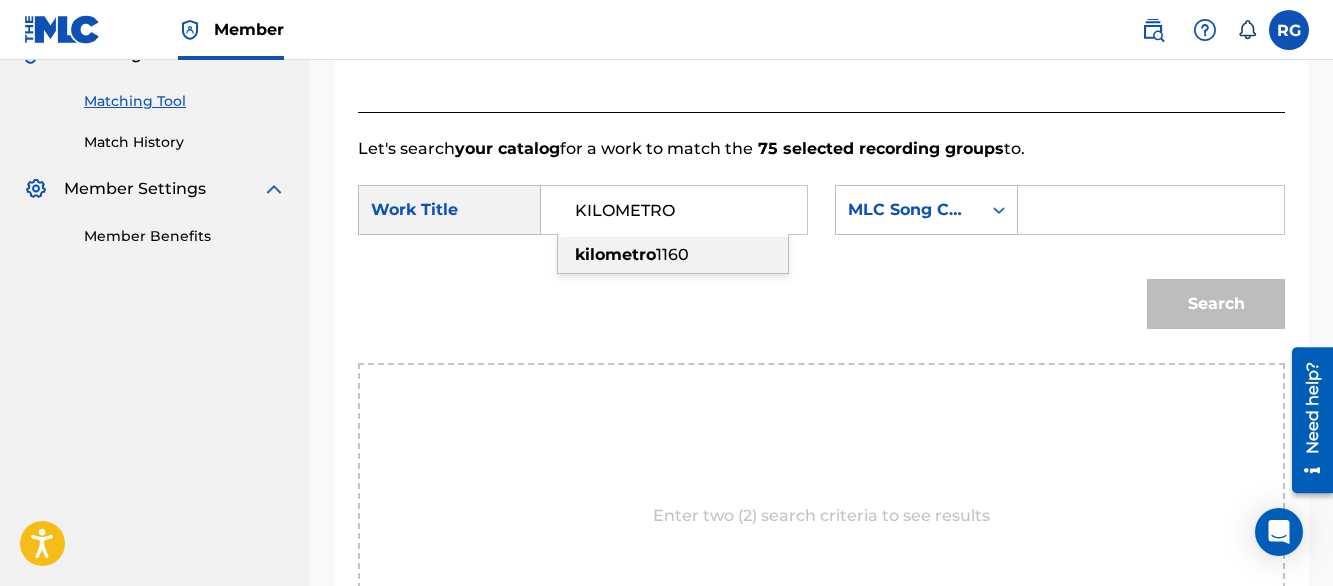 click on "kilometro" at bounding box center (615, 254) 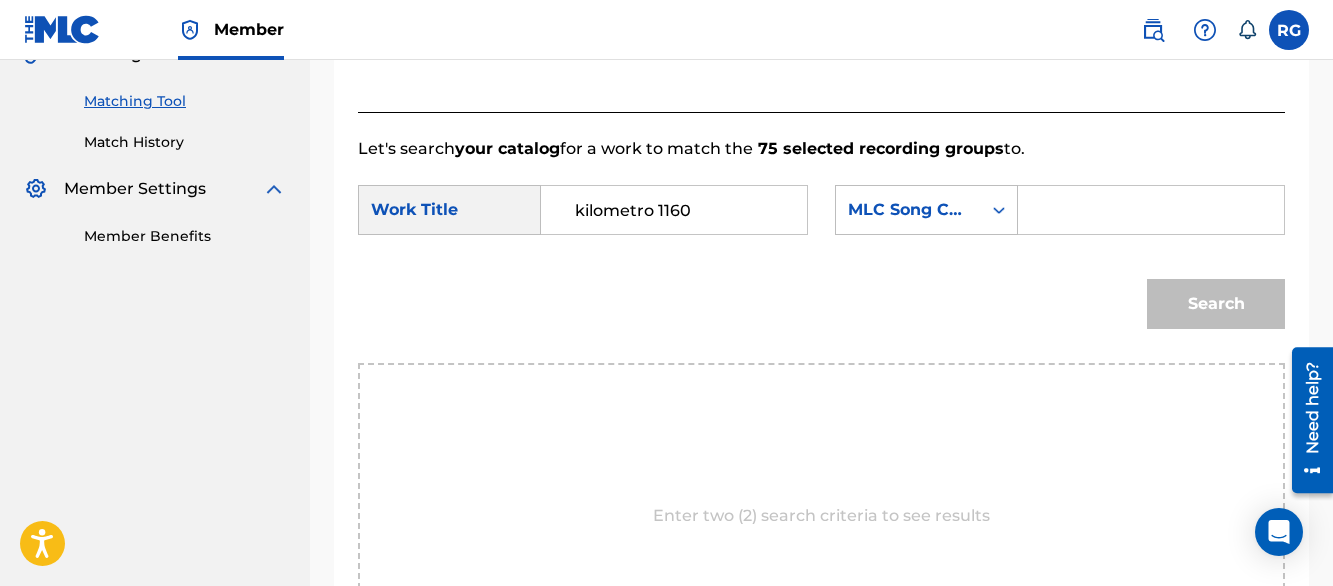 click at bounding box center [1151, 210] 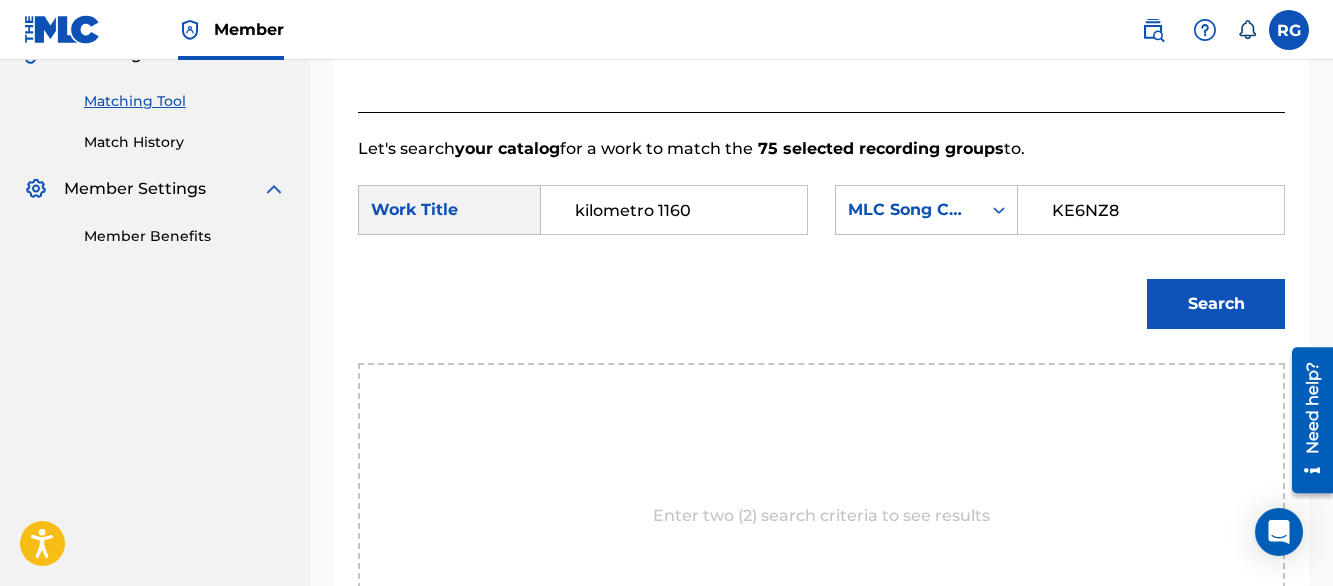 type on "KE6NZ8" 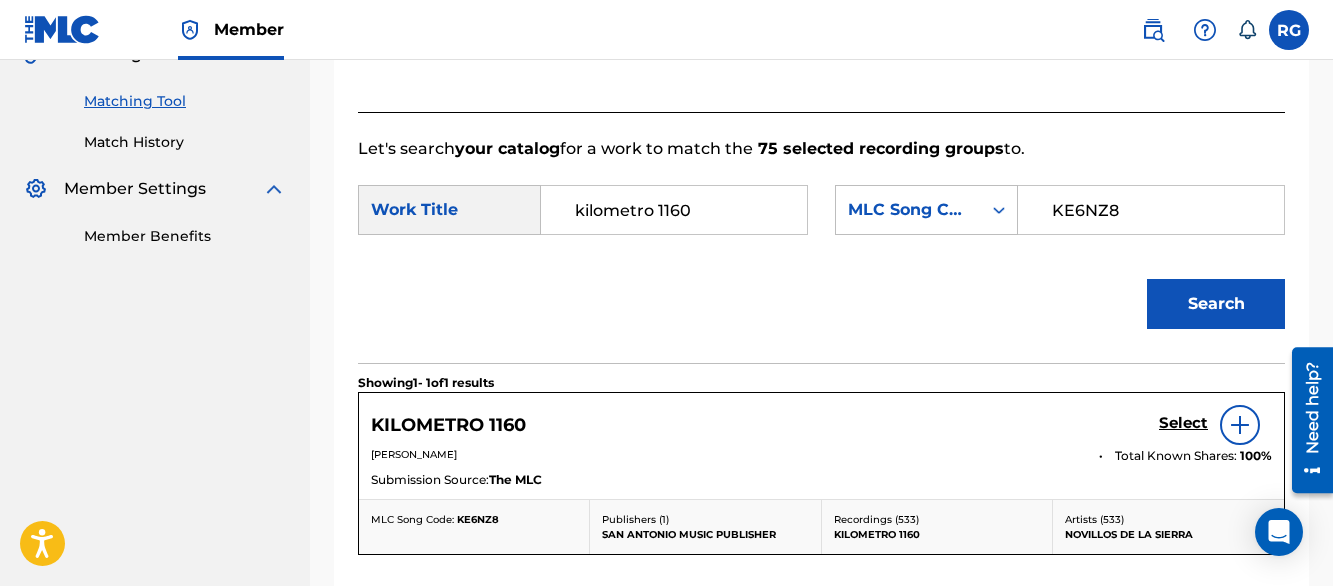 click on "Select" at bounding box center [1183, 423] 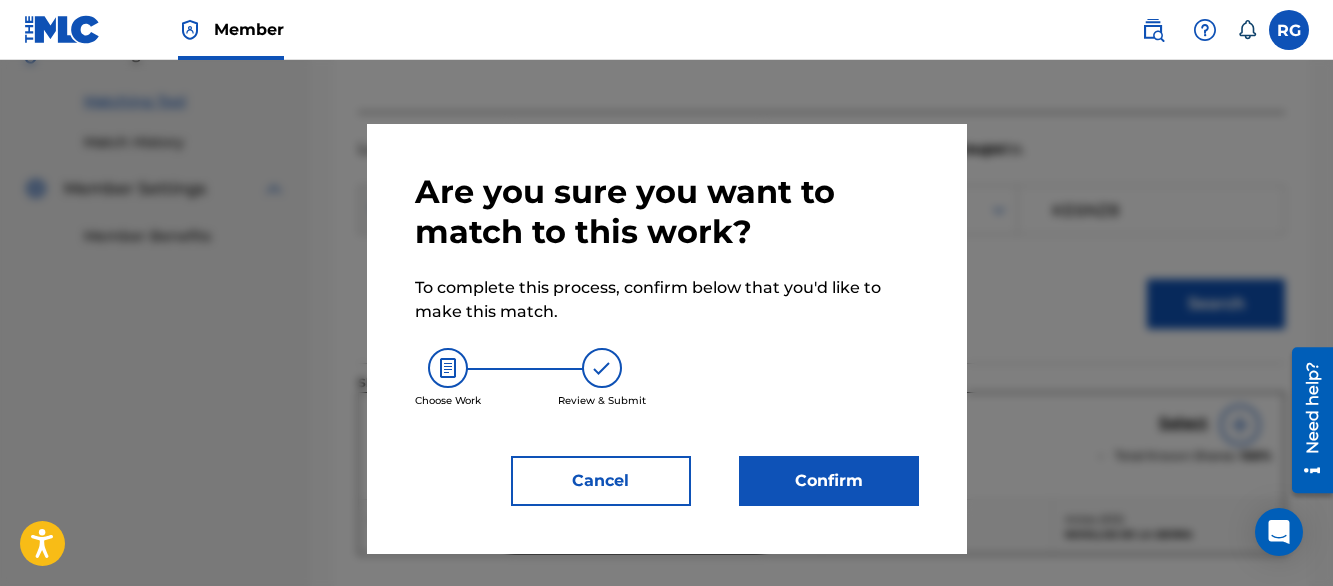 click on "Confirm" at bounding box center [829, 481] 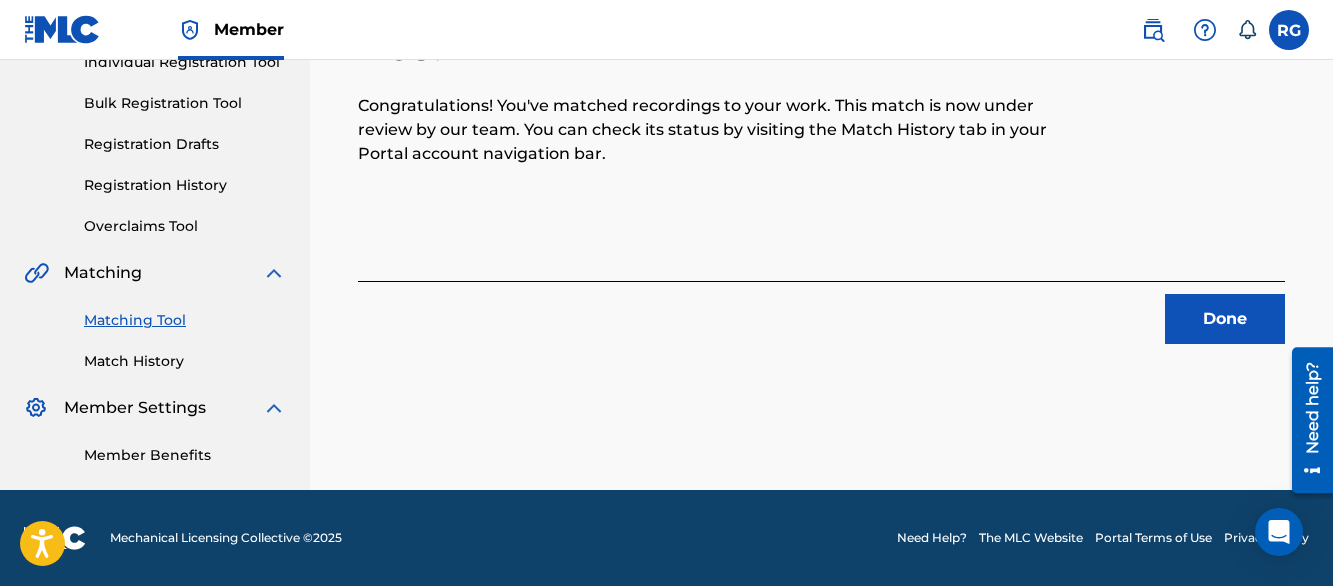 scroll, scrollTop: 273, scrollLeft: 0, axis: vertical 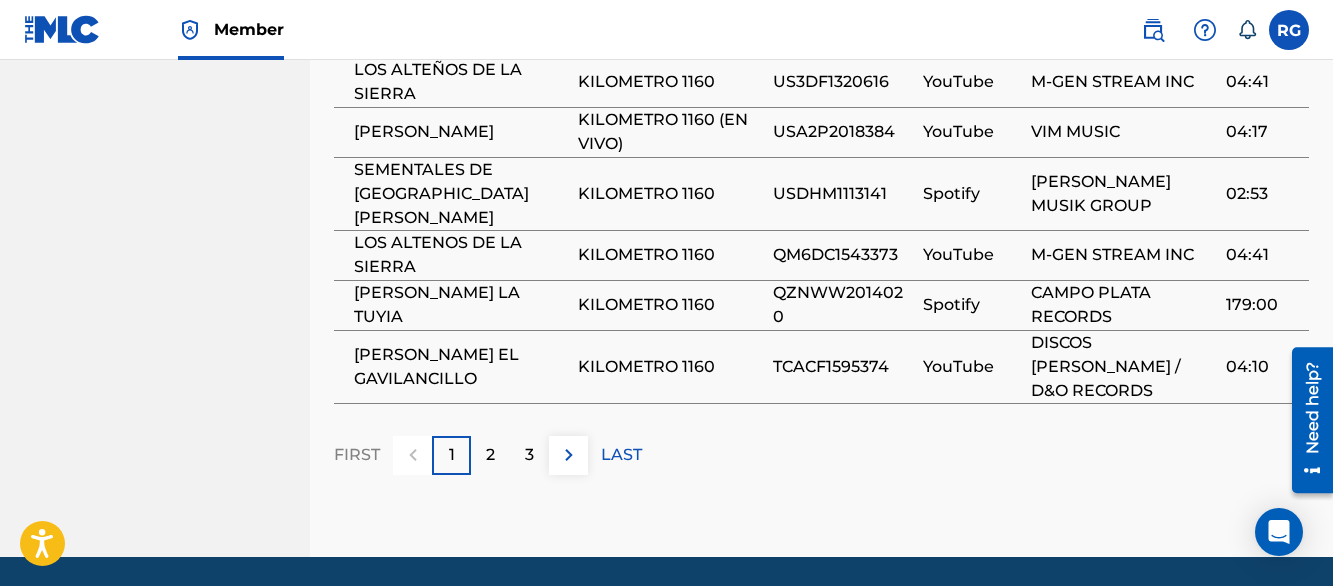 click on "< Back to results Edit Last Edited:   August 18, 2024 Source:  The MLC KILOMETRO 1160     Work Detail   Member Work Identifier -- MLC Song Code KE6NZ8 ISWC -- Duration --:-- Language English Alternative Titles Alternative Title Alternative Title Type Language ARTURO GARZA TREVINO Generic Alternative Title -- Writers   (1) Writer Name Writer IPI Writer Role SALOME GUTIERREZ RENTERIA -- Composer/Author Publishers   (1) My shares:  100 % Total shares:  100 % Publisher Name Publisher IPI Publisher Number Represented Writers Collection Share Contact Details SAN ANTONIO MUSIC PUBLISHER -- P62790 100% Javier T Gutierrez Javier_Gutierrez@sanantoniomusic.com My shares:  100 % Total shares:  100 % Matched Recordings   (533) Showing  1  -   10  of  533   results   Recording Artist Recording Title ISRC DSP Label Duration NOVILLOS DE LA SIERRA KILOMETRO 1160 QZNWU2083080 Spotify NOVILLOS DE LA SIERRA 03:37 NOVILLOS DE LA SIERRA KILOMETRO 1160 QZNWU2083080 Apple Music NOVILLOS DE LA SIERRA 03:36 LUIS Y JULIAN QM6DC1739675" at bounding box center (821, -503) 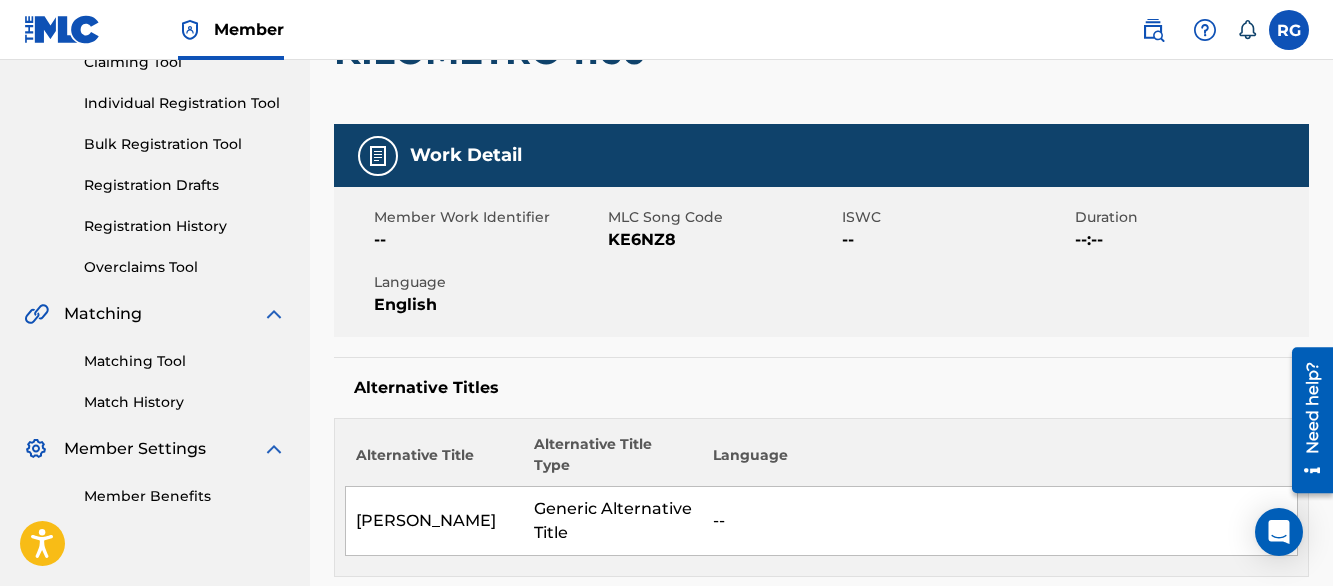 scroll, scrollTop: 272, scrollLeft: 0, axis: vertical 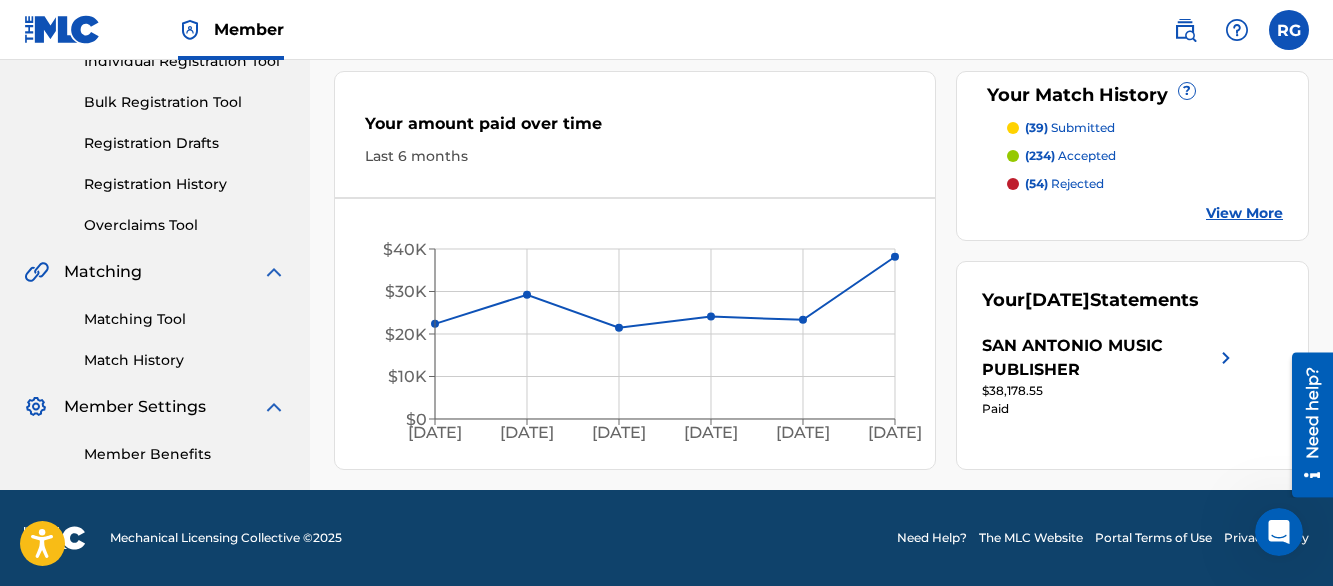 click at bounding box center (1289, 30) 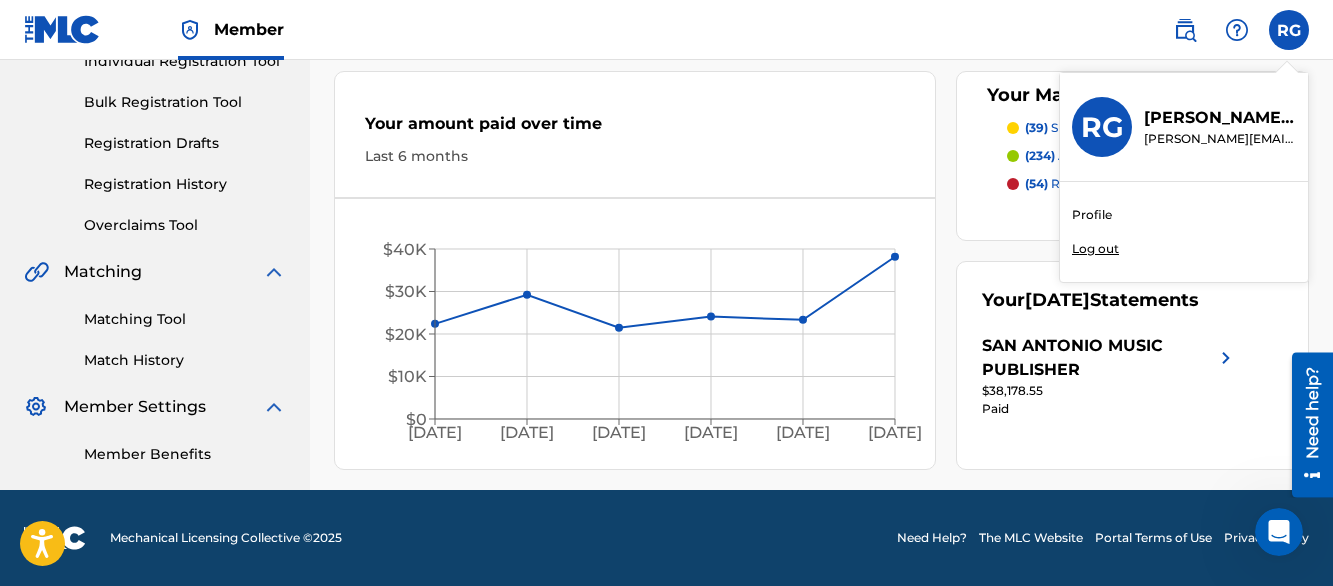 click on "Log out" at bounding box center [1095, 249] 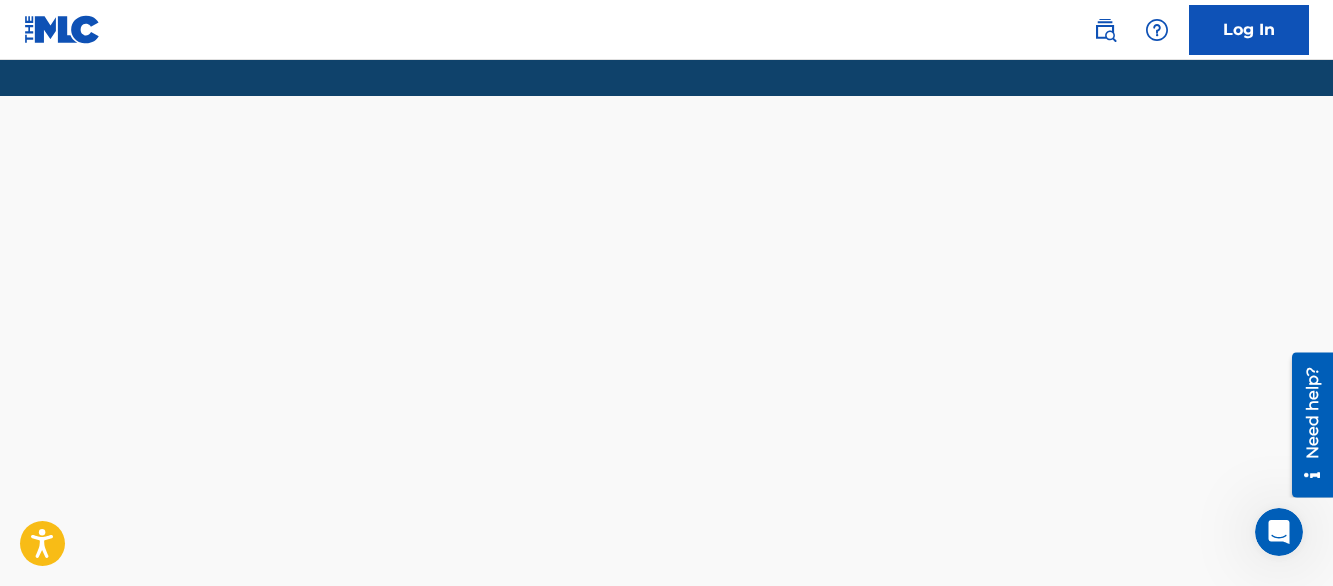 scroll, scrollTop: 0, scrollLeft: 0, axis: both 